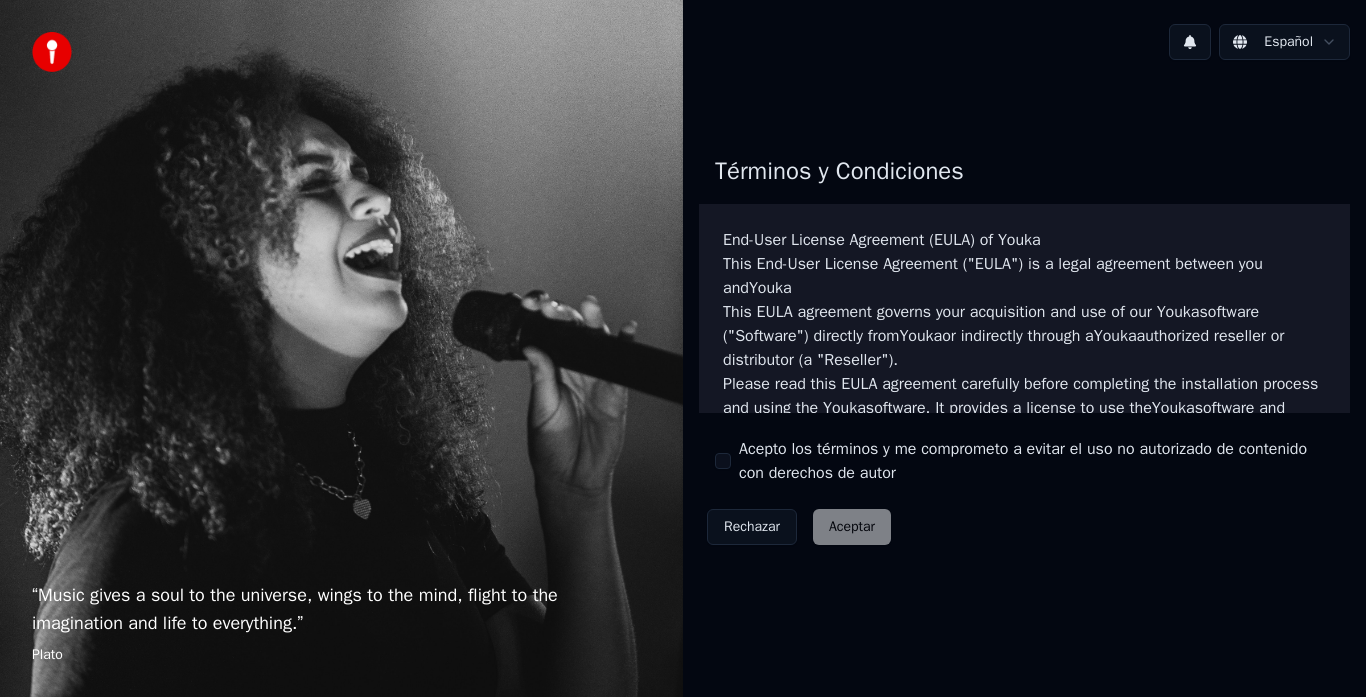 scroll, scrollTop: 0, scrollLeft: 0, axis: both 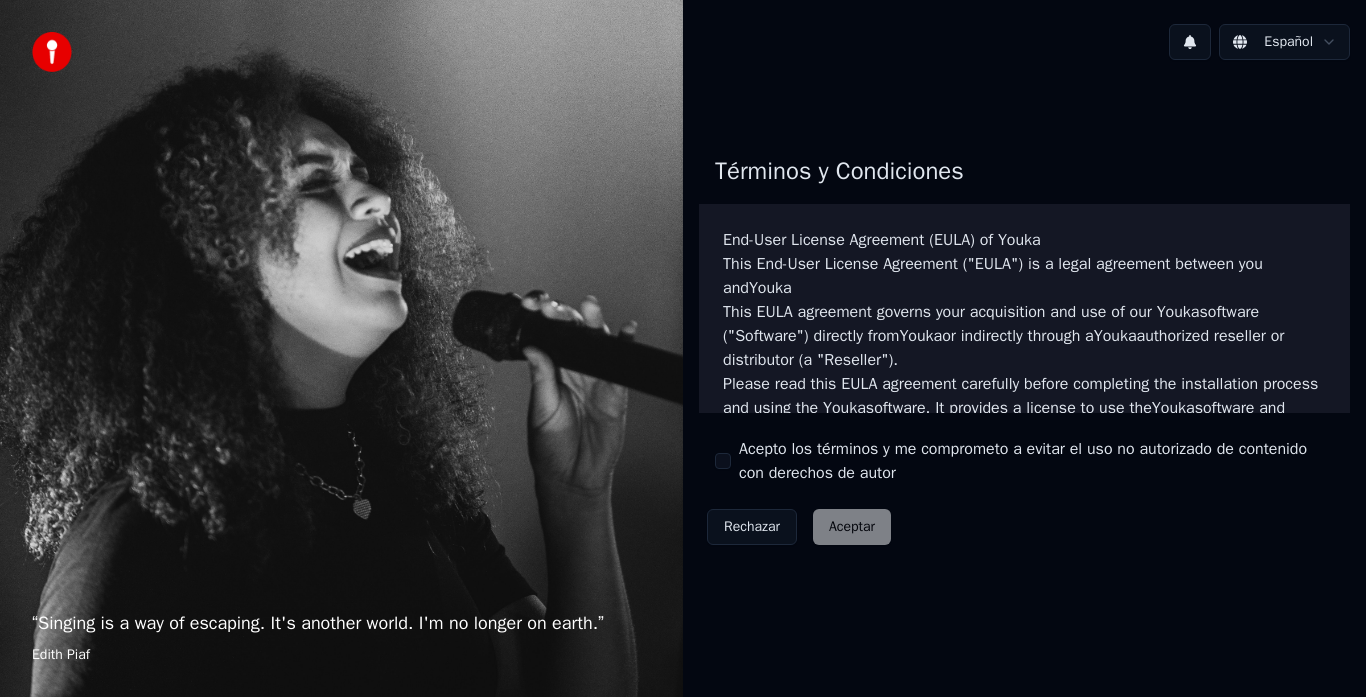 click on "Acepto los términos y me comprometo a evitar el uso no autorizado de contenido con derechos de autor" at bounding box center [723, 461] 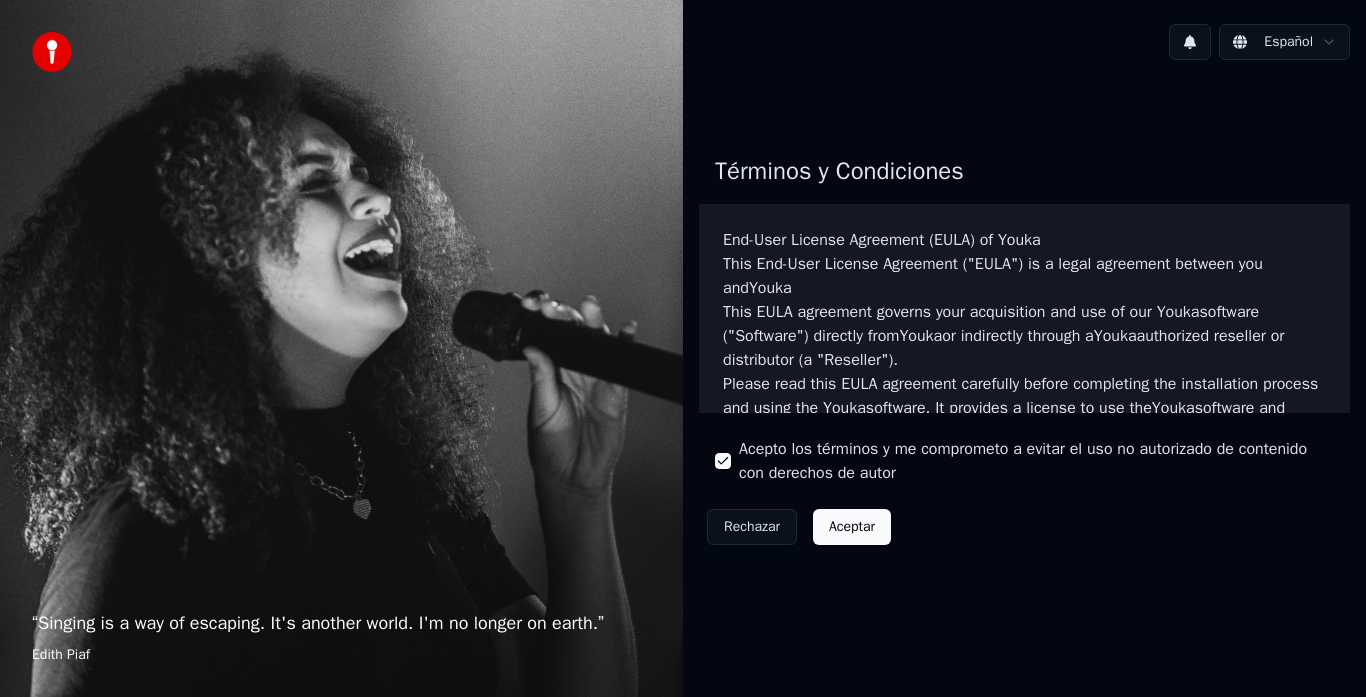 click on "Aceptar" at bounding box center (852, 527) 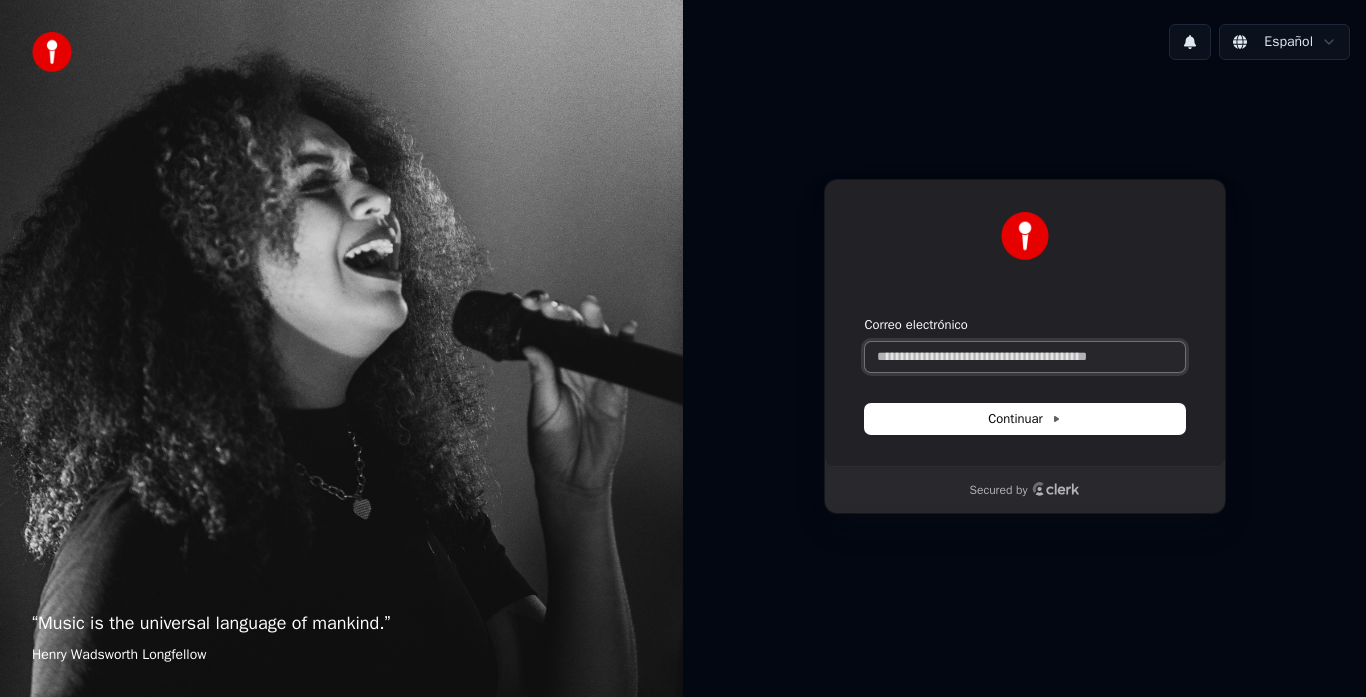 click on "Correo electrónico" at bounding box center (1025, 357) 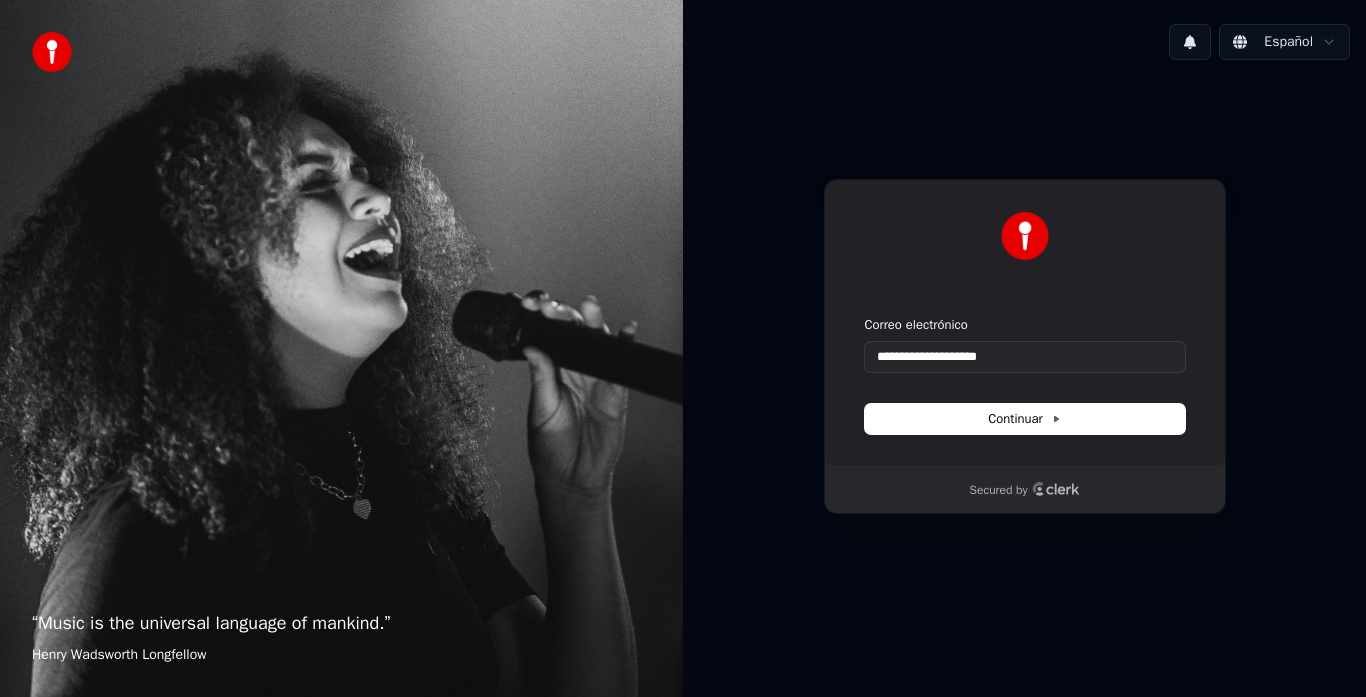 click on "**********" at bounding box center [1025, 375] 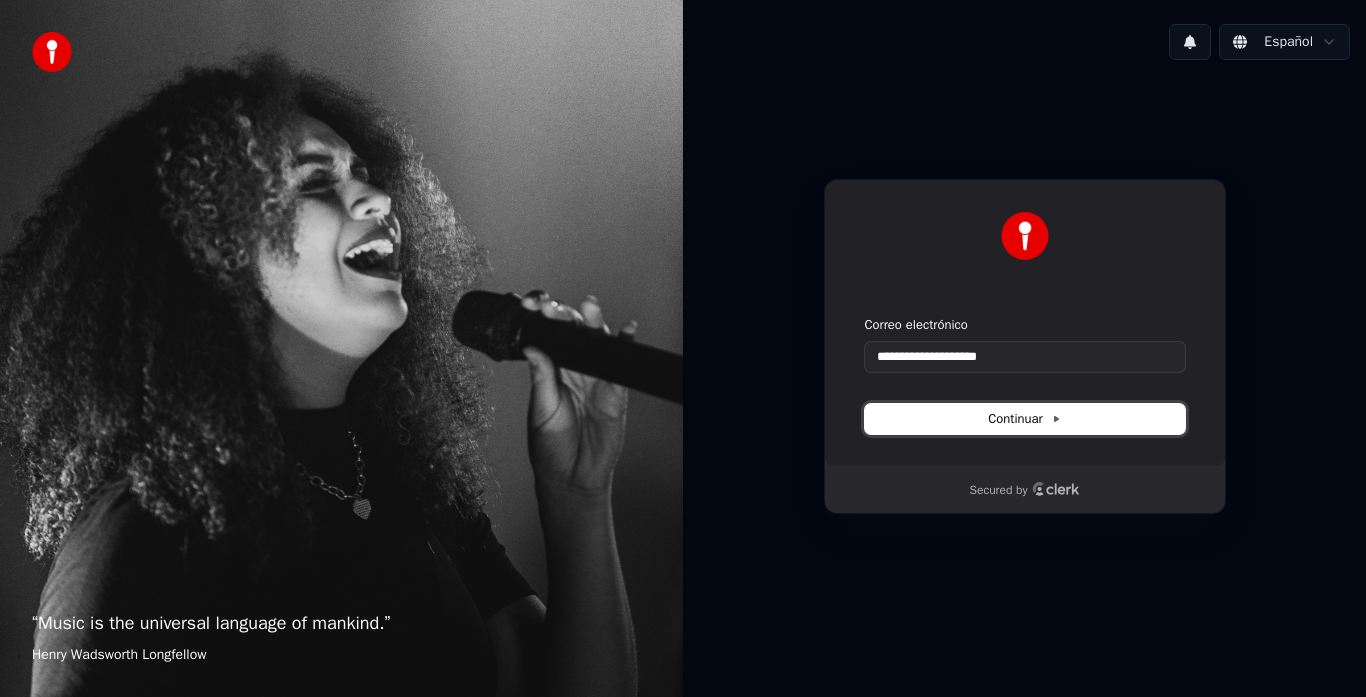 click on "Continuar" at bounding box center [1024, 419] 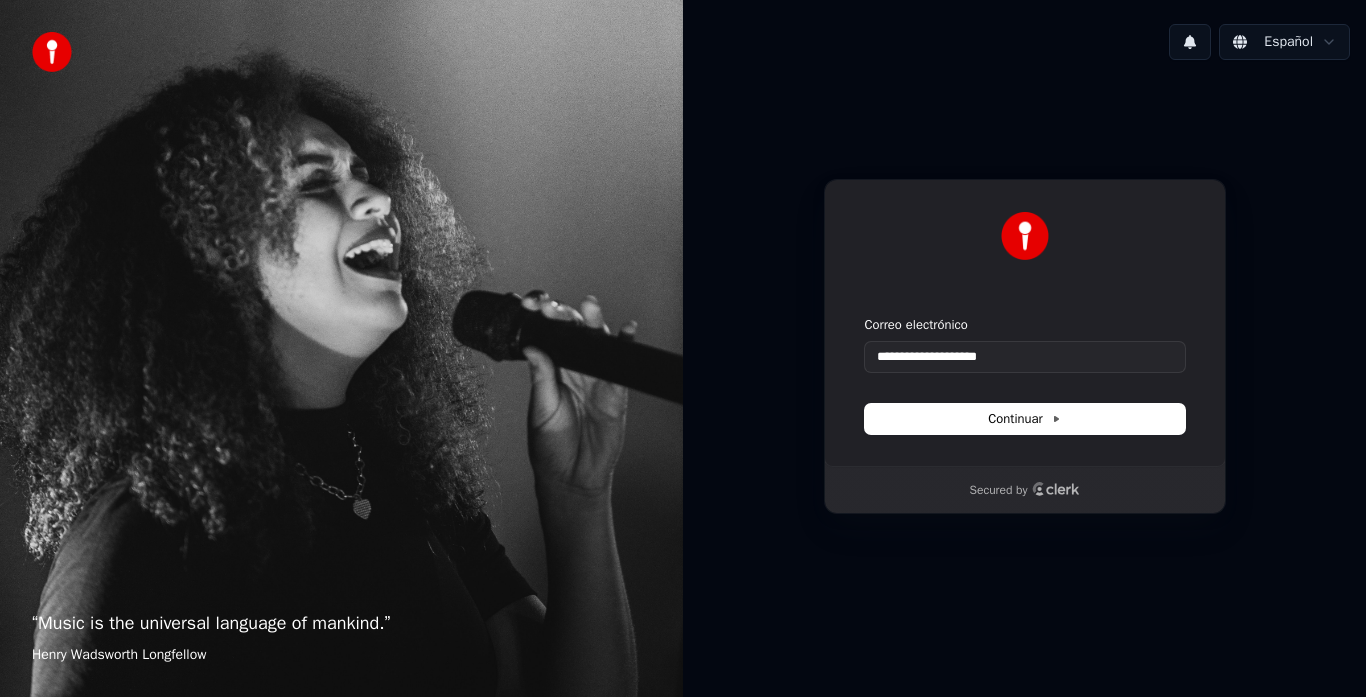 type on "**********" 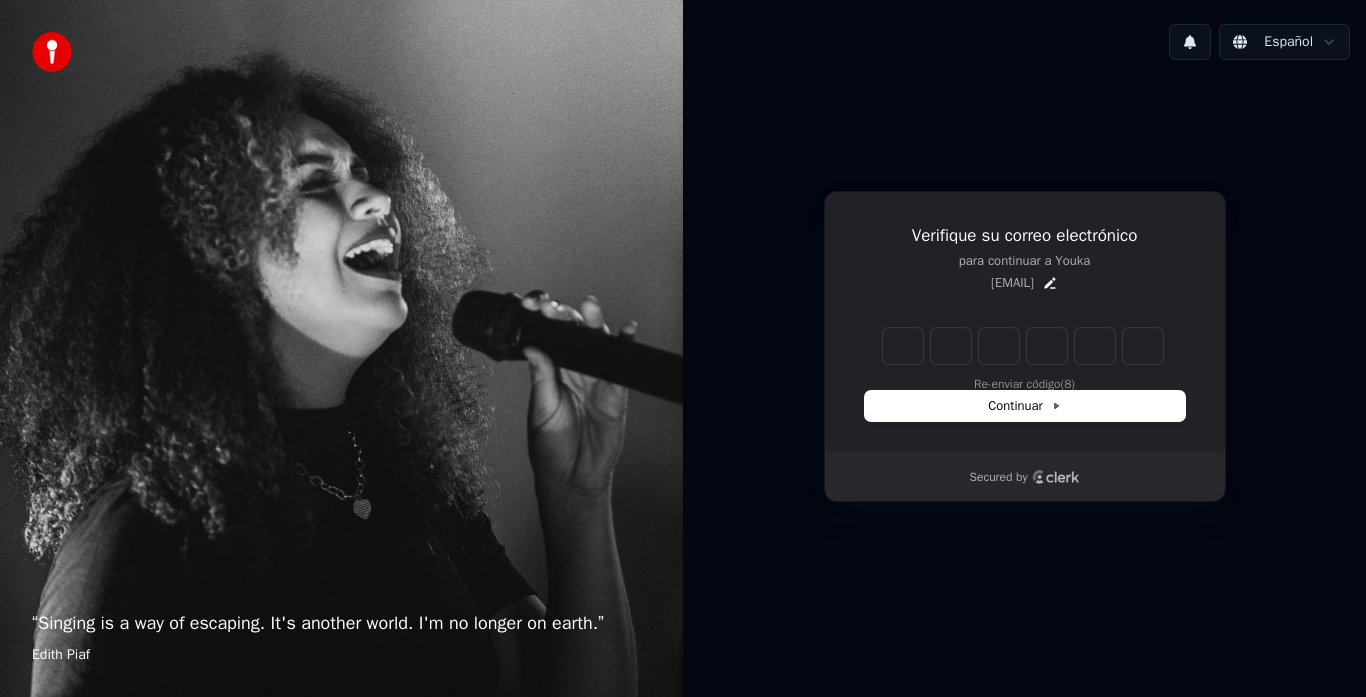 type on "*" 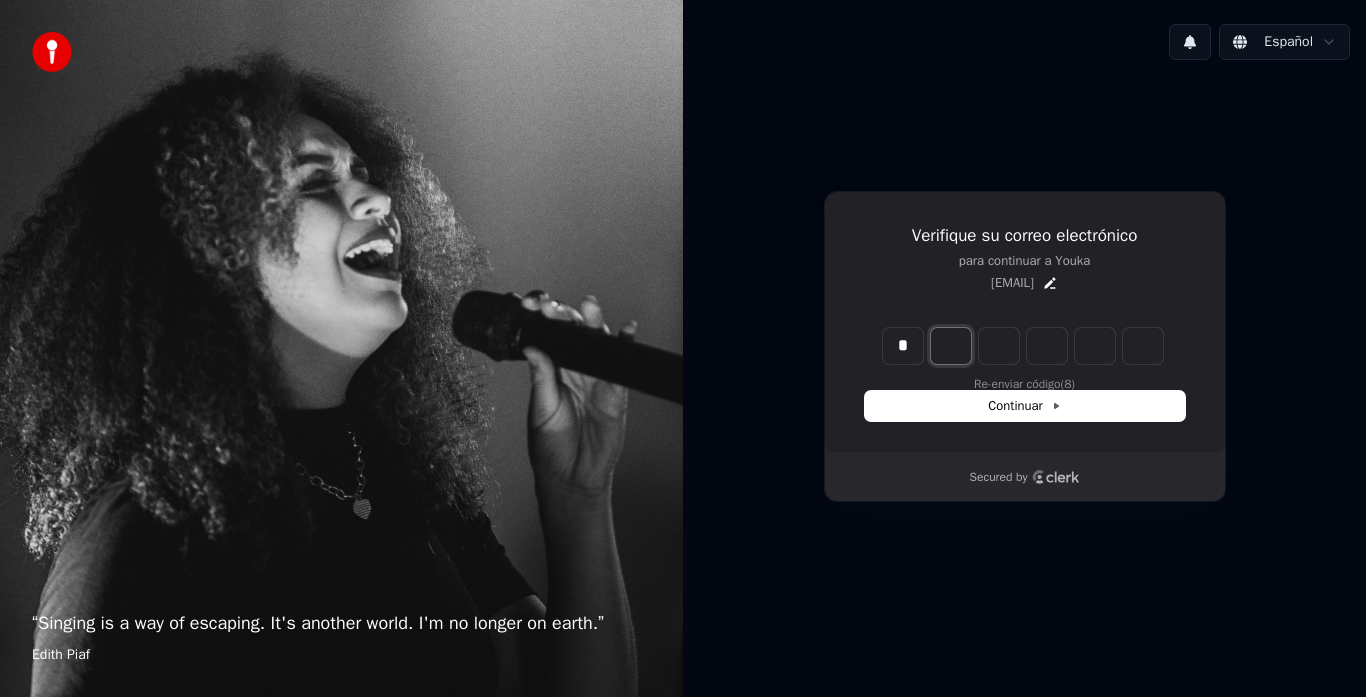 type on "*" 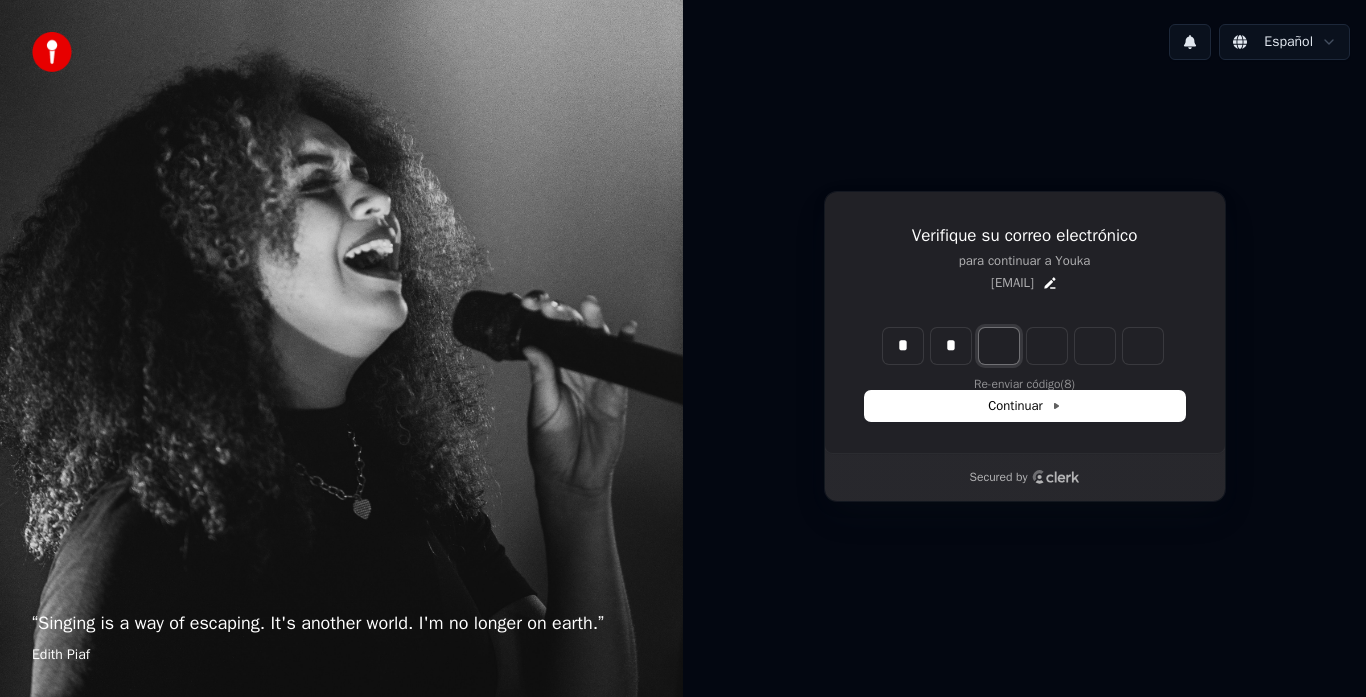 type on "**" 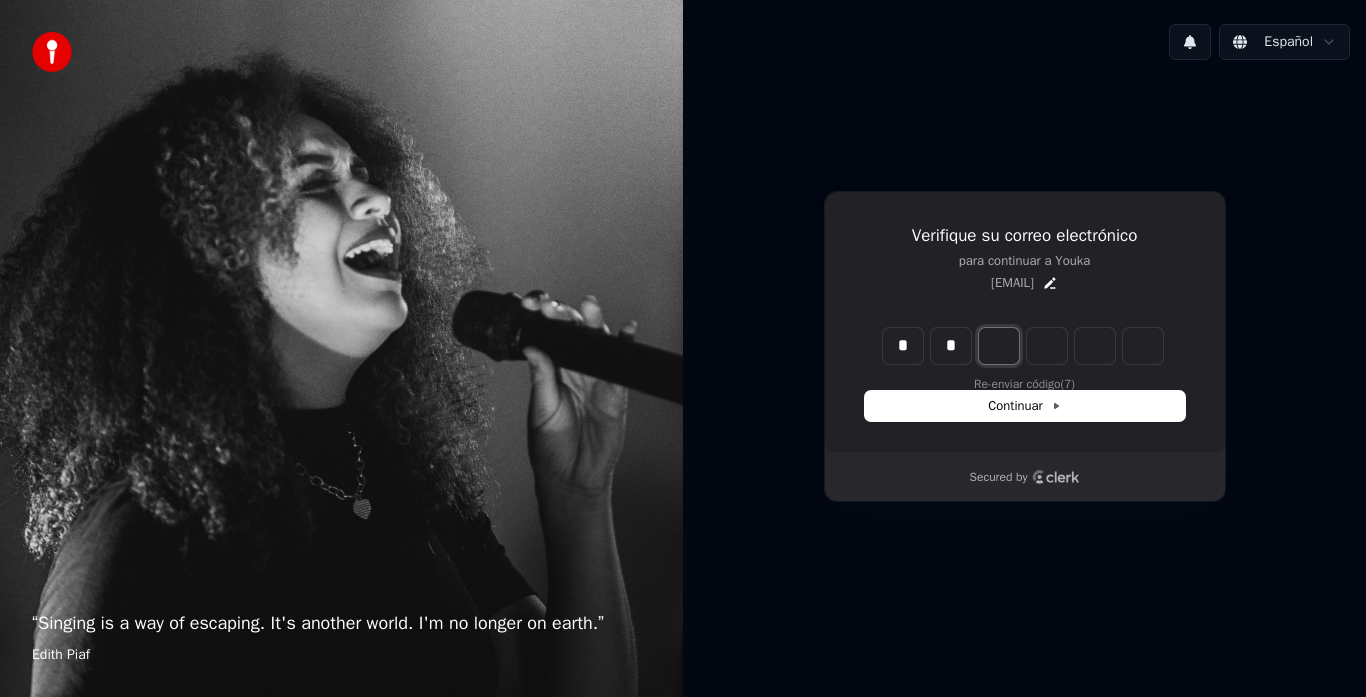 type on "*" 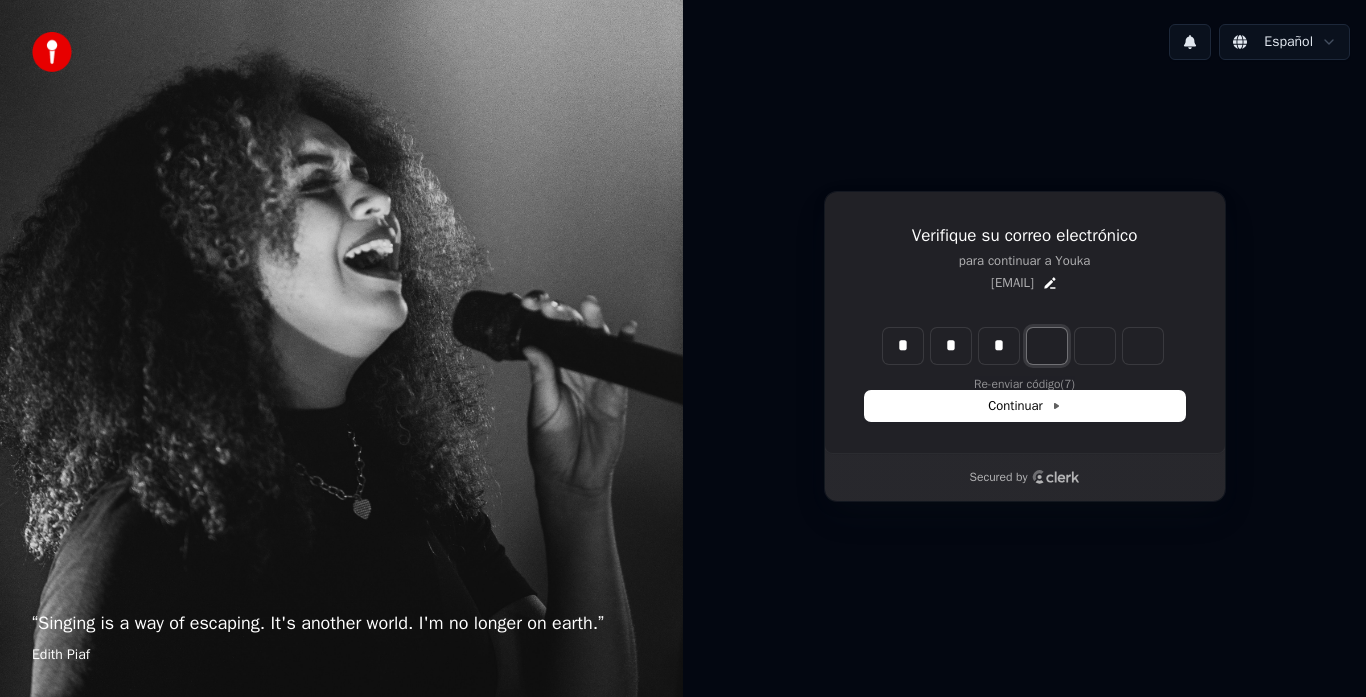 type on "***" 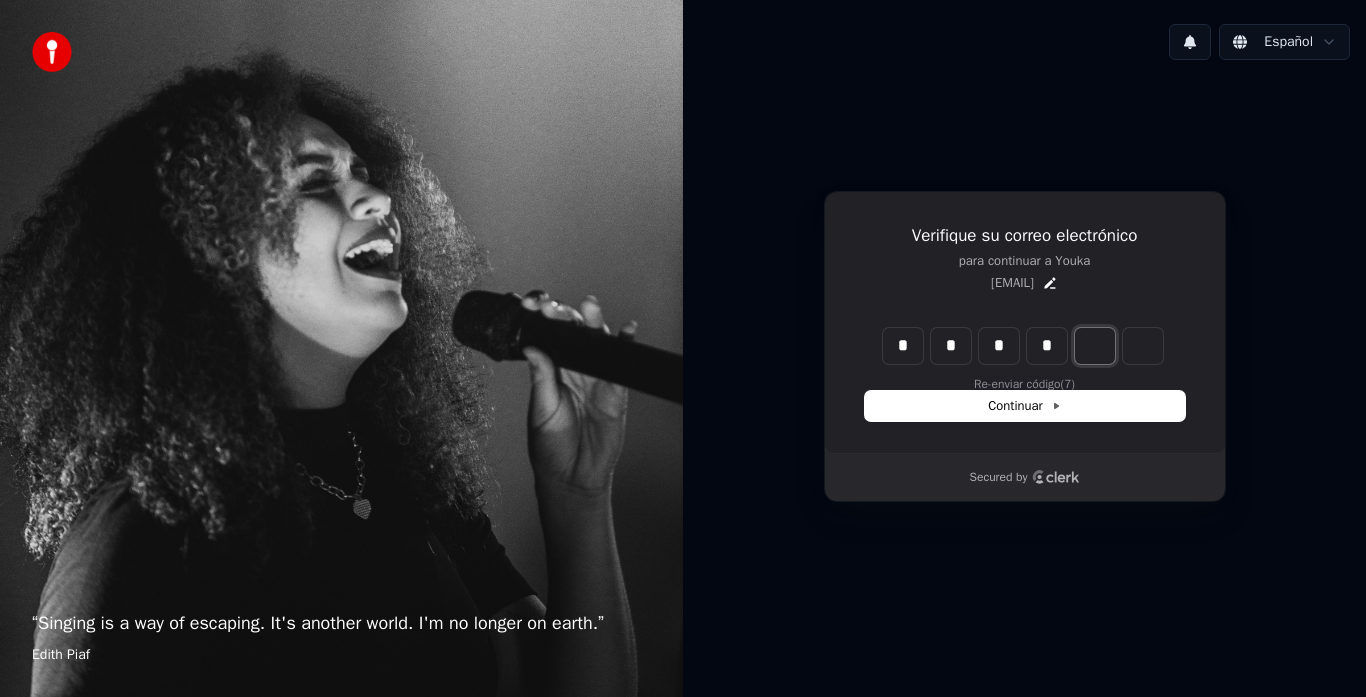 type on "****" 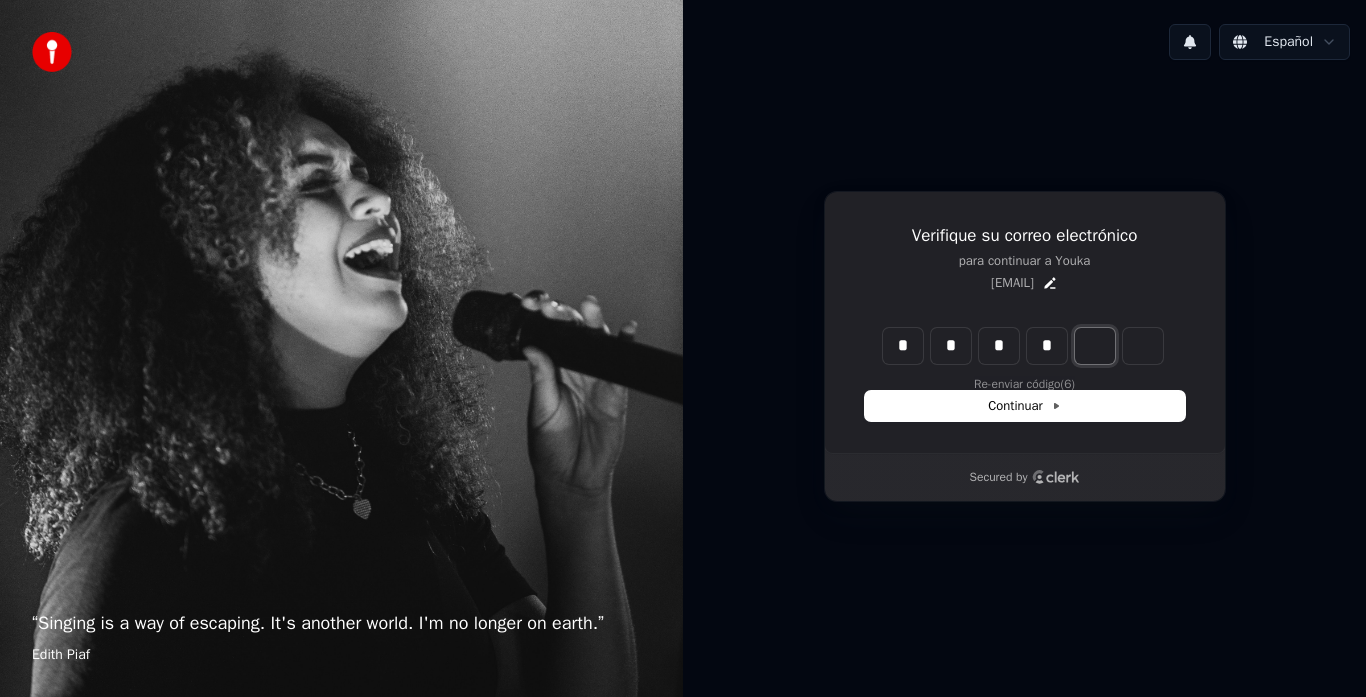 type on "*" 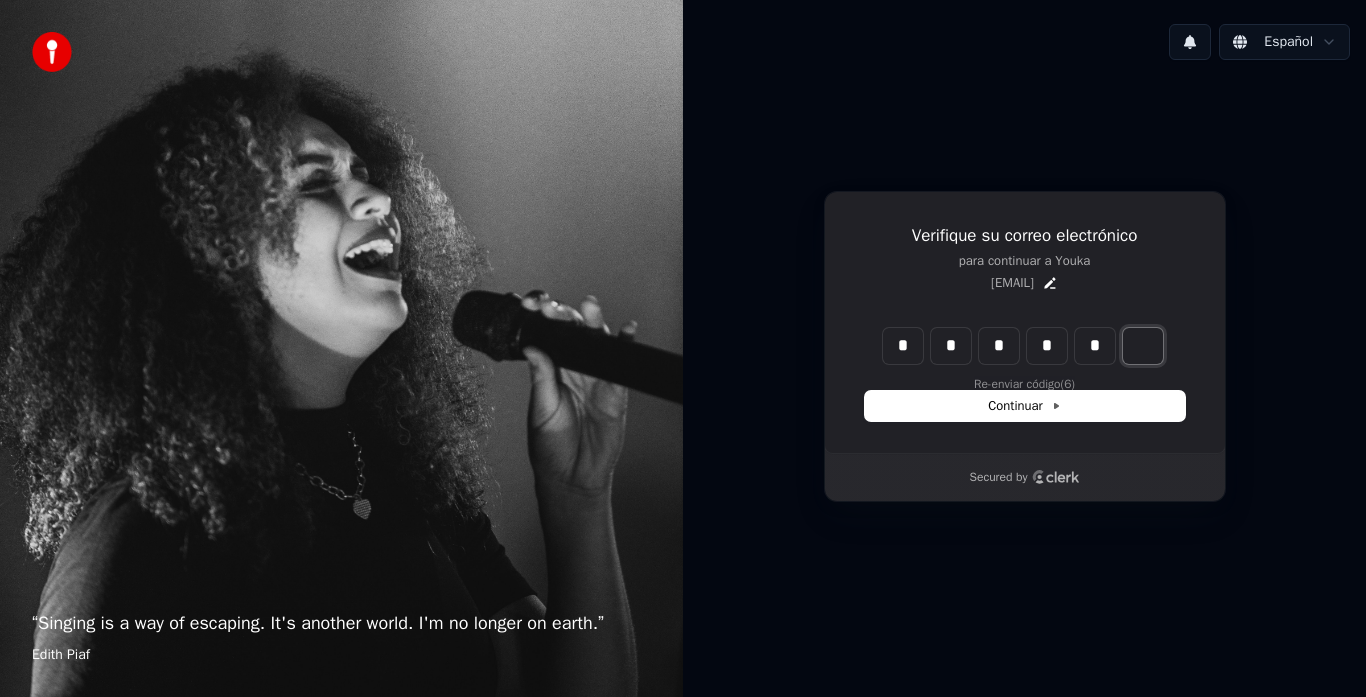 type on "******" 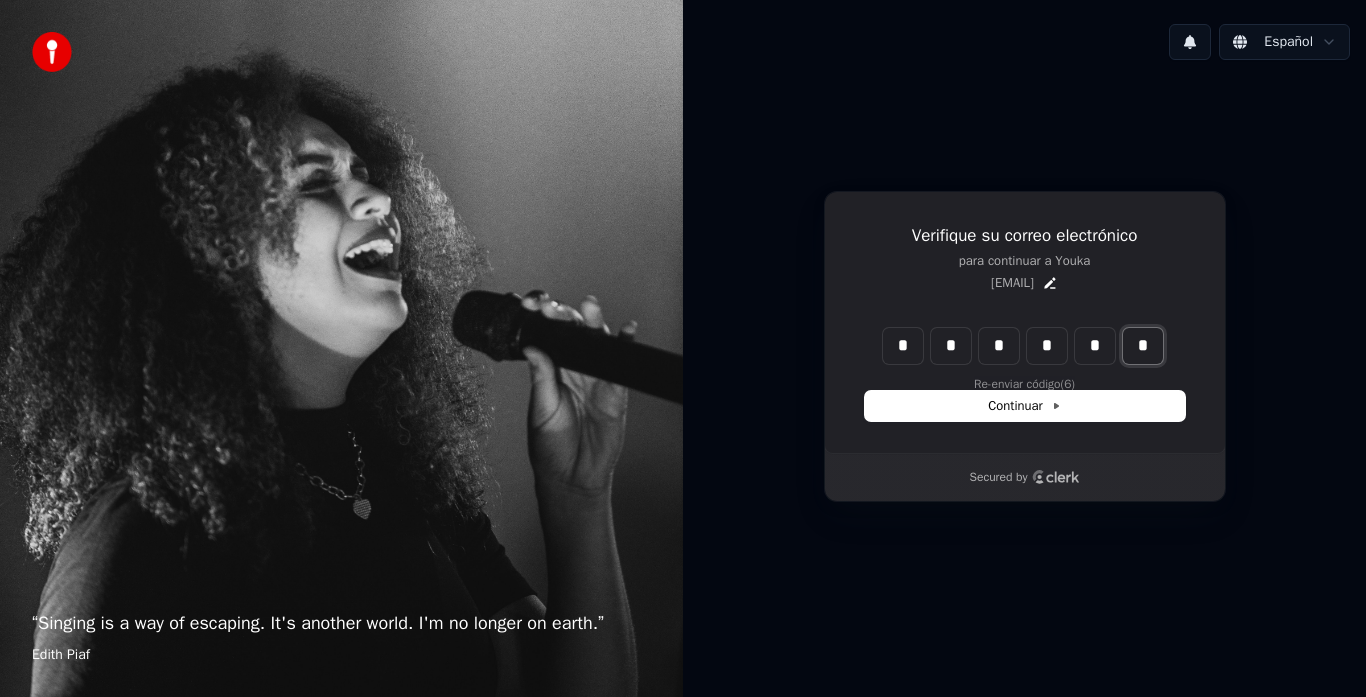 type on "*" 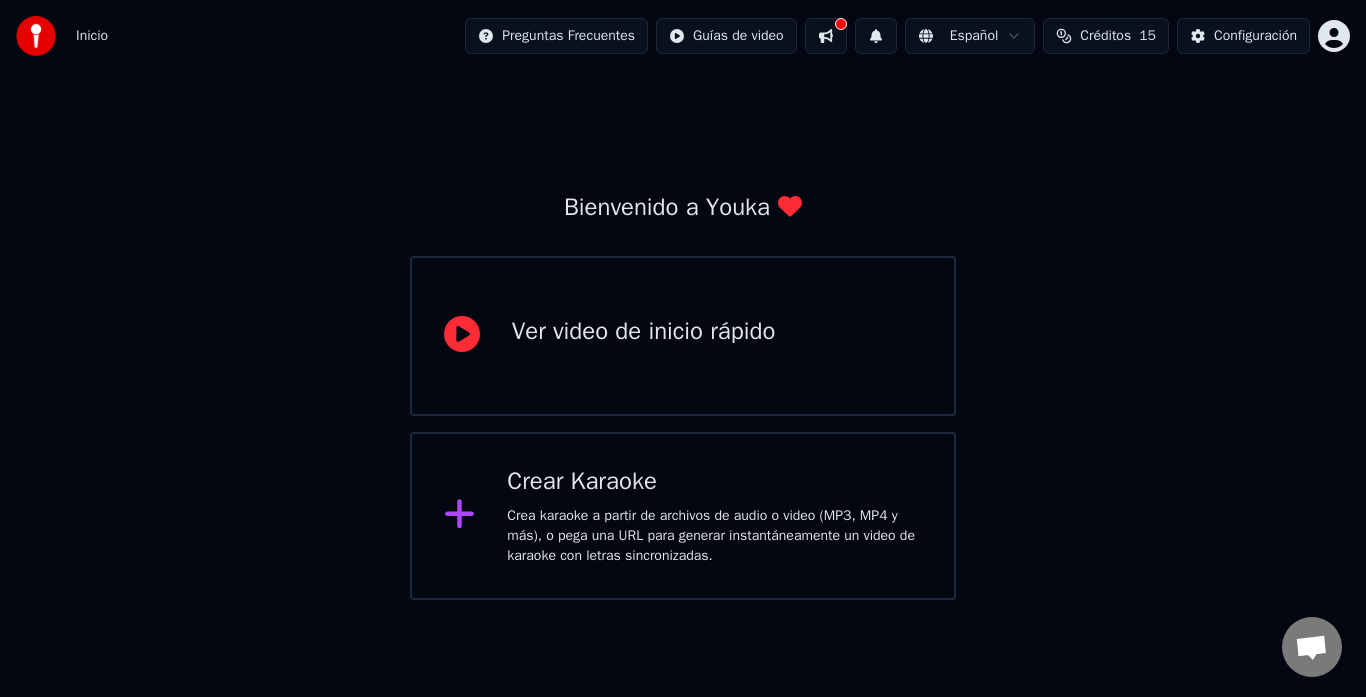 click on "Crea karaoke a partir de archivos de audio o video (MP3, MP4 y más), o pega una URL para generar instantáneamente un video de karaoke con letras sincronizadas." at bounding box center [714, 536] 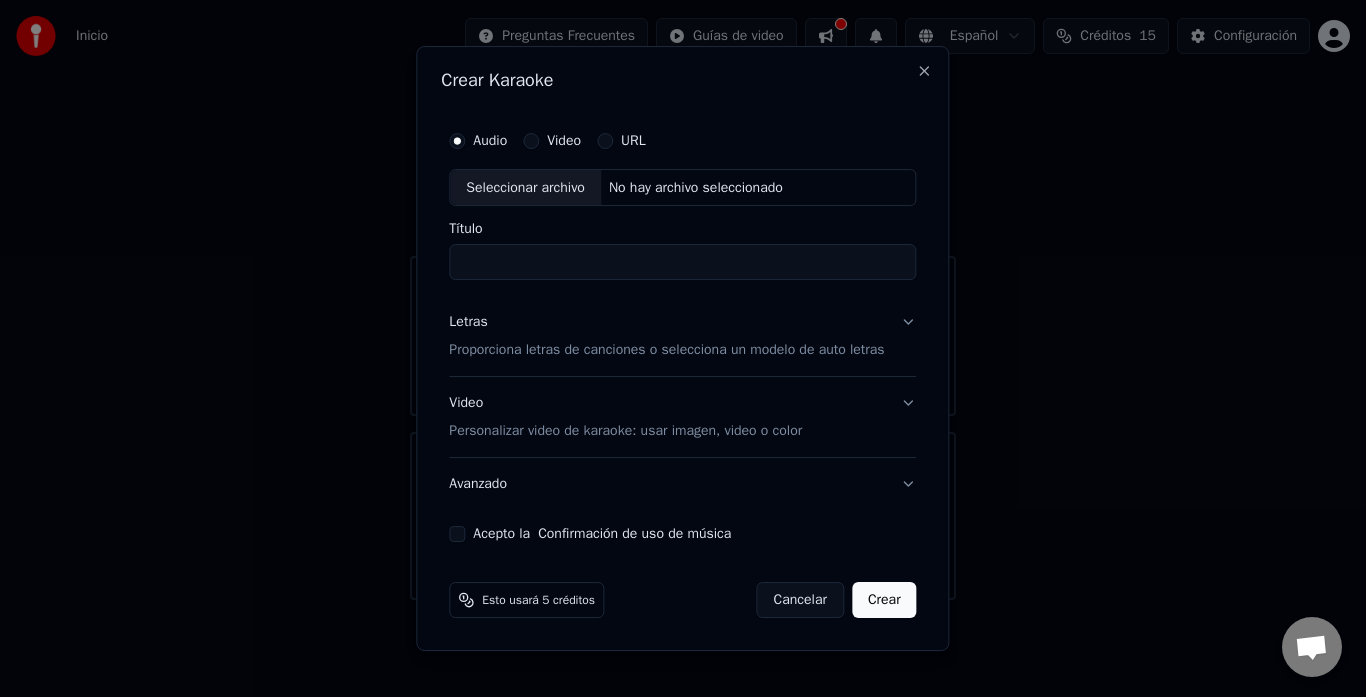 click on "Seleccionar archivo" at bounding box center [525, 188] 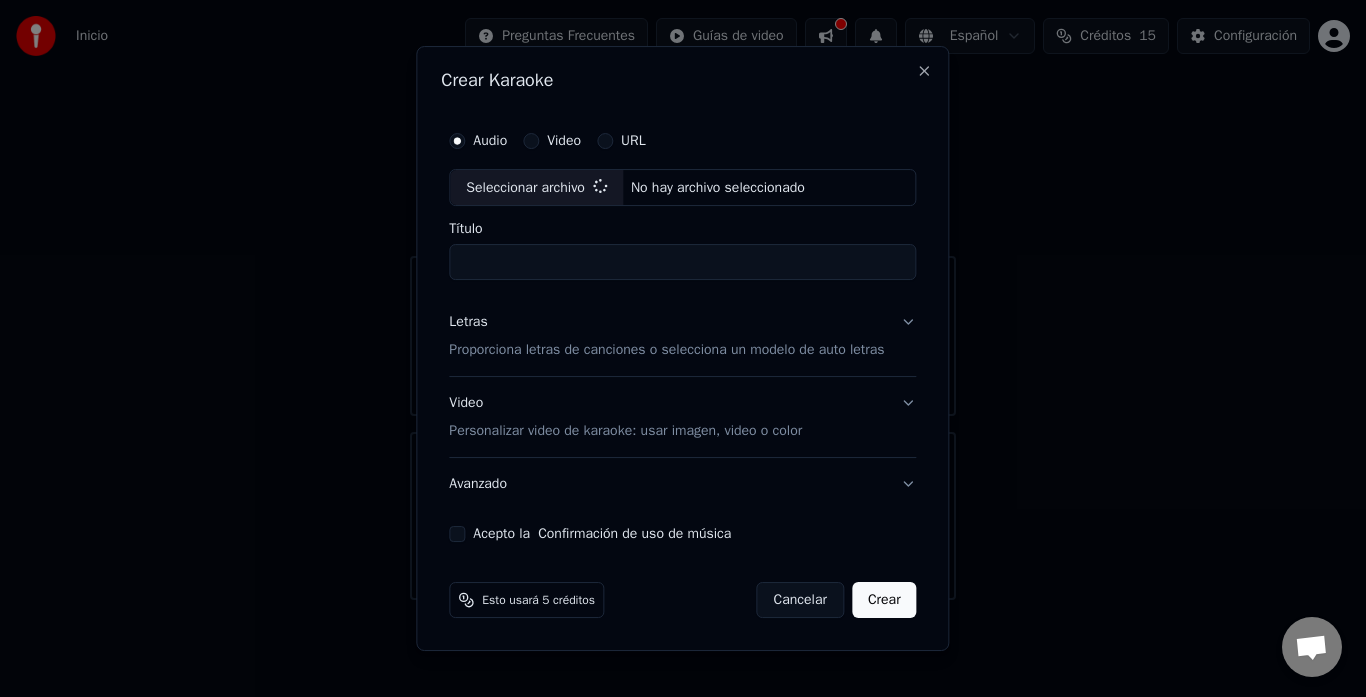 click on "Título" at bounding box center [682, 230] 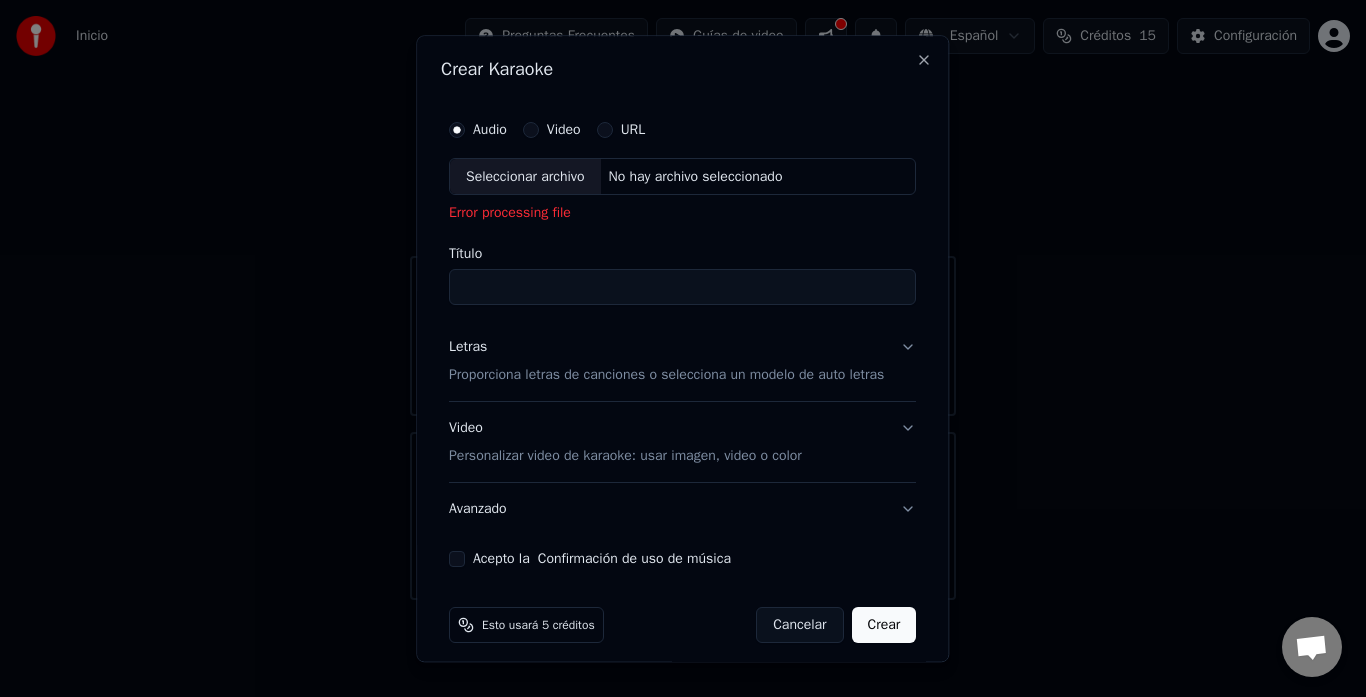click on "Seleccionar archivo" at bounding box center [525, 177] 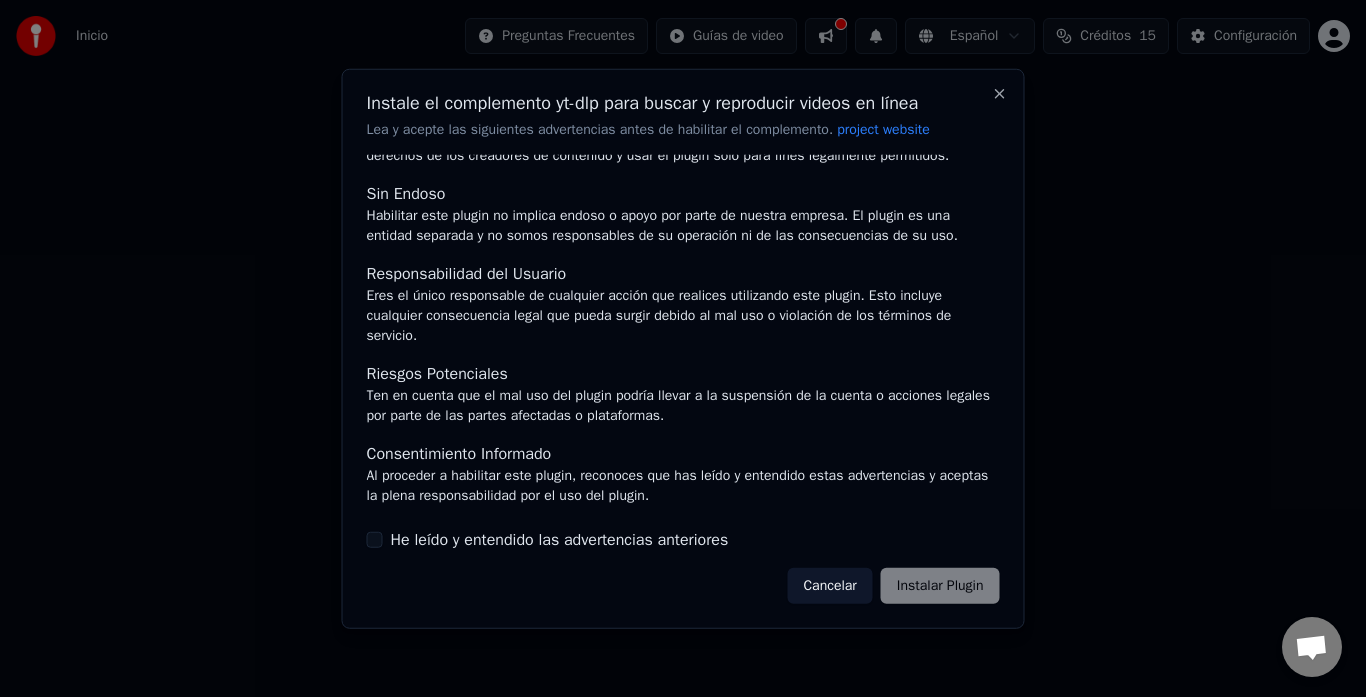 scroll, scrollTop: 155, scrollLeft: 0, axis: vertical 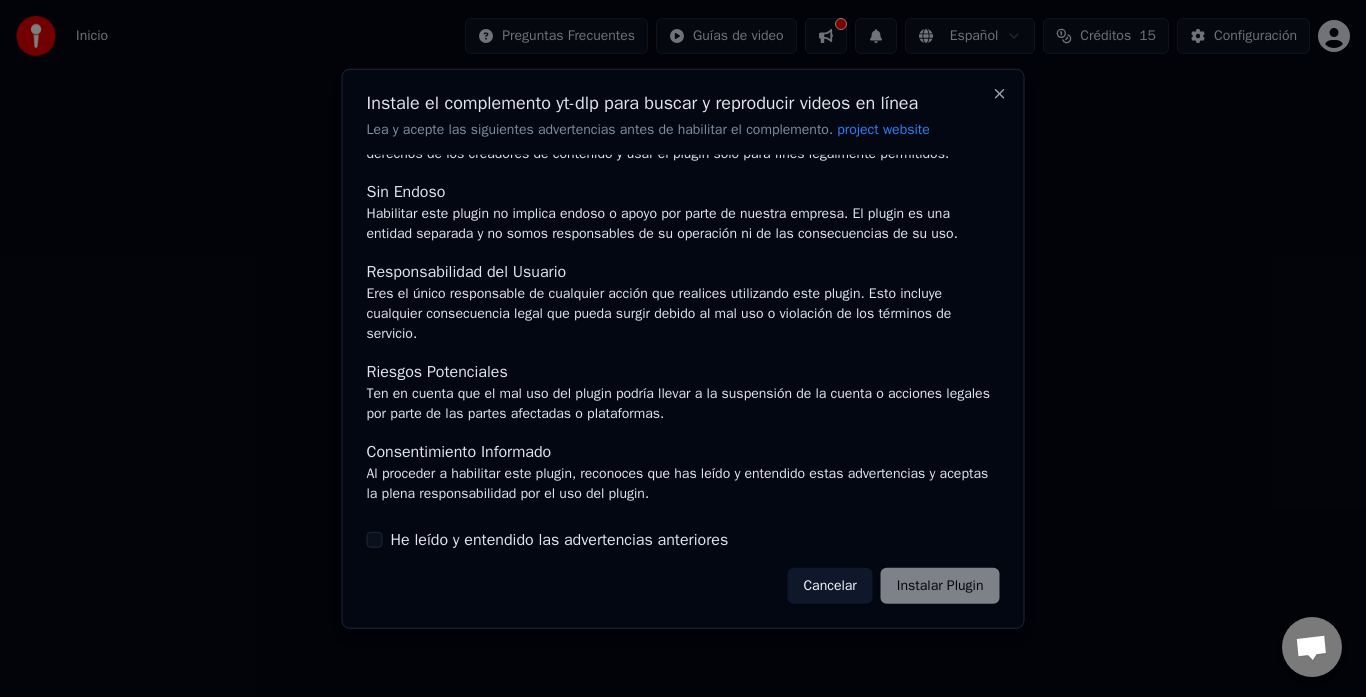 click on "He leído y entendido las advertencias anteriores" at bounding box center (560, 540) 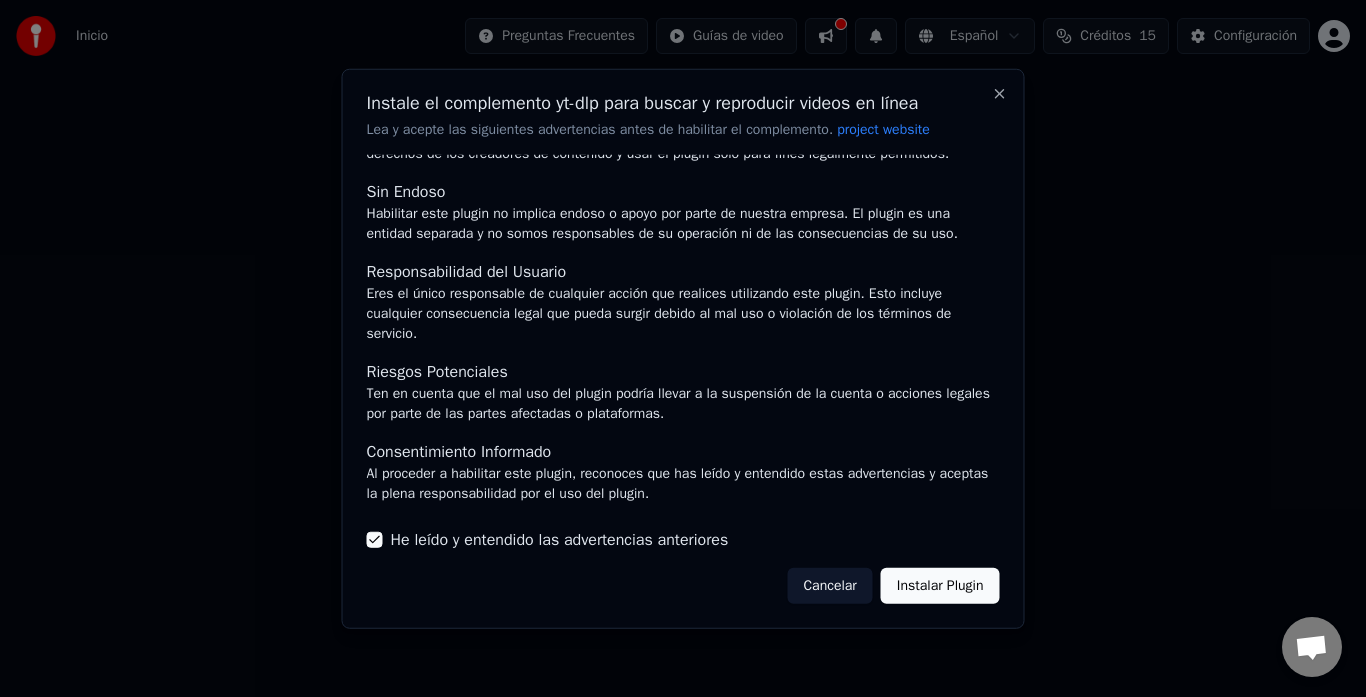 click on "Instalar Plugin" at bounding box center [940, 586] 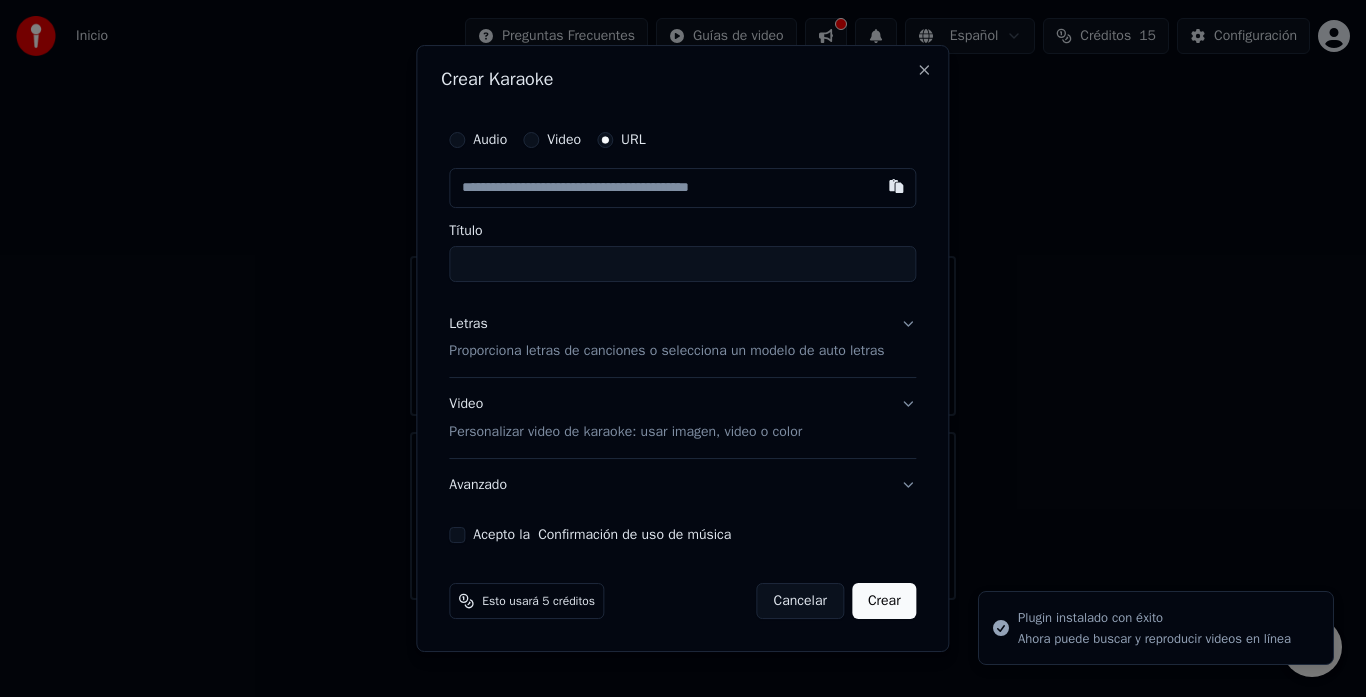 click at bounding box center [682, 188] 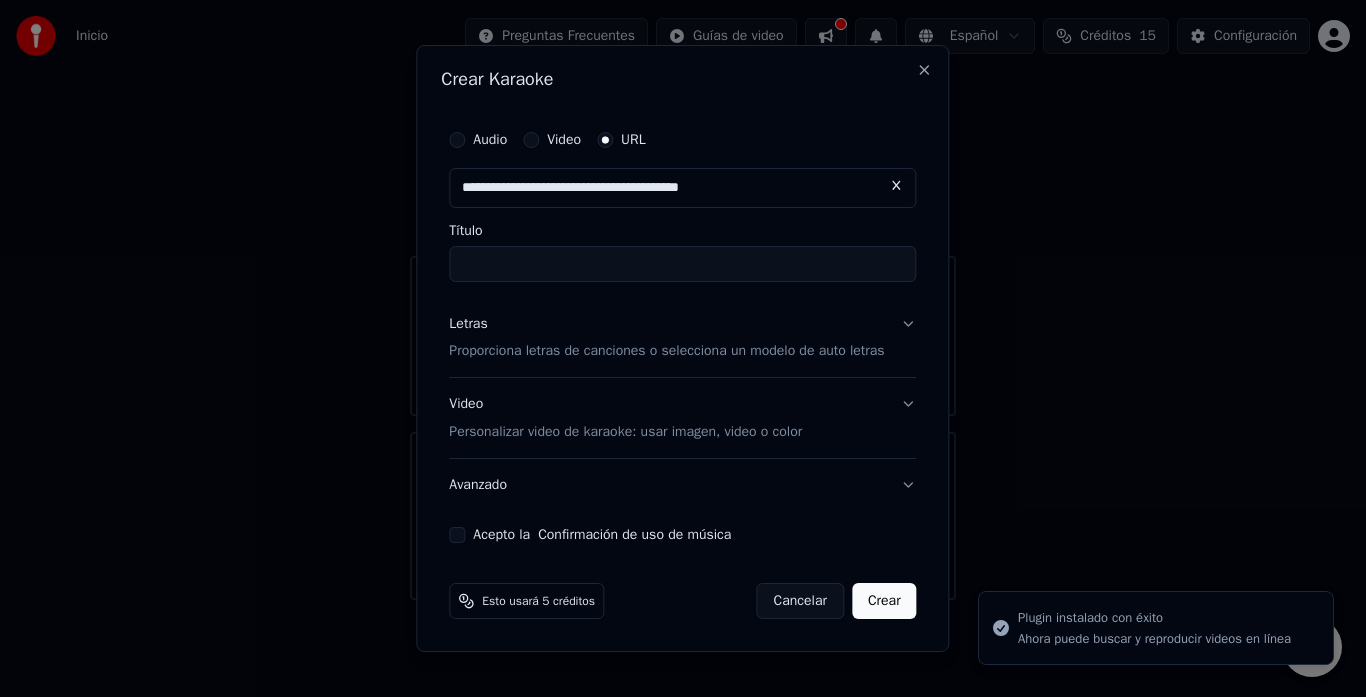 type on "**********" 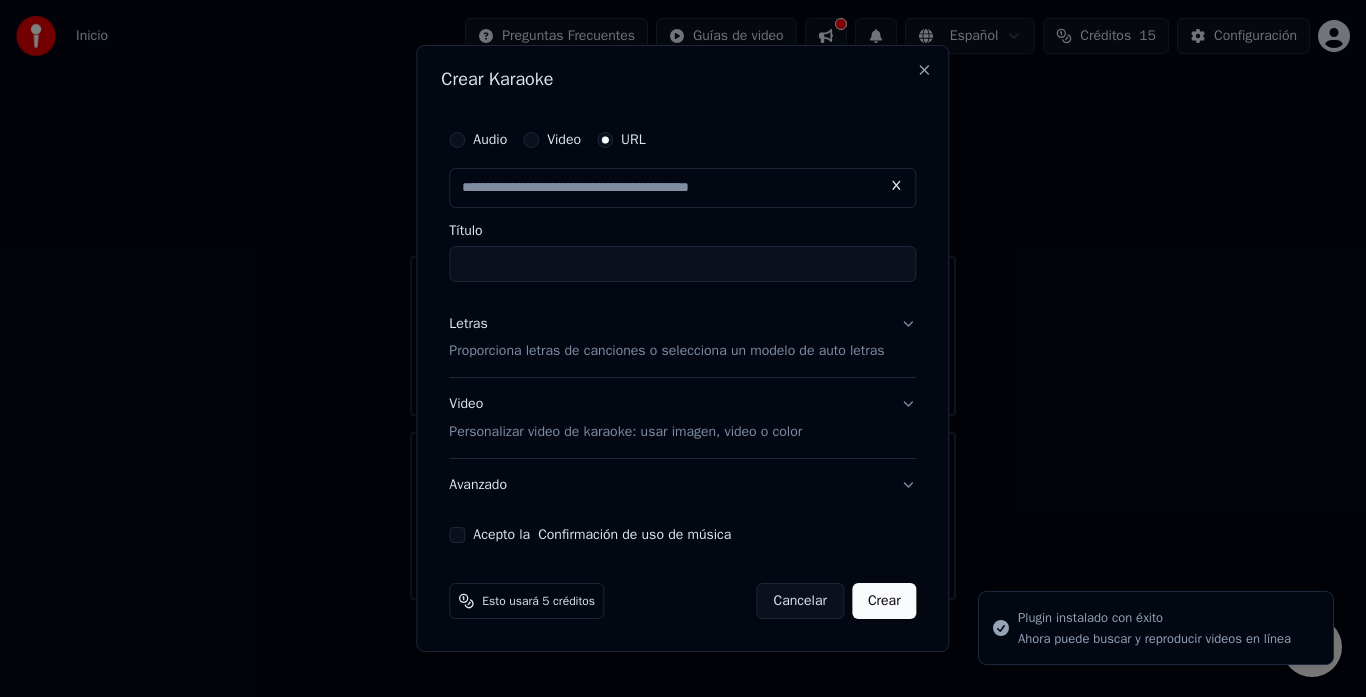 click on "Título" at bounding box center (682, 264) 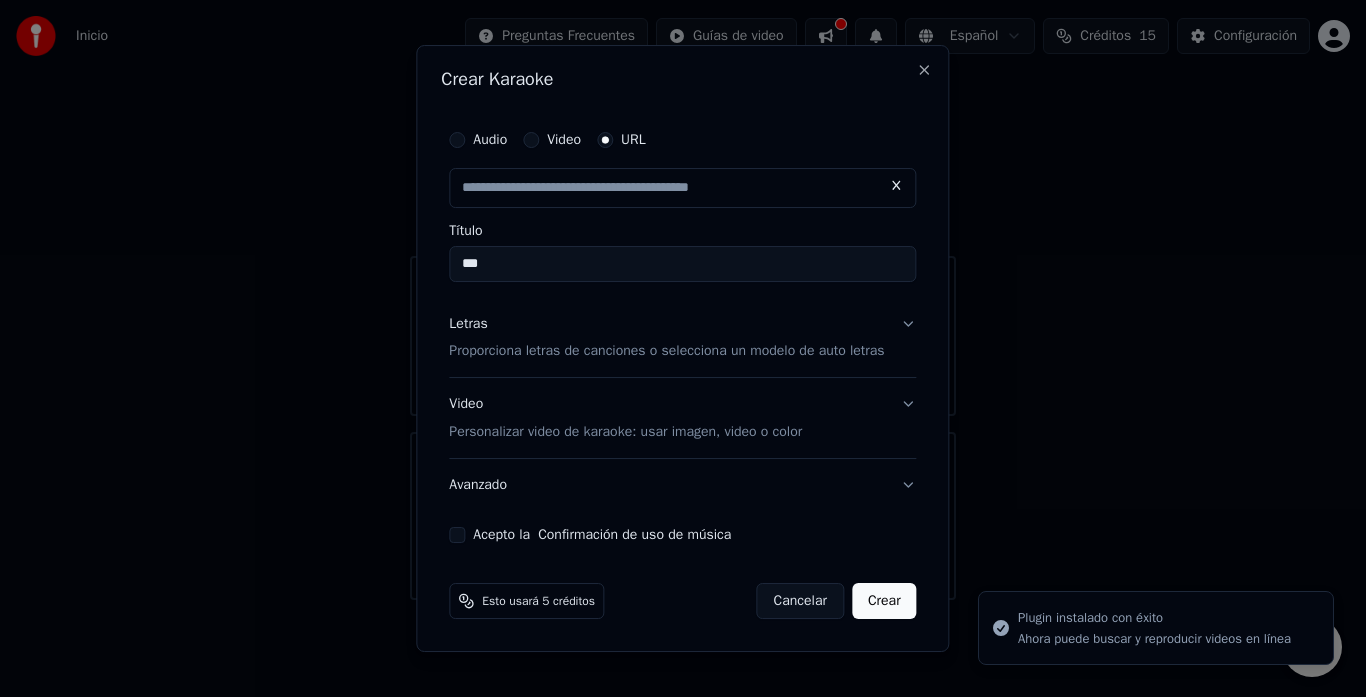 type on "****" 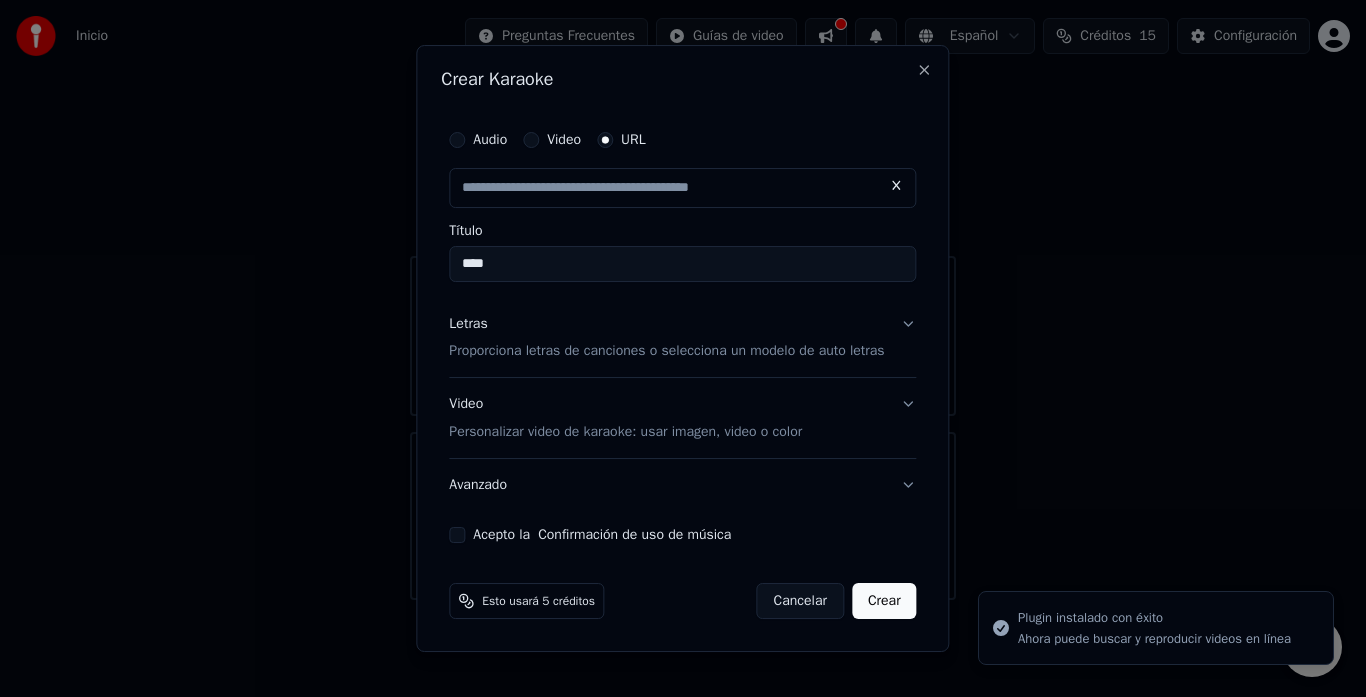 type on "**********" 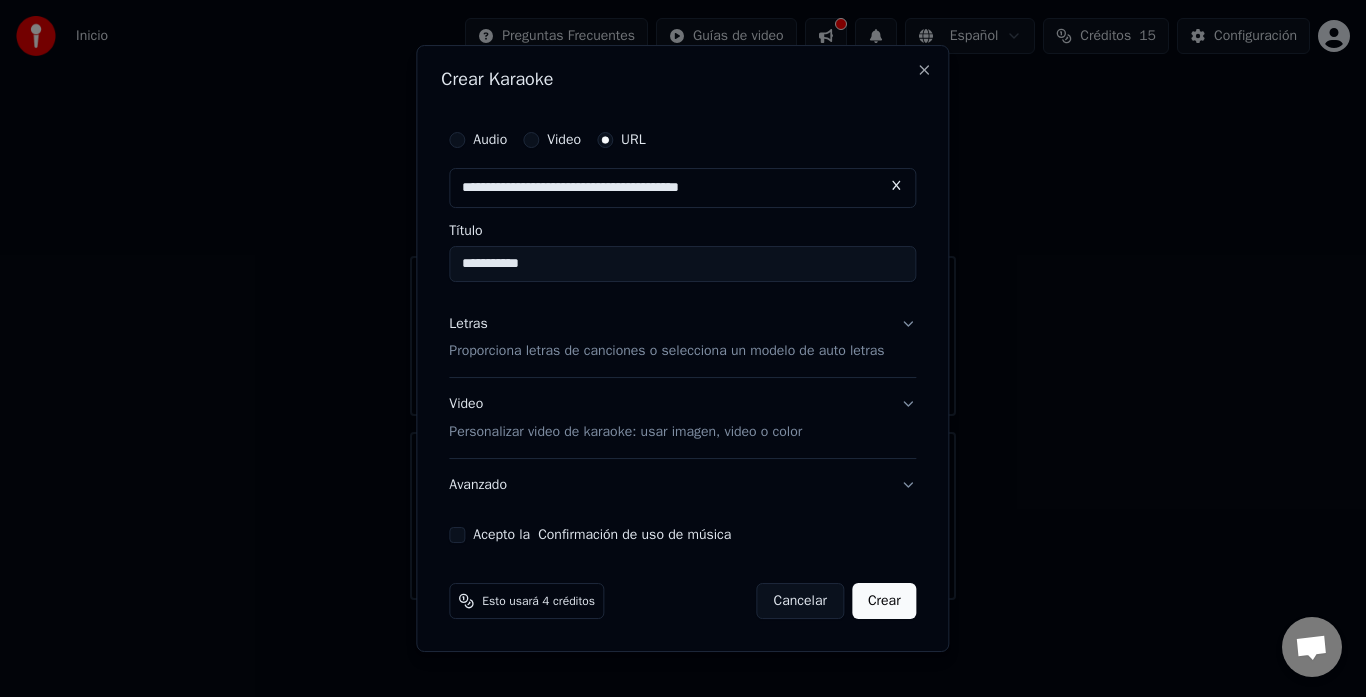 type on "**********" 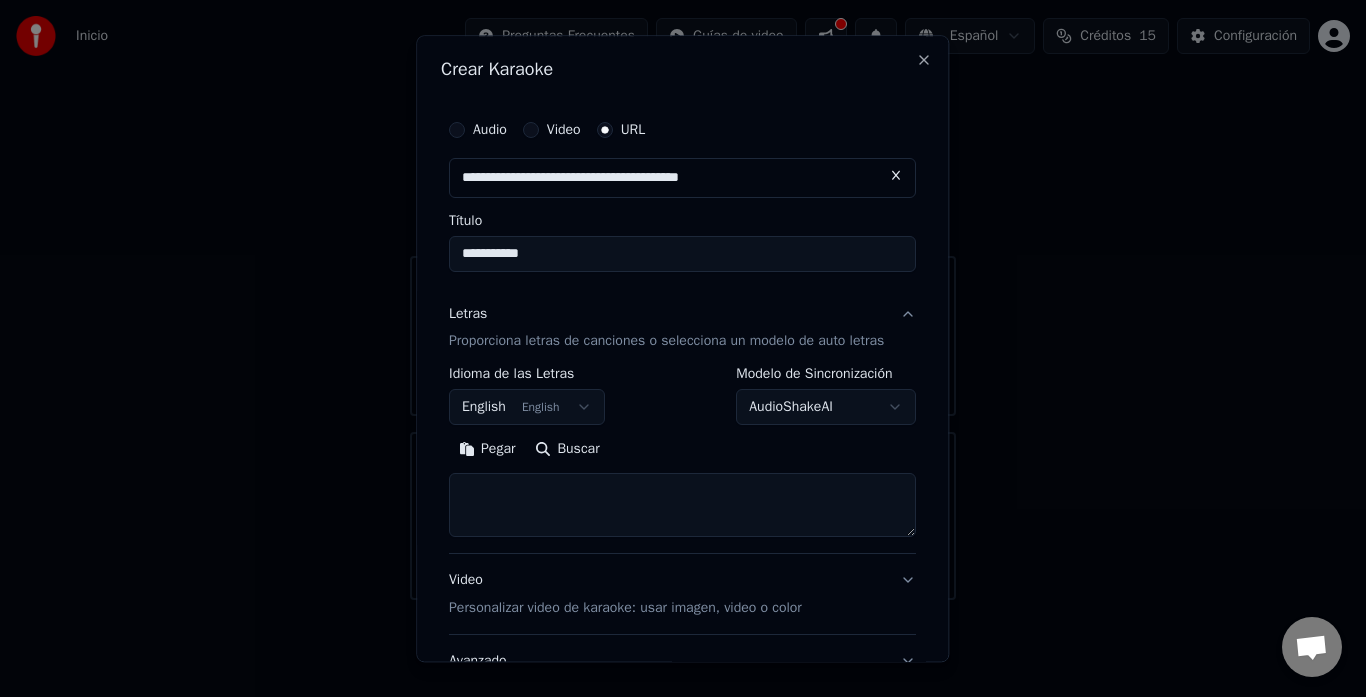 click on "English English" at bounding box center [527, 408] 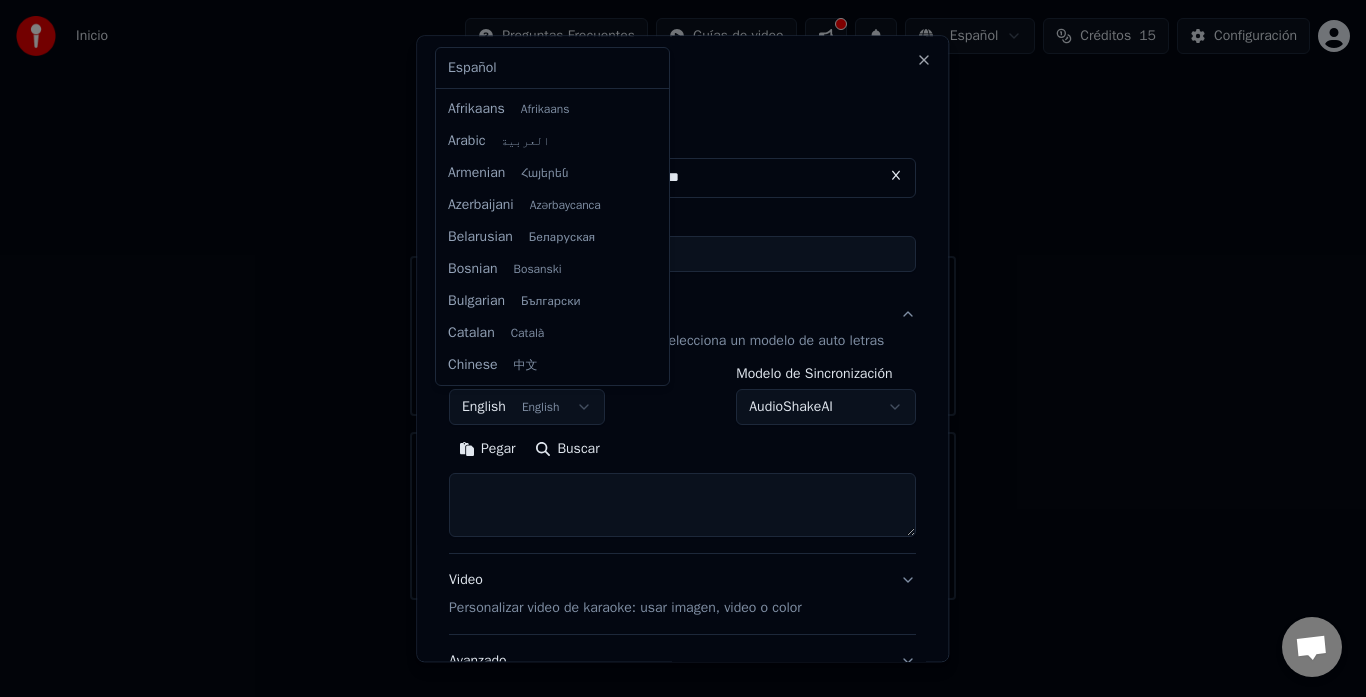 scroll, scrollTop: 160, scrollLeft: 0, axis: vertical 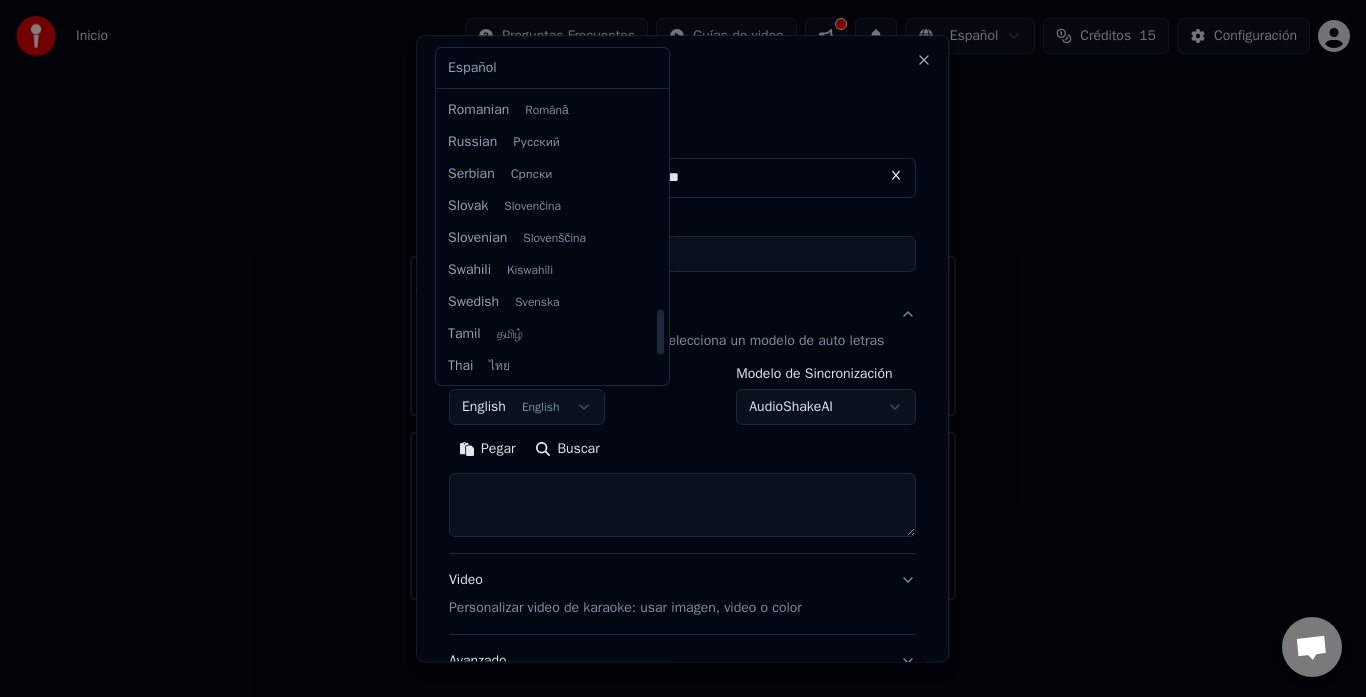 select on "**" 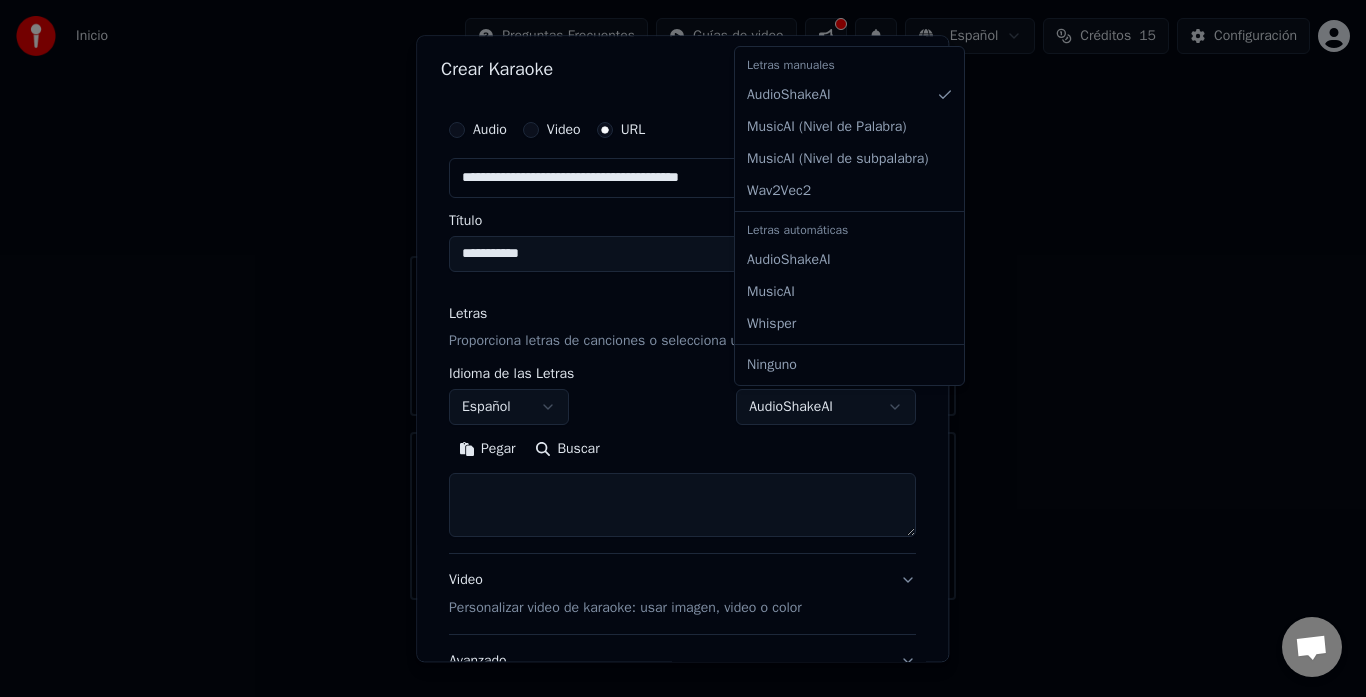 click on "**********" at bounding box center (683, 300) 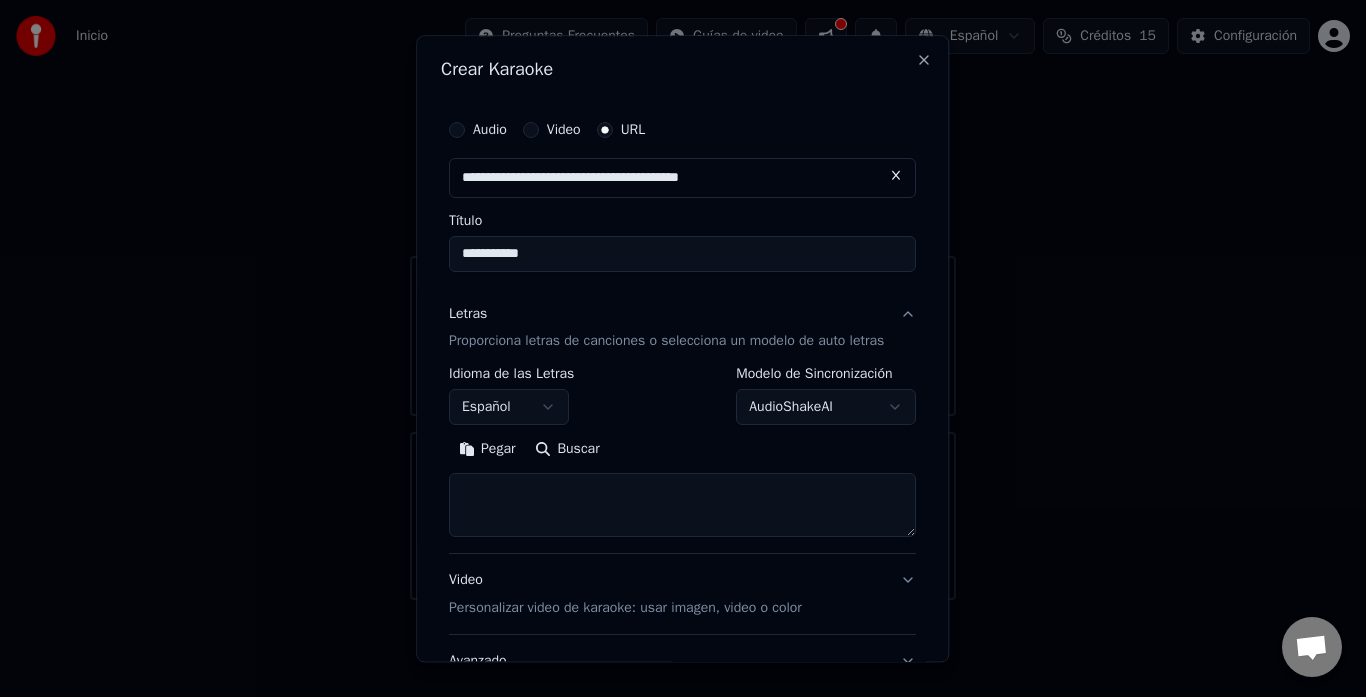 click on "**********" at bounding box center (683, 300) 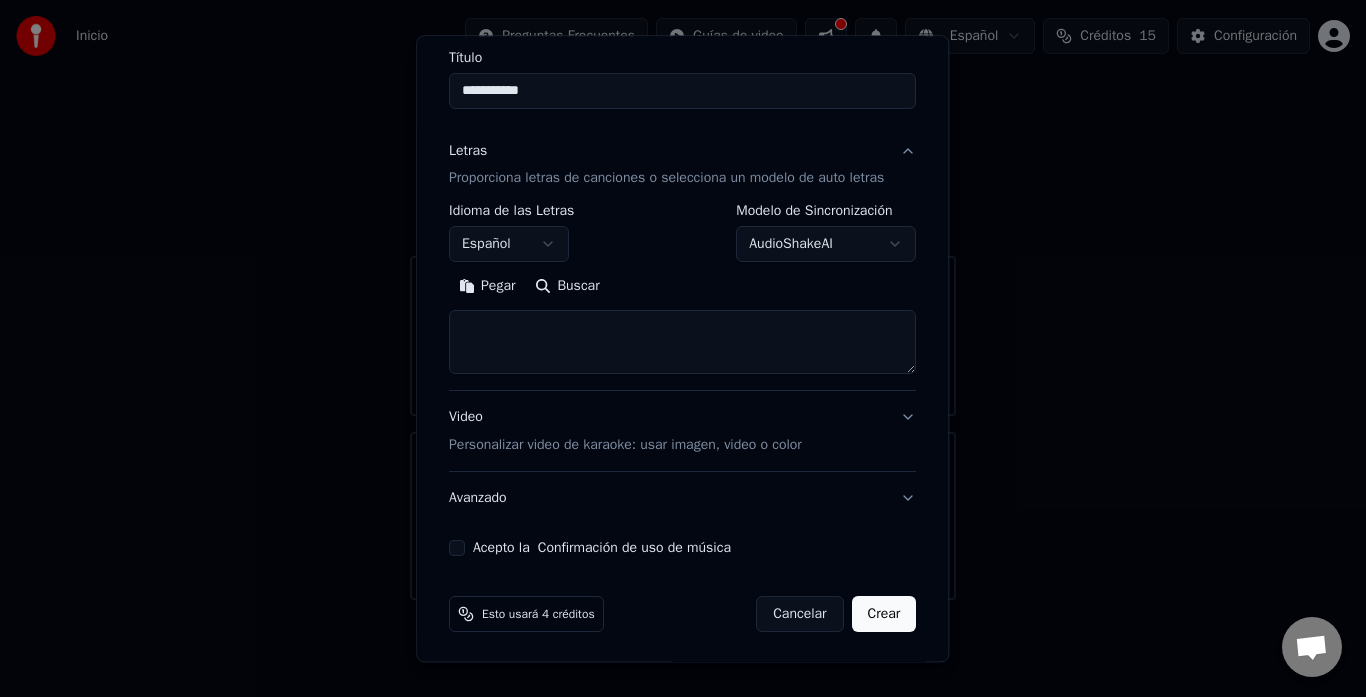 scroll, scrollTop: 166, scrollLeft: 0, axis: vertical 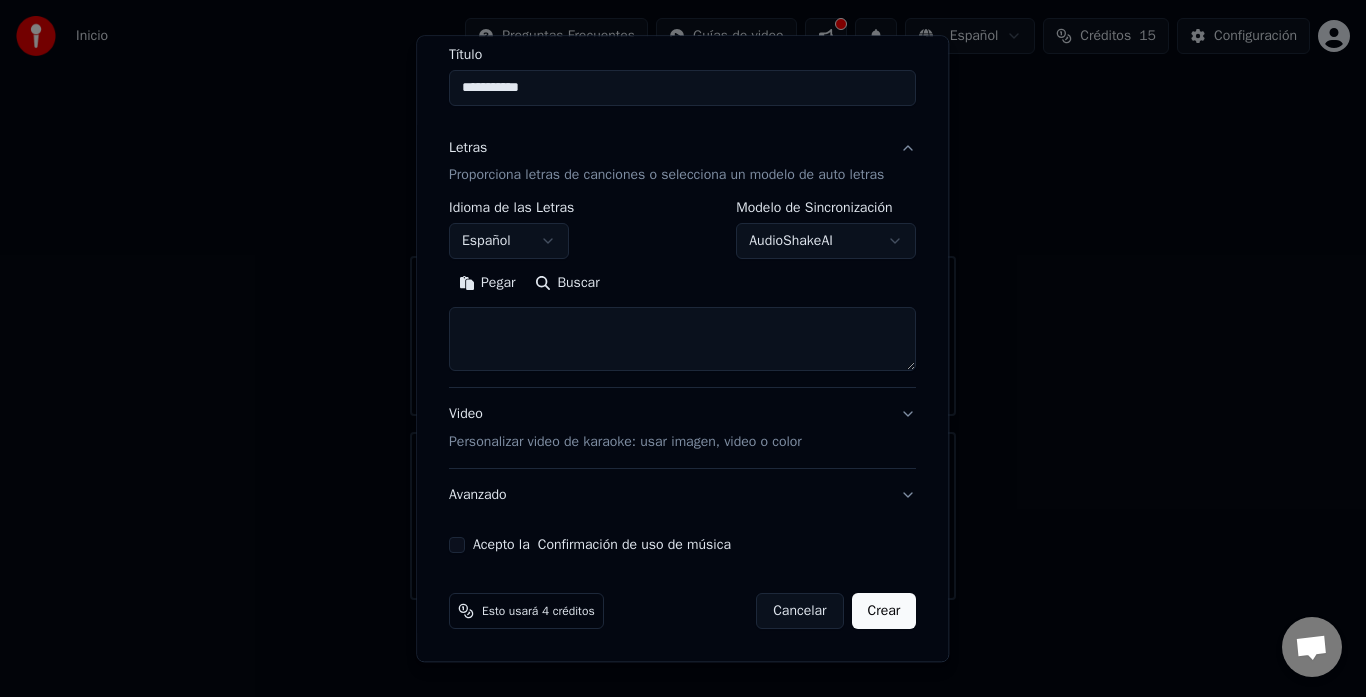 click at bounding box center (682, 340) 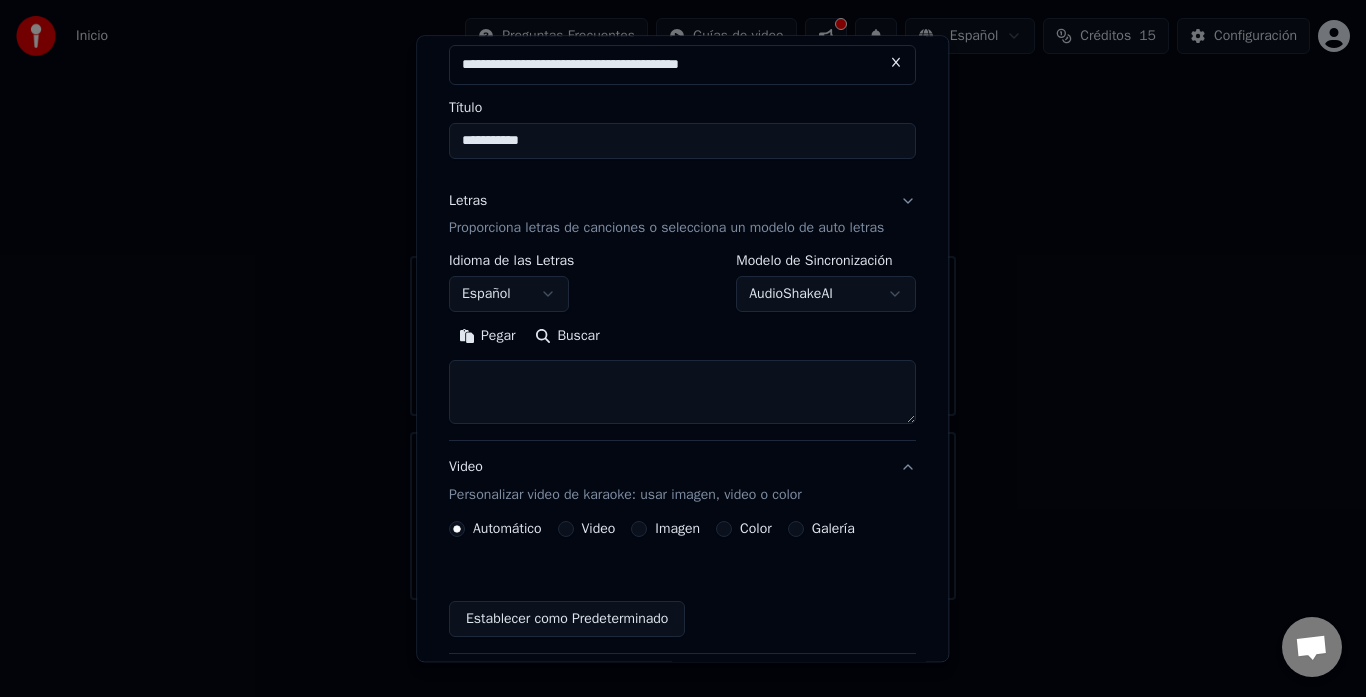 scroll, scrollTop: 113, scrollLeft: 0, axis: vertical 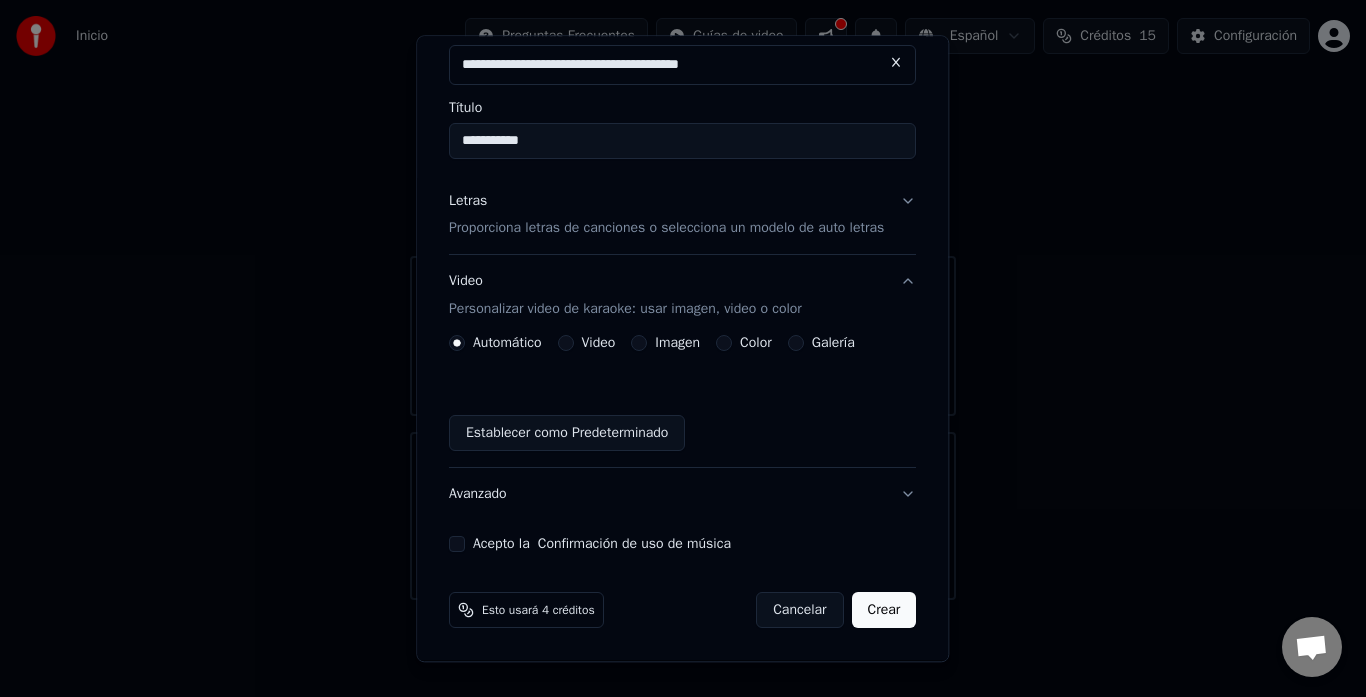click on "Letras Proporciona letras de canciones o selecciona un modelo de auto letras" at bounding box center (682, 215) 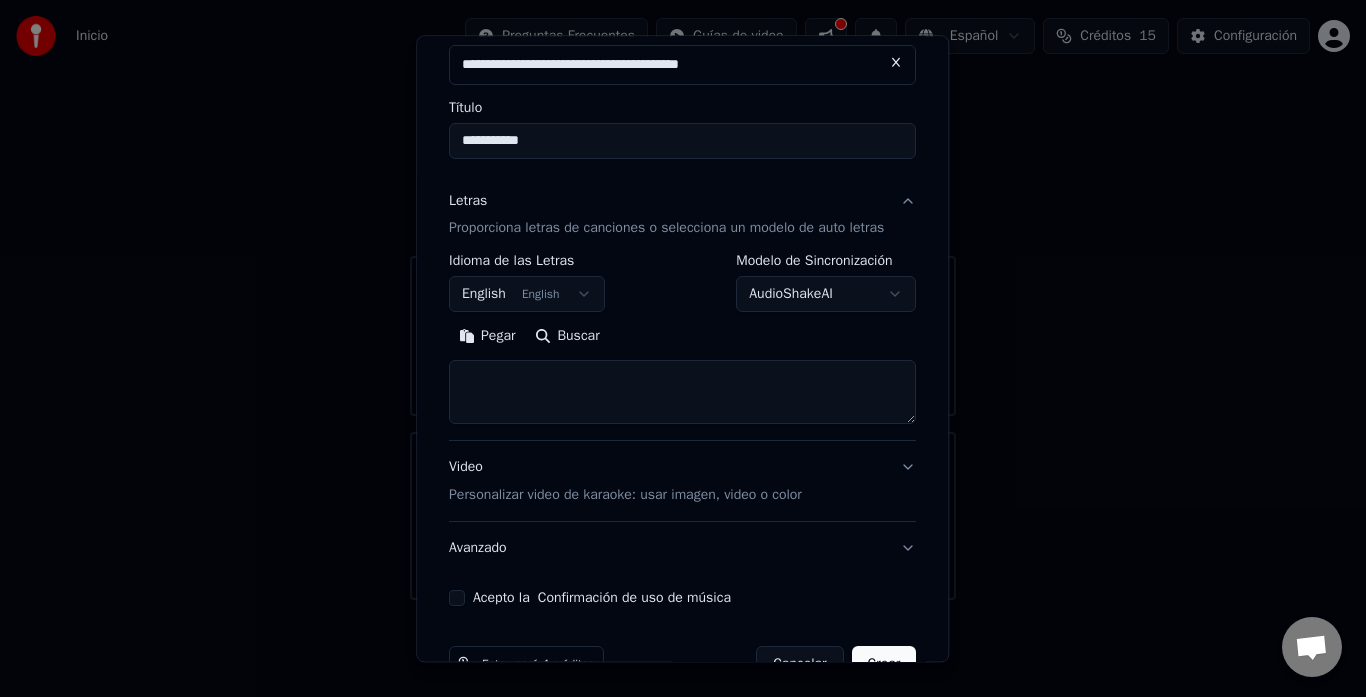 click on "**********" at bounding box center [682, 340] 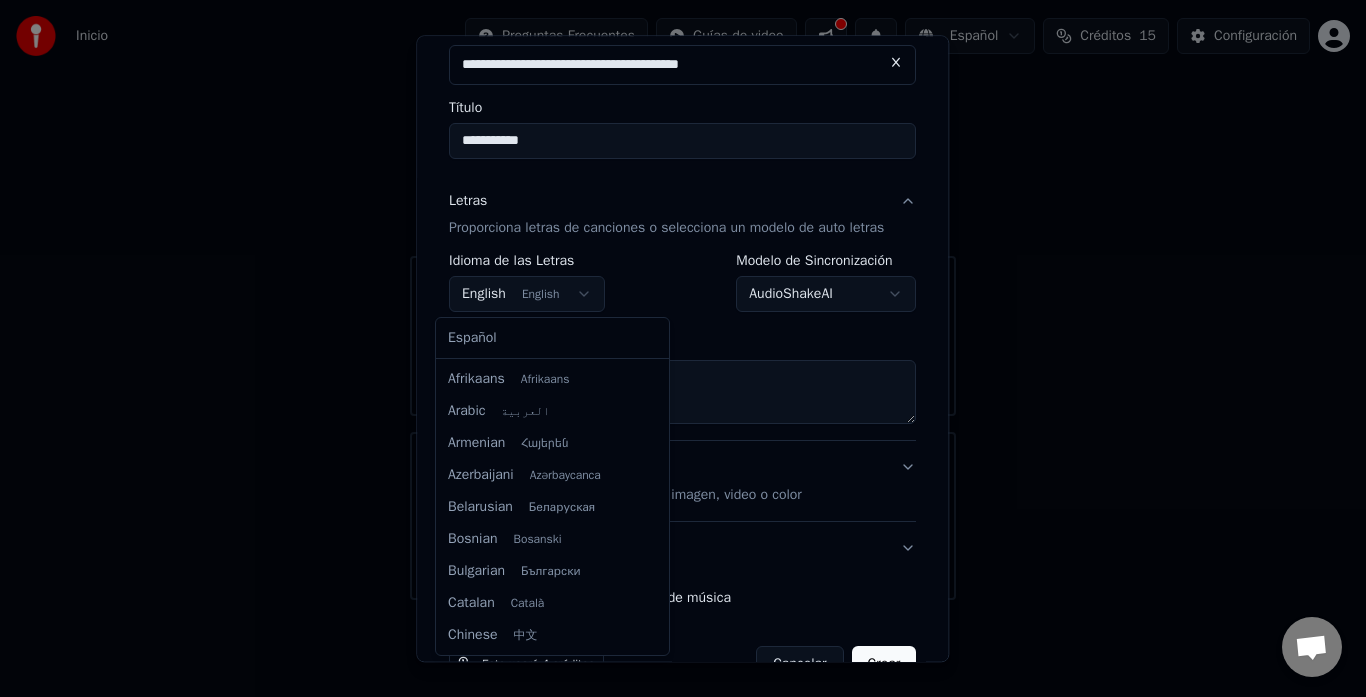 scroll, scrollTop: 160, scrollLeft: 0, axis: vertical 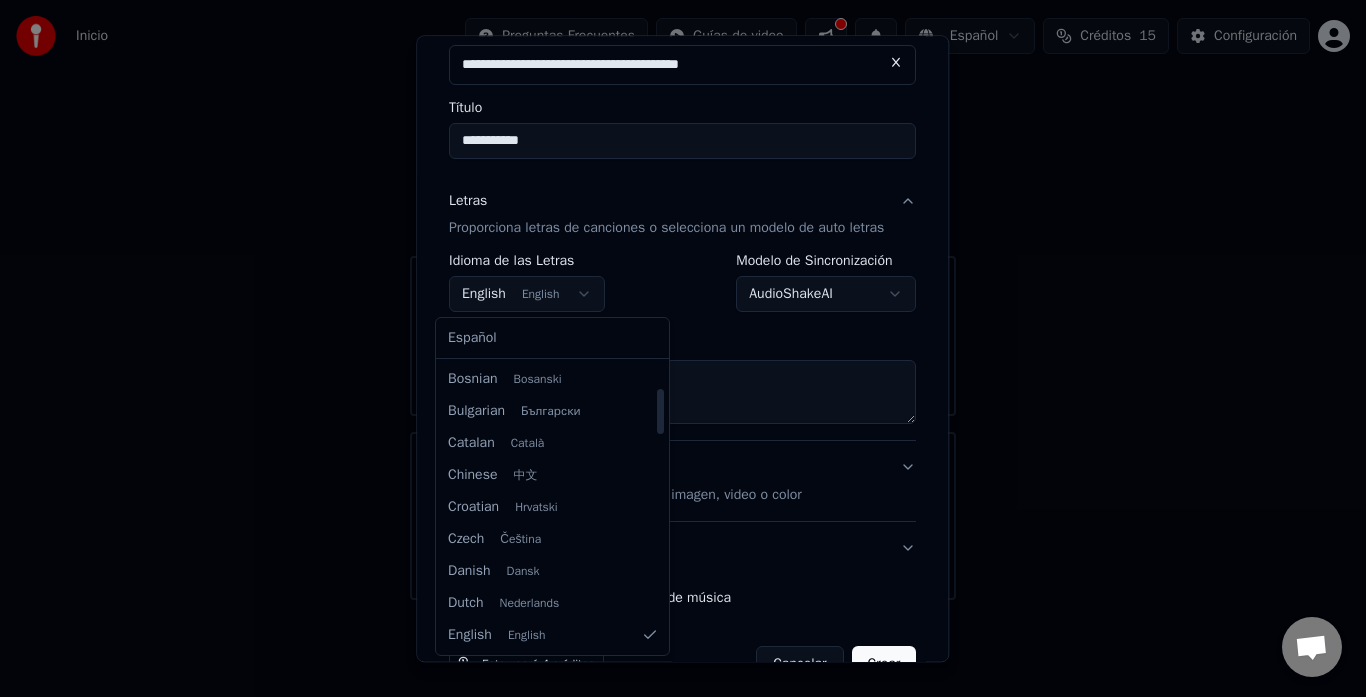 select on "**" 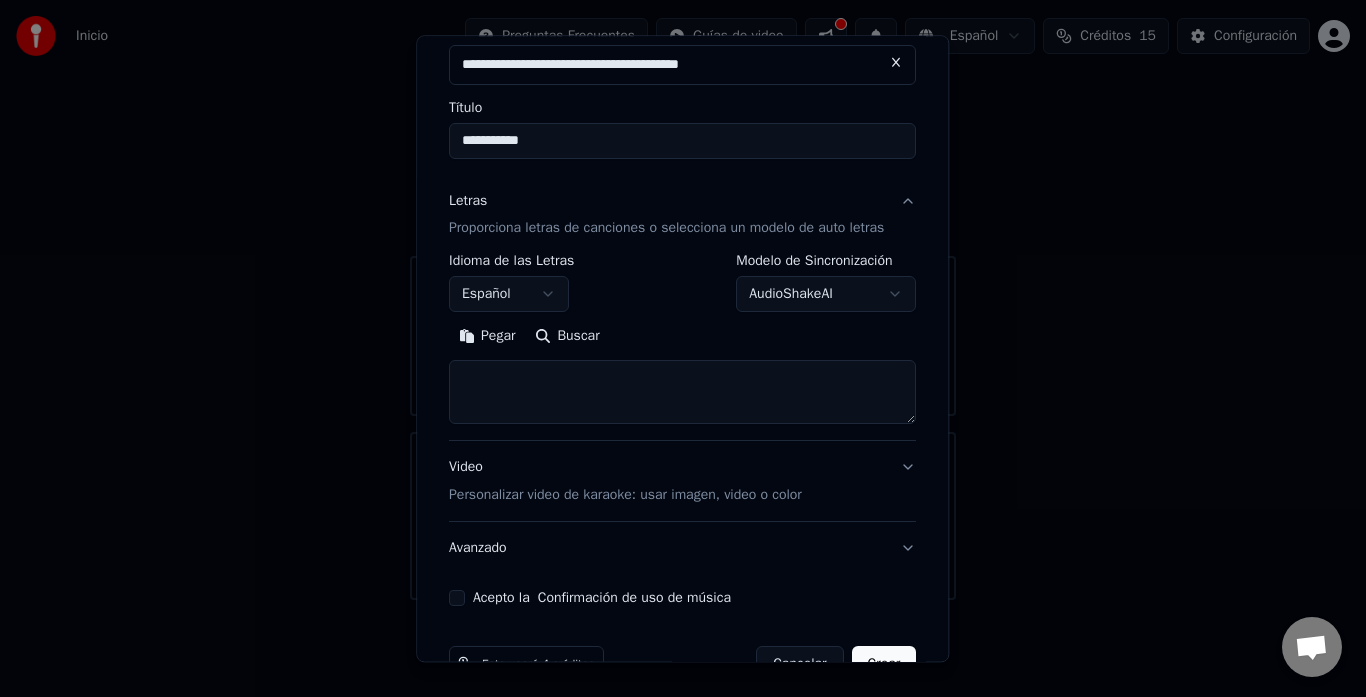 click at bounding box center (682, 393) 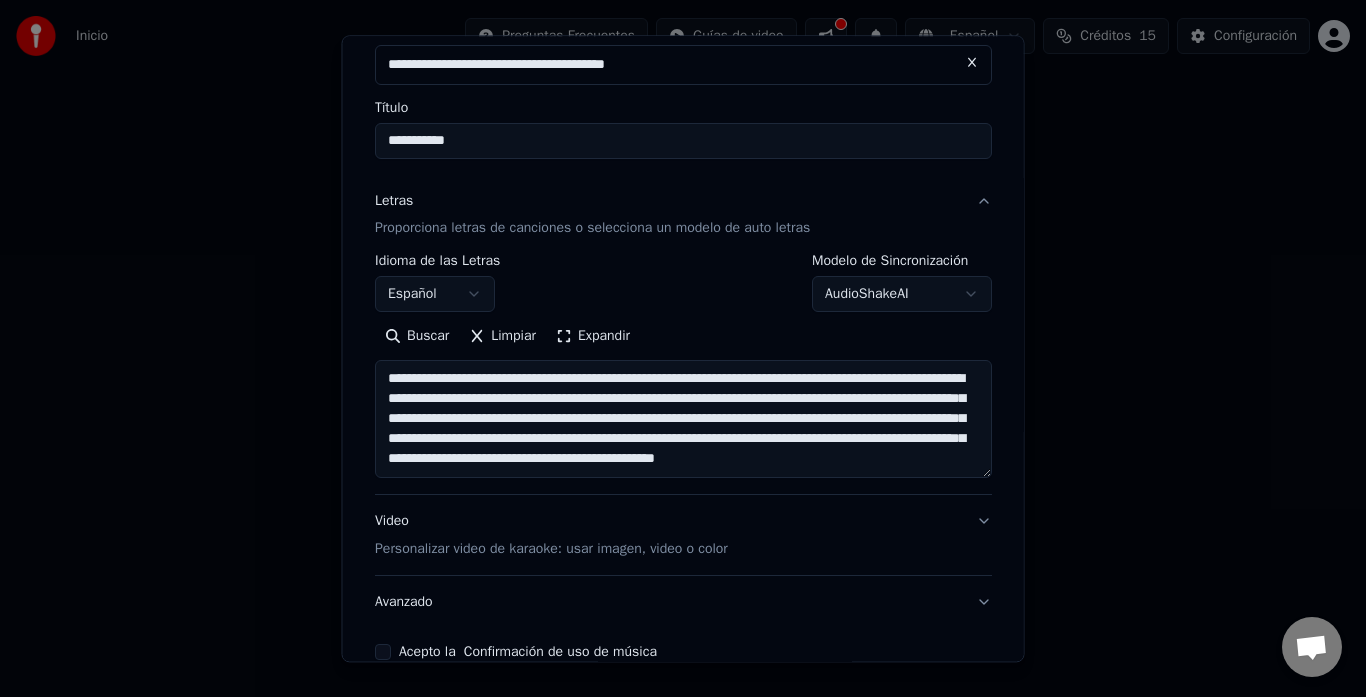 scroll, scrollTop: 105, scrollLeft: 0, axis: vertical 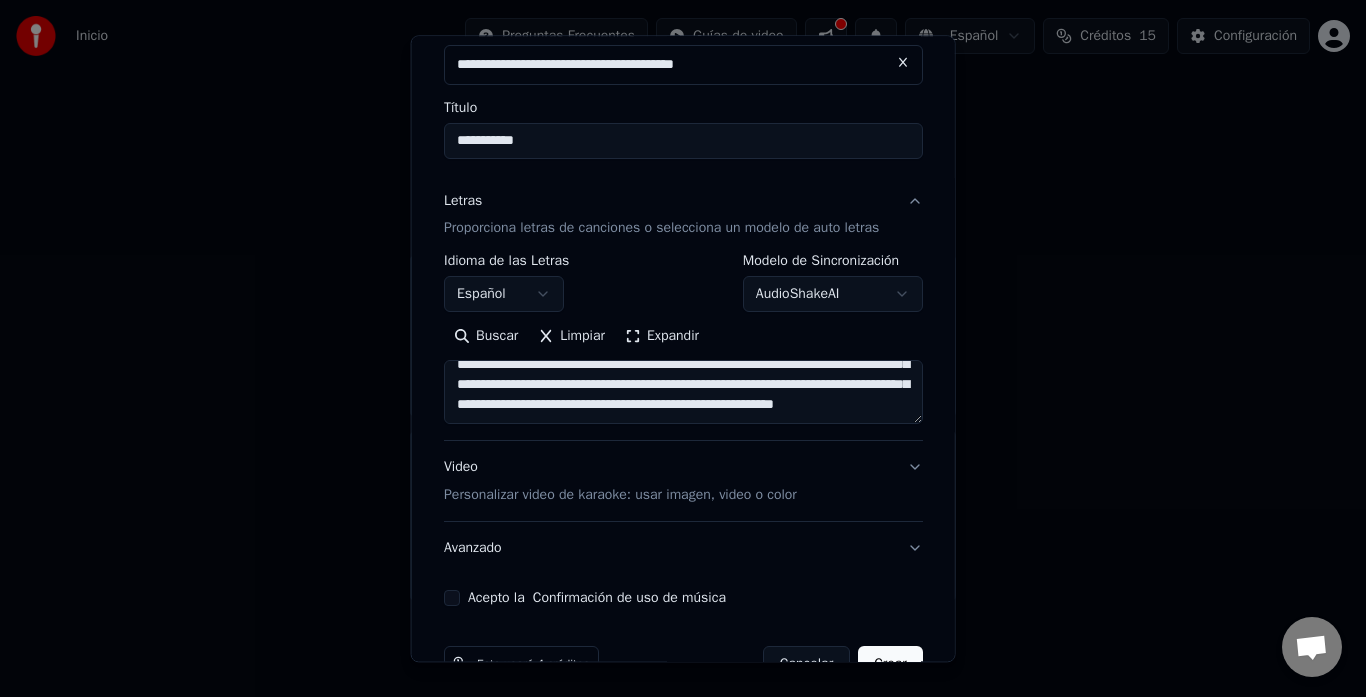 type on "**********" 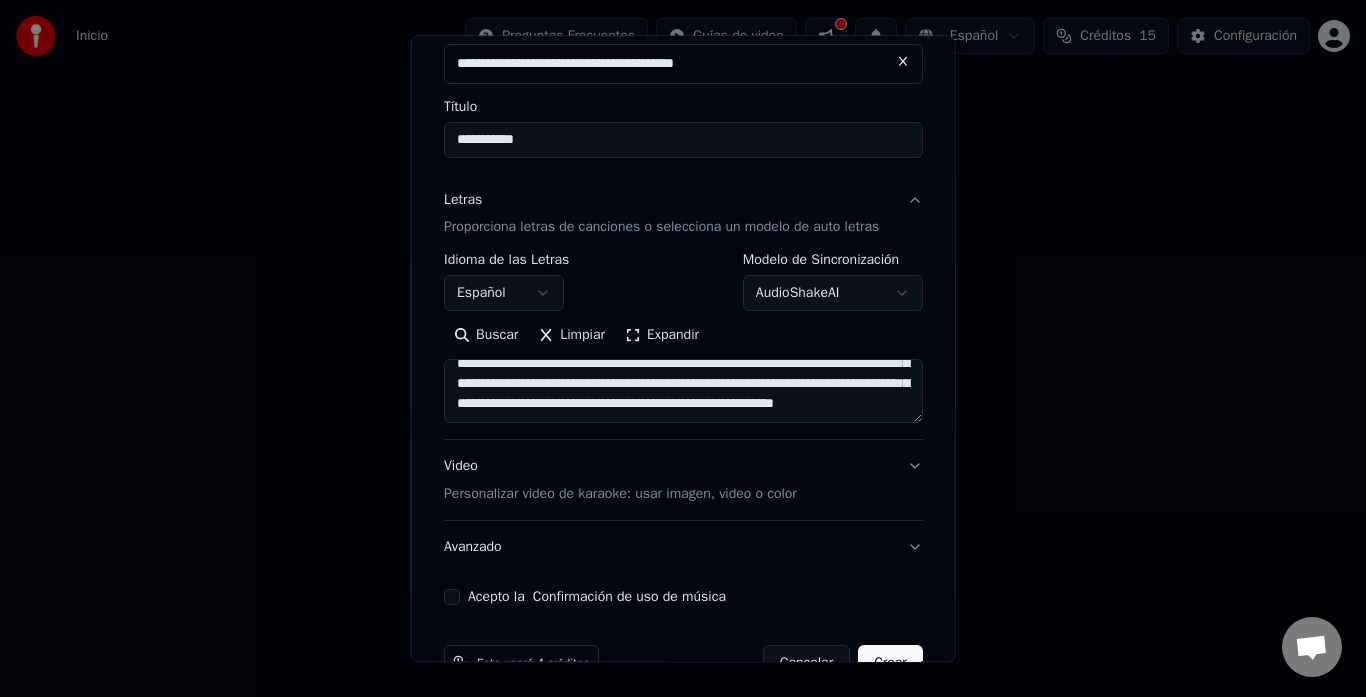 select 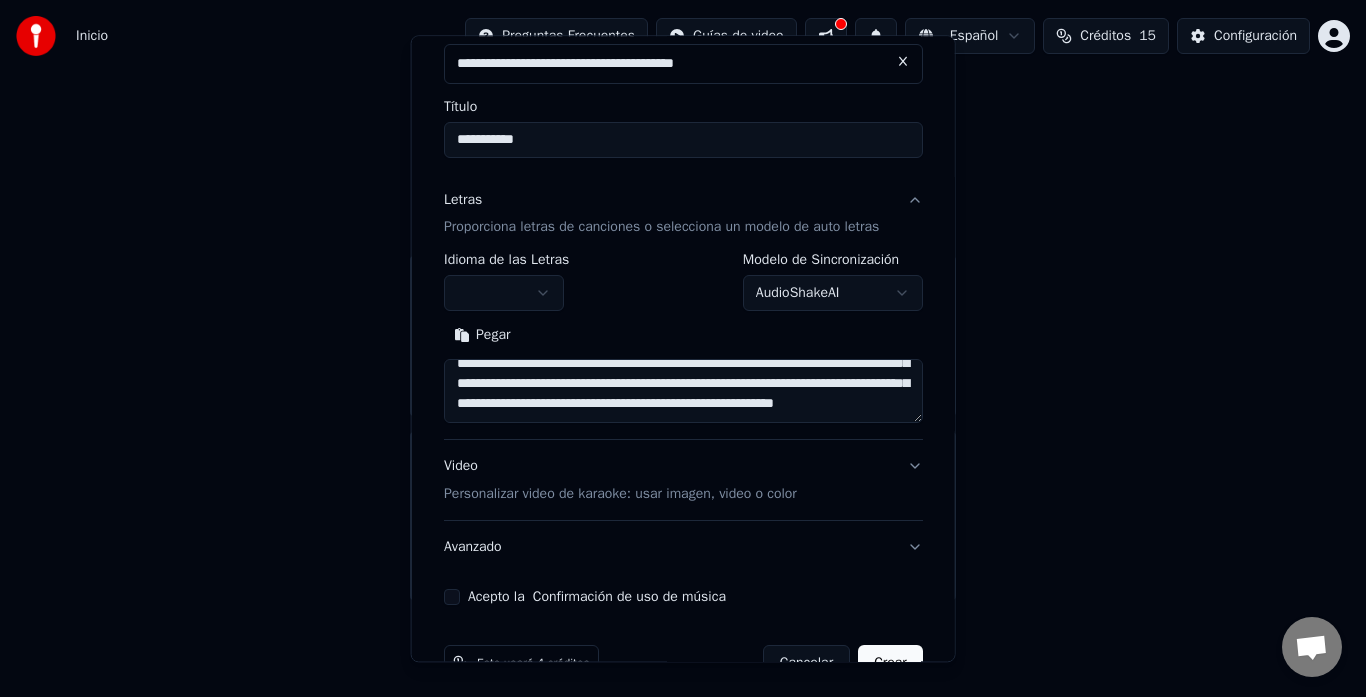 type 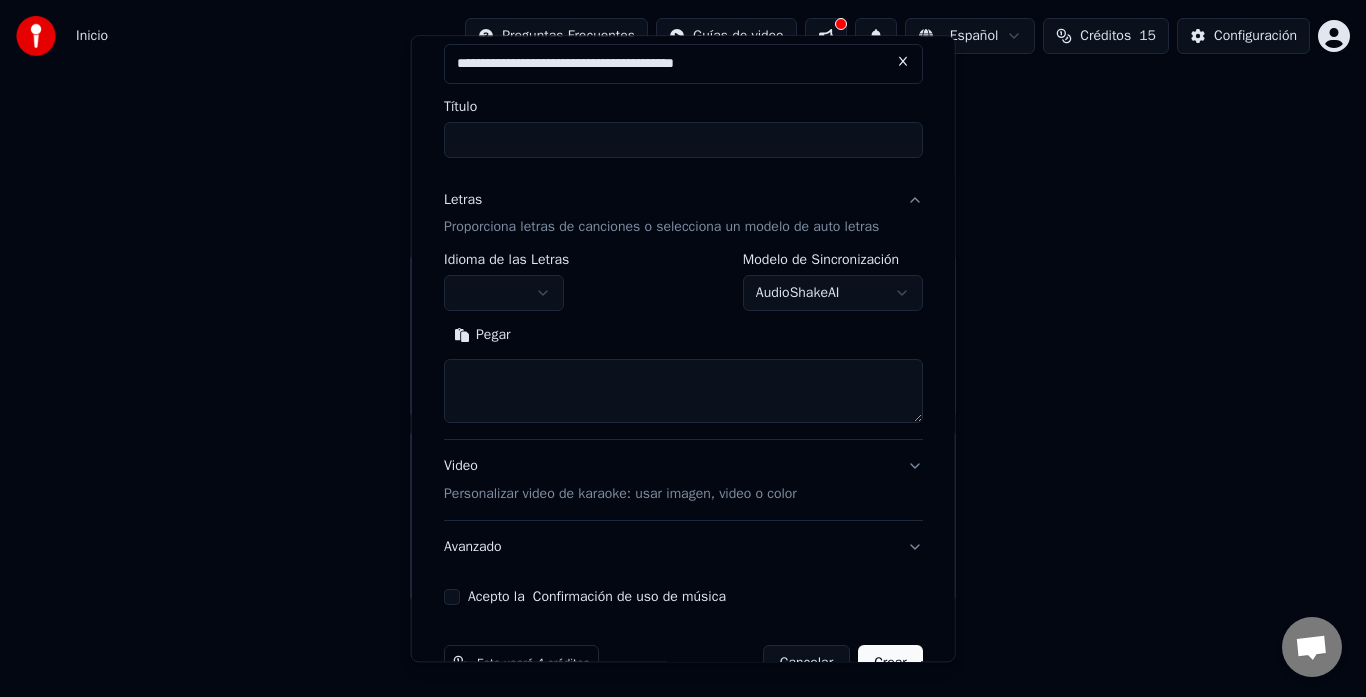 scroll, scrollTop: 0, scrollLeft: 0, axis: both 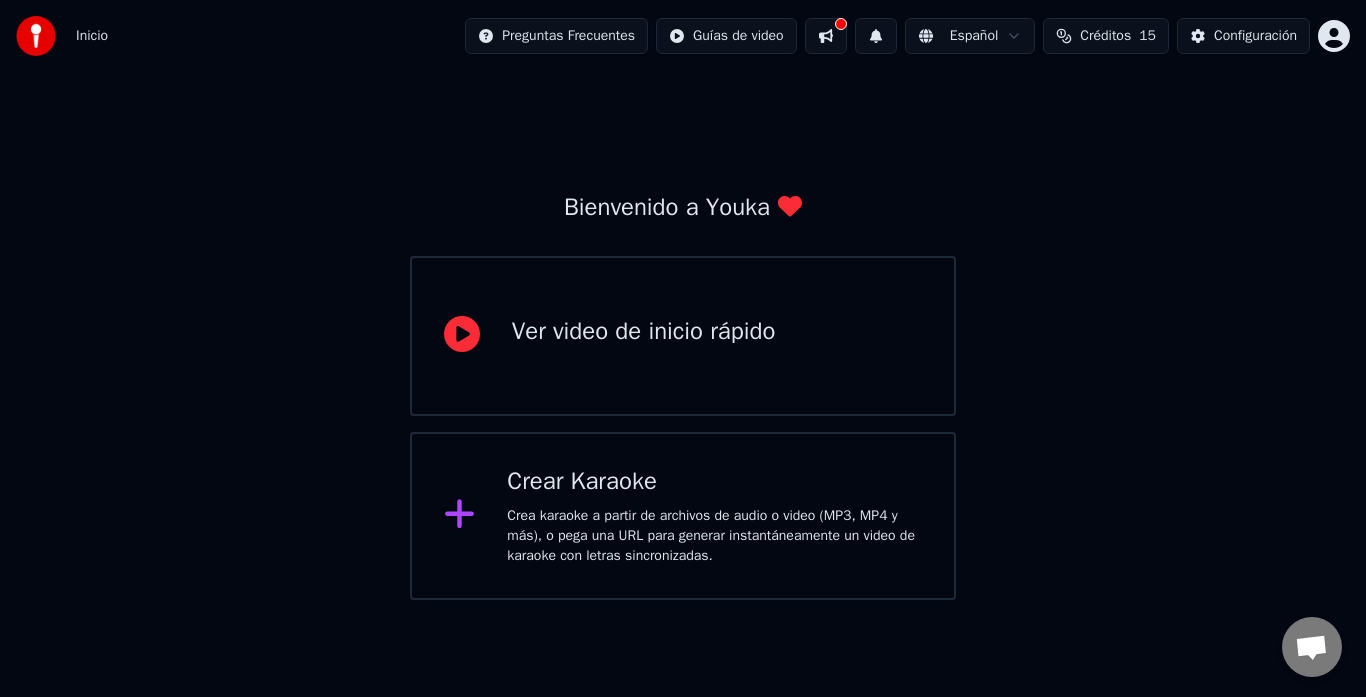 click on "Crear Karaoke" at bounding box center [714, 482] 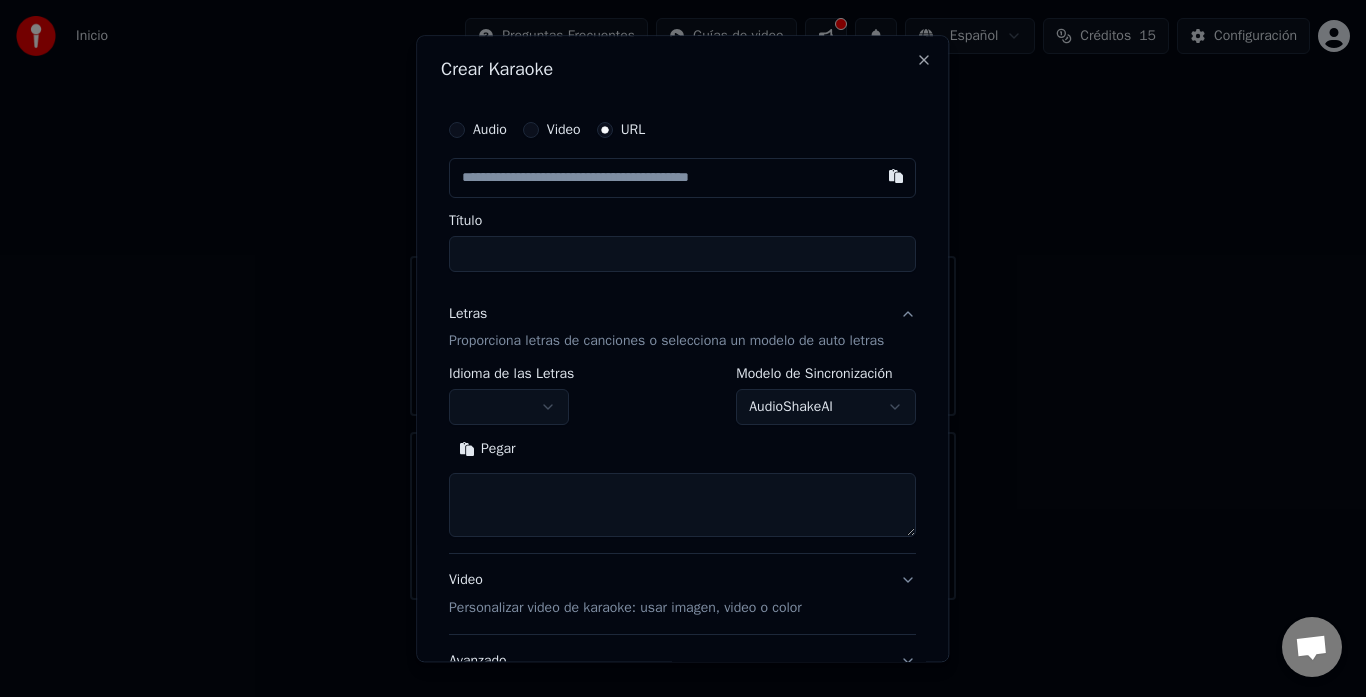 click on "Audio" at bounding box center (457, 130) 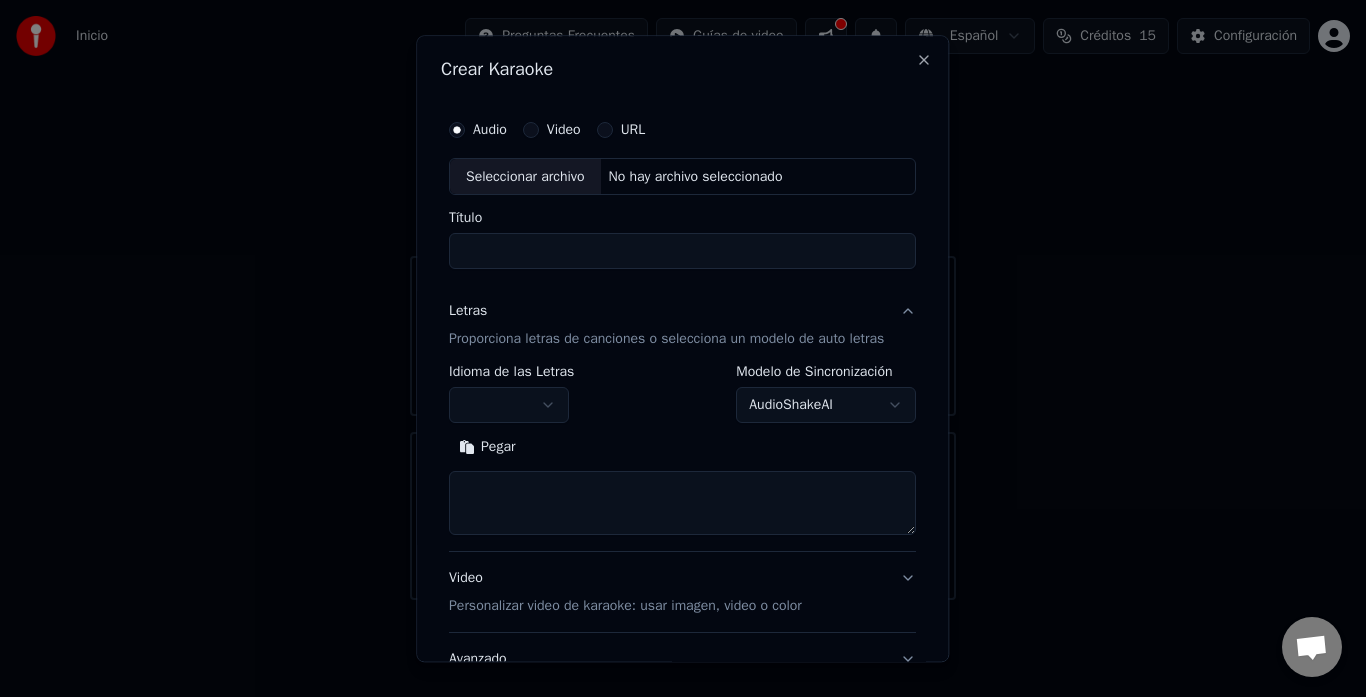 click on "Seleccionar archivo" at bounding box center (525, 177) 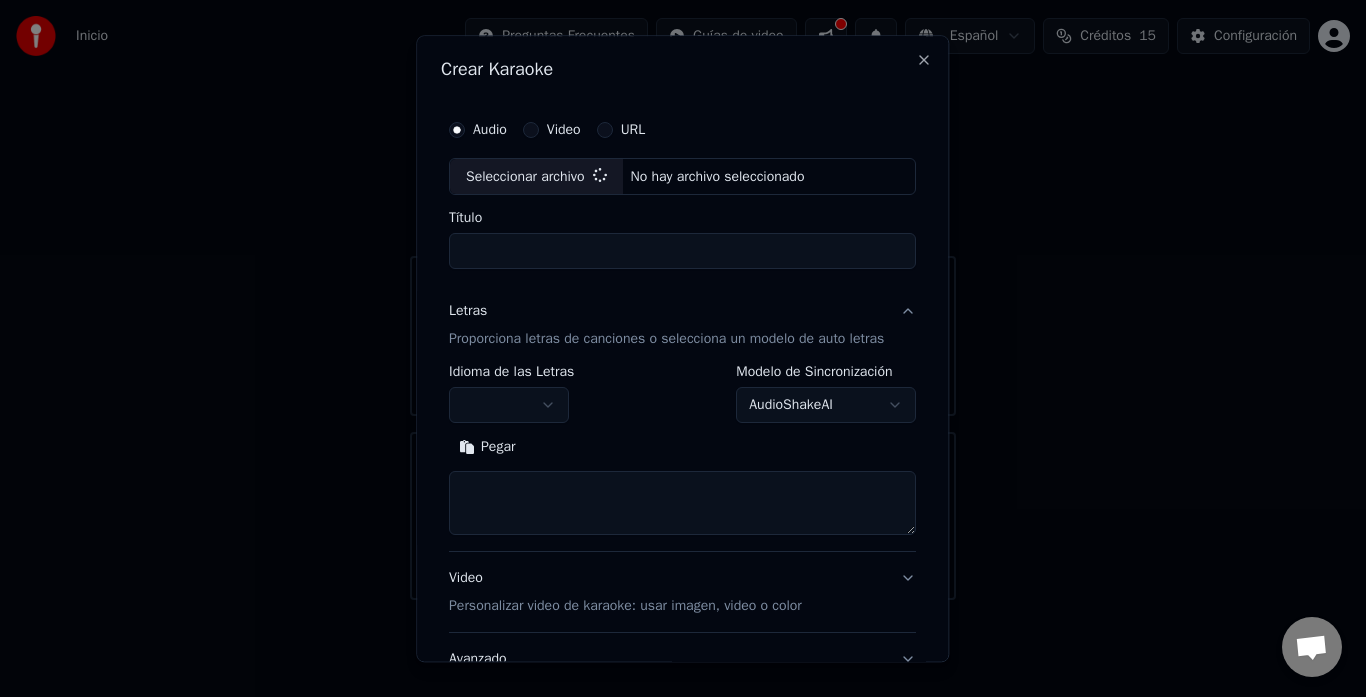 type on "**********" 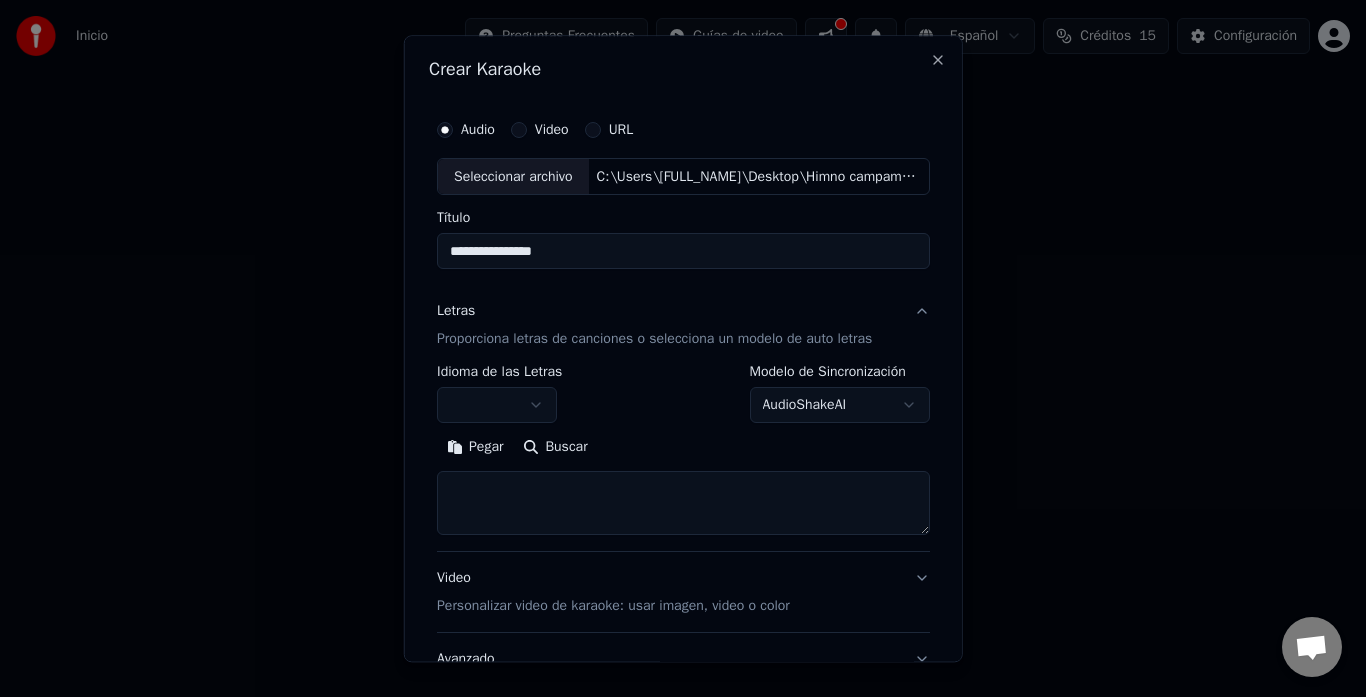 click at bounding box center [497, 406] 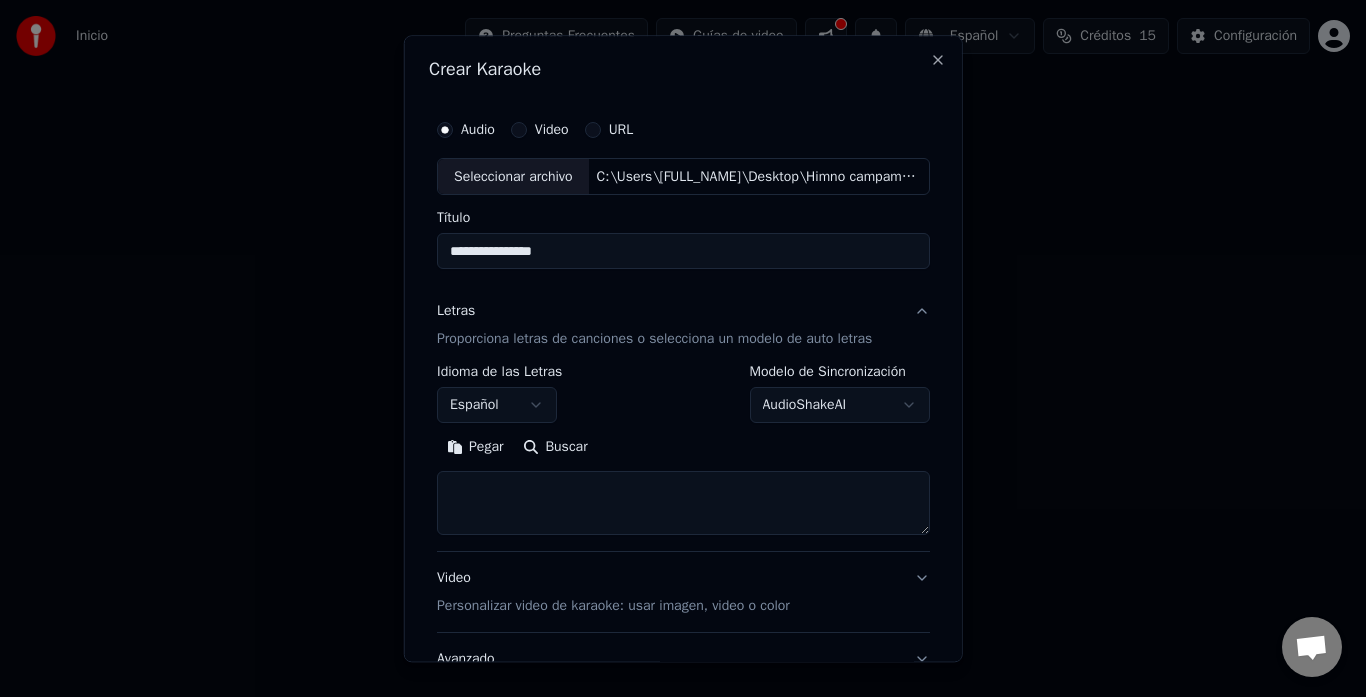 click at bounding box center [683, 504] 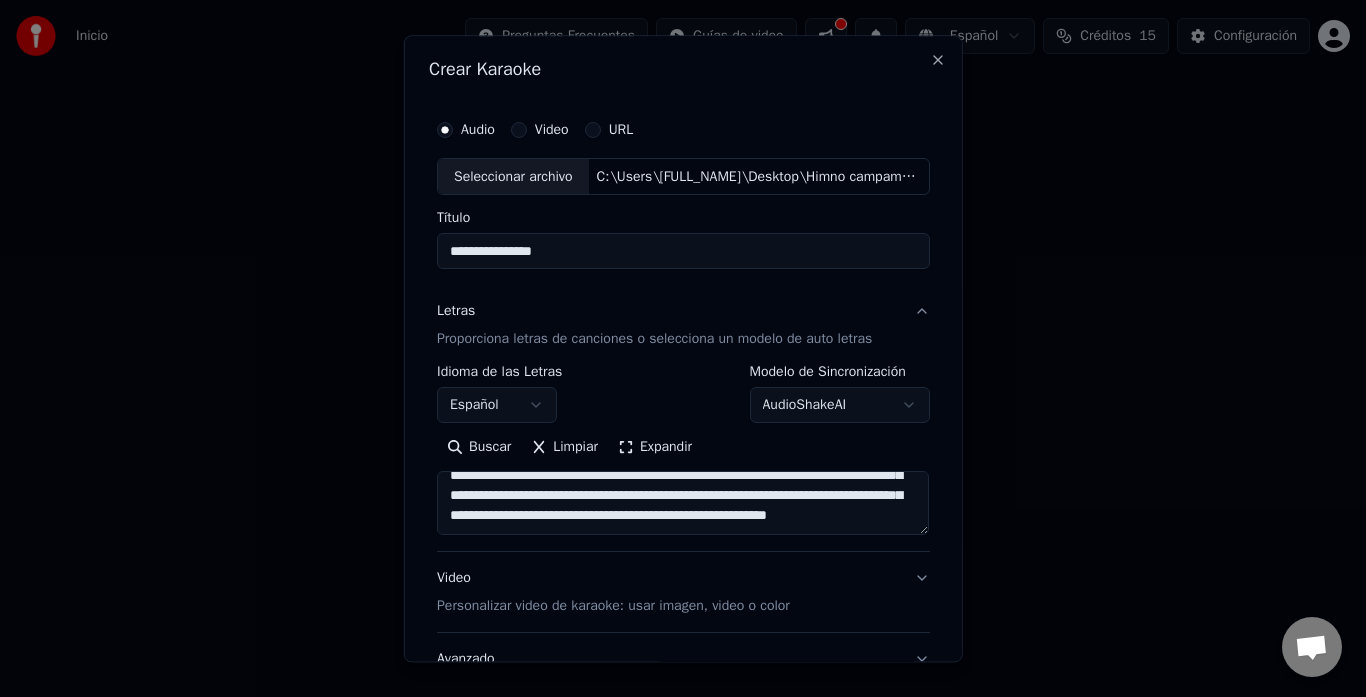 scroll, scrollTop: 114, scrollLeft: 0, axis: vertical 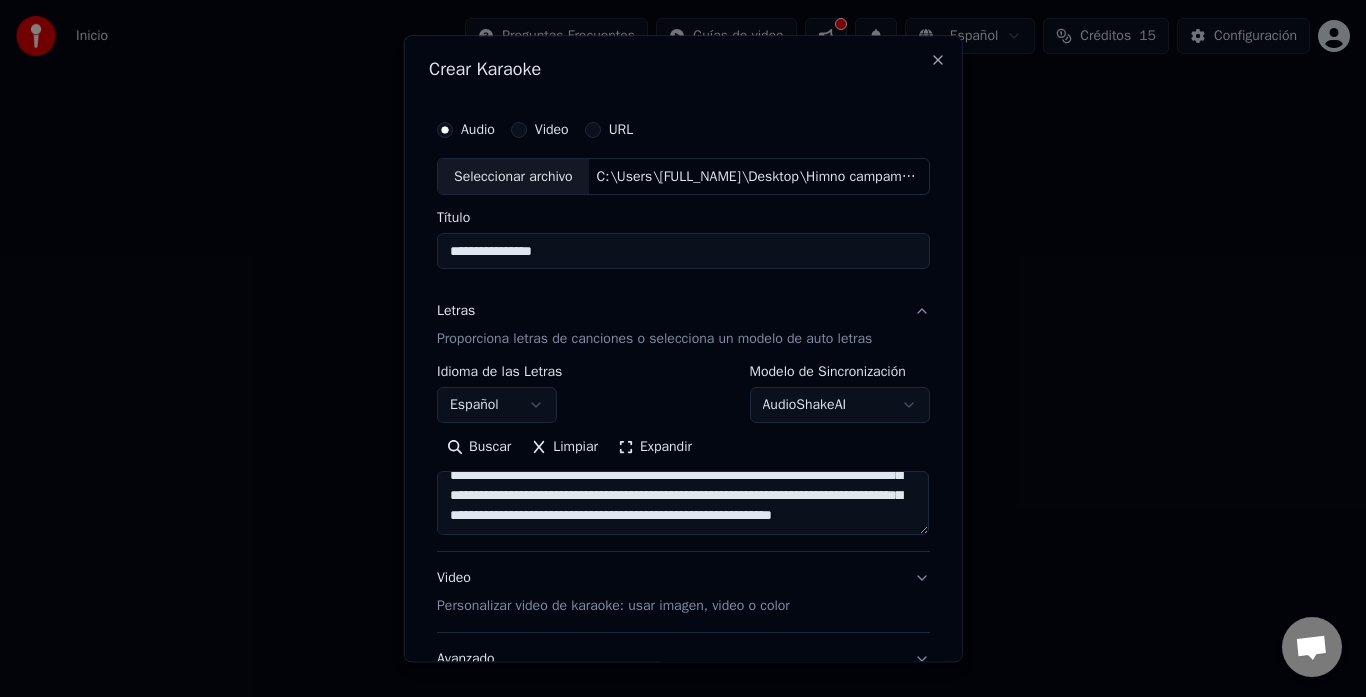 paste on "**********" 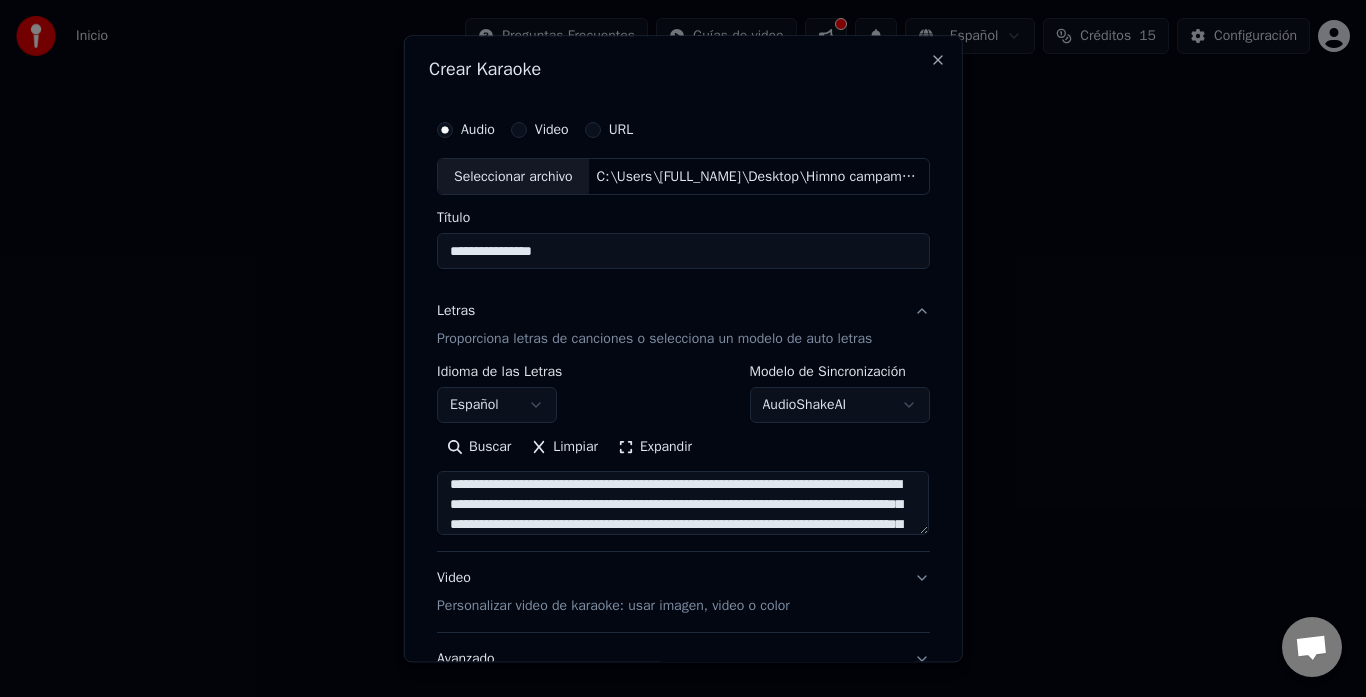 scroll, scrollTop: 205, scrollLeft: 0, axis: vertical 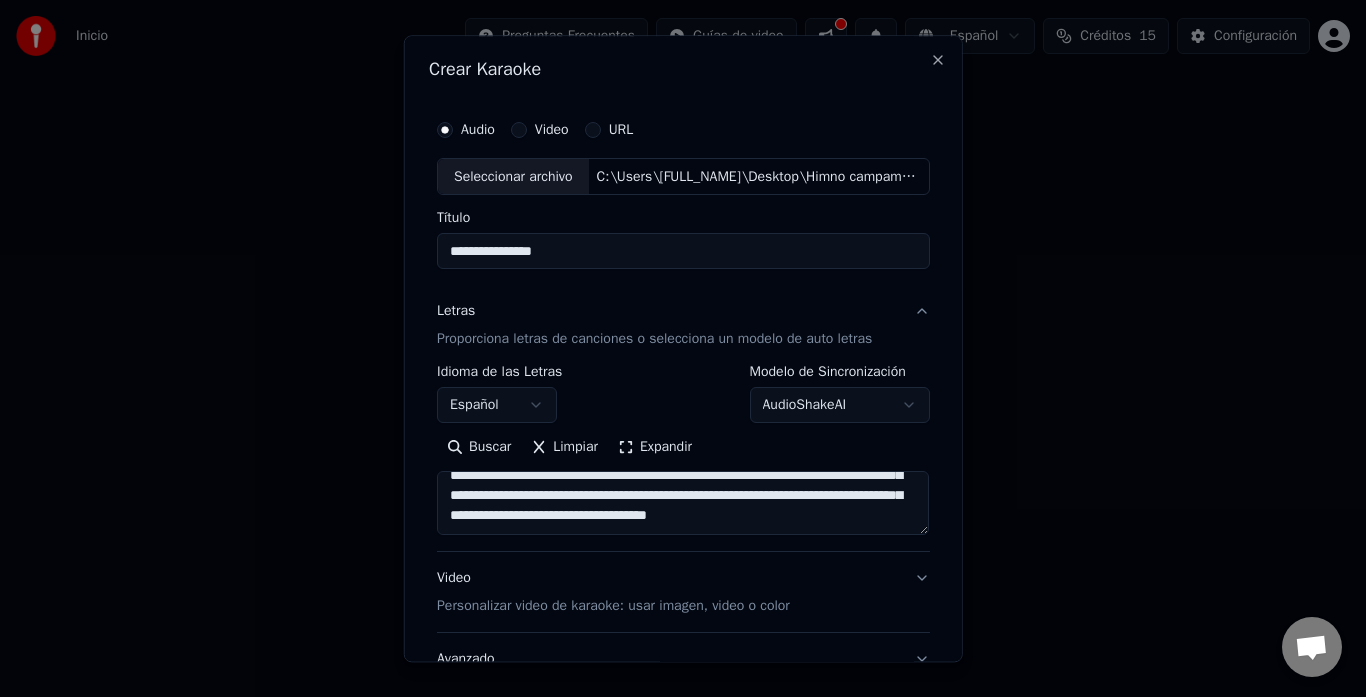 type on "**********" 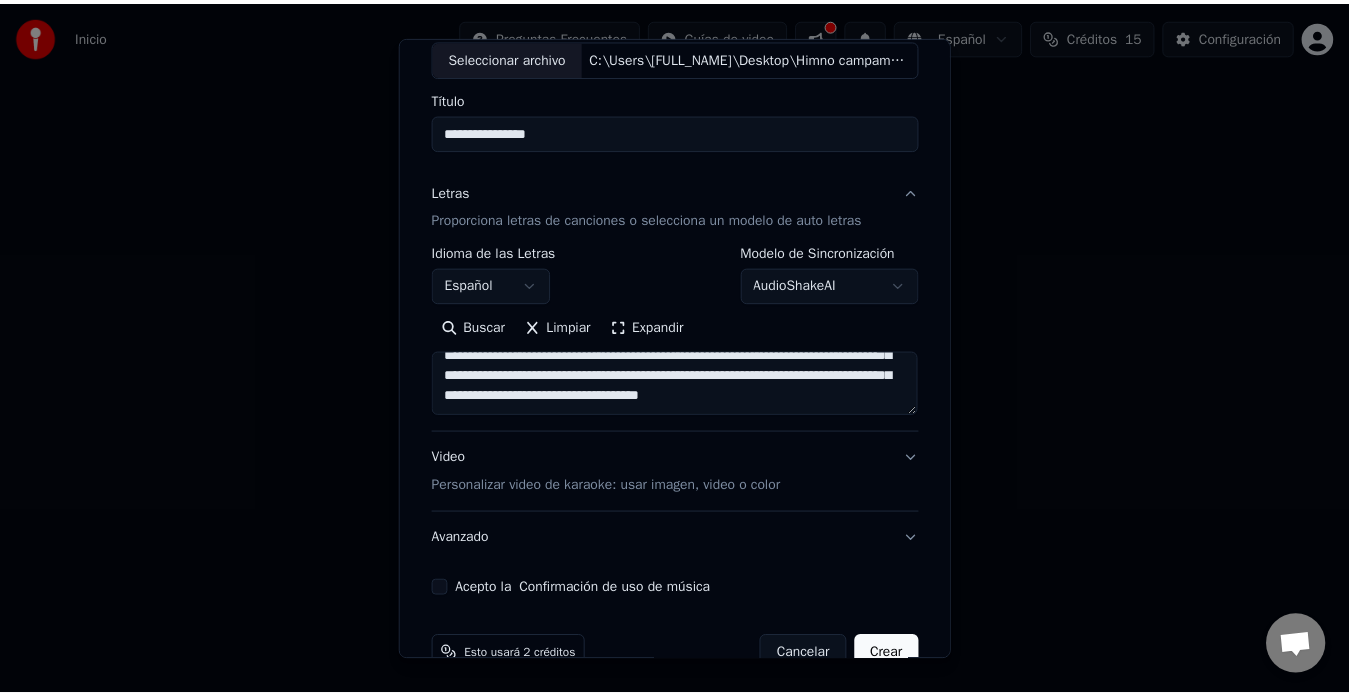 scroll, scrollTop: 164, scrollLeft: 0, axis: vertical 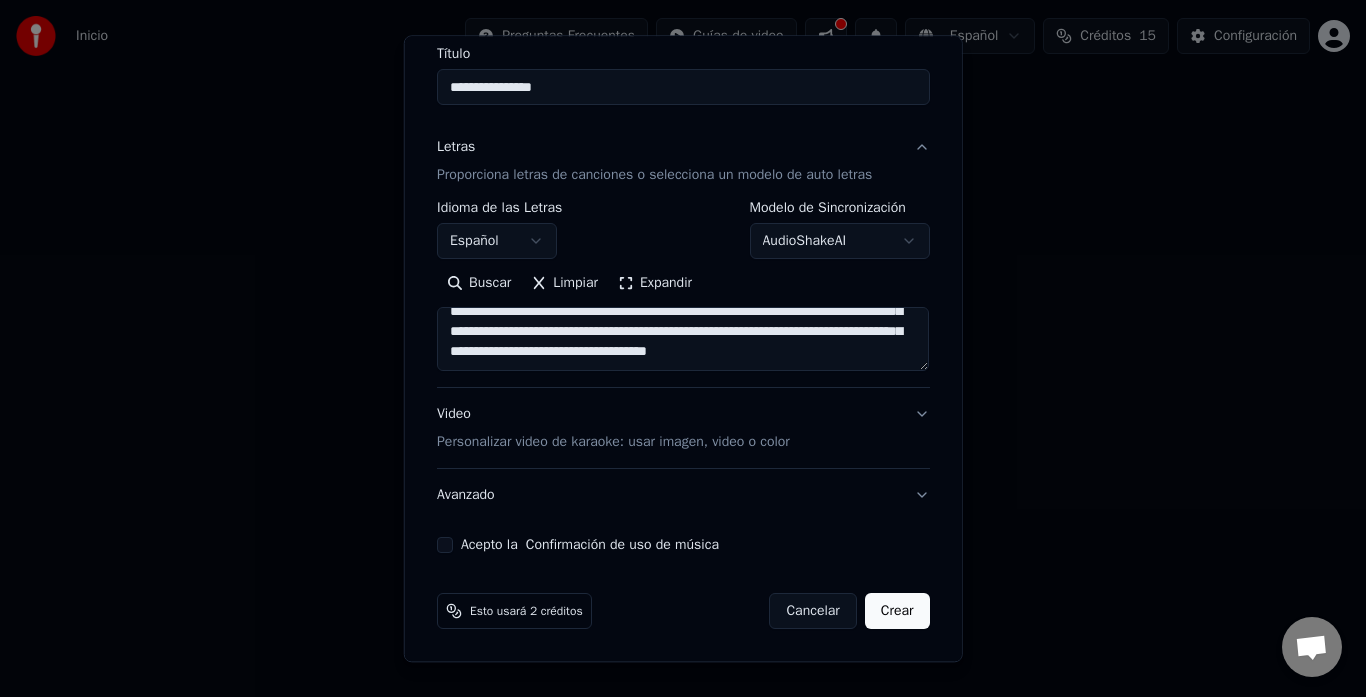 click on "Acepto la   Confirmación de uso de música" at bounding box center [445, 546] 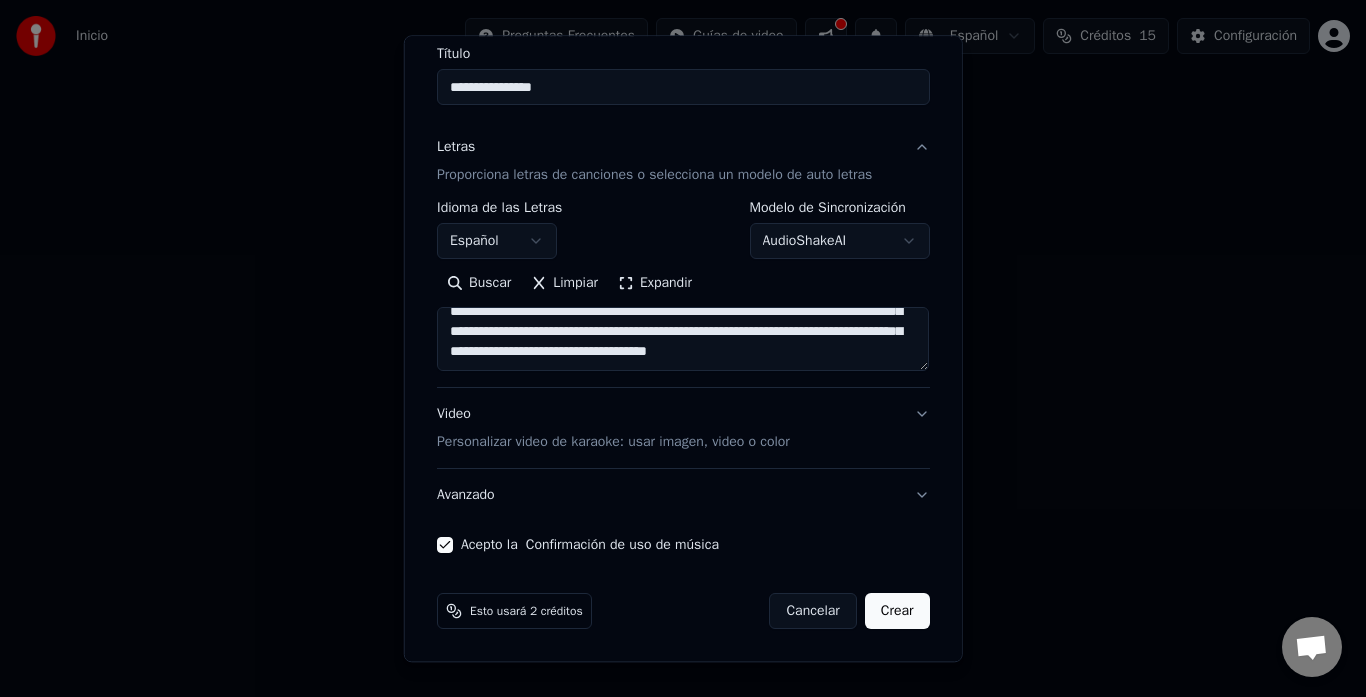 click on "Crear" at bounding box center (897, 612) 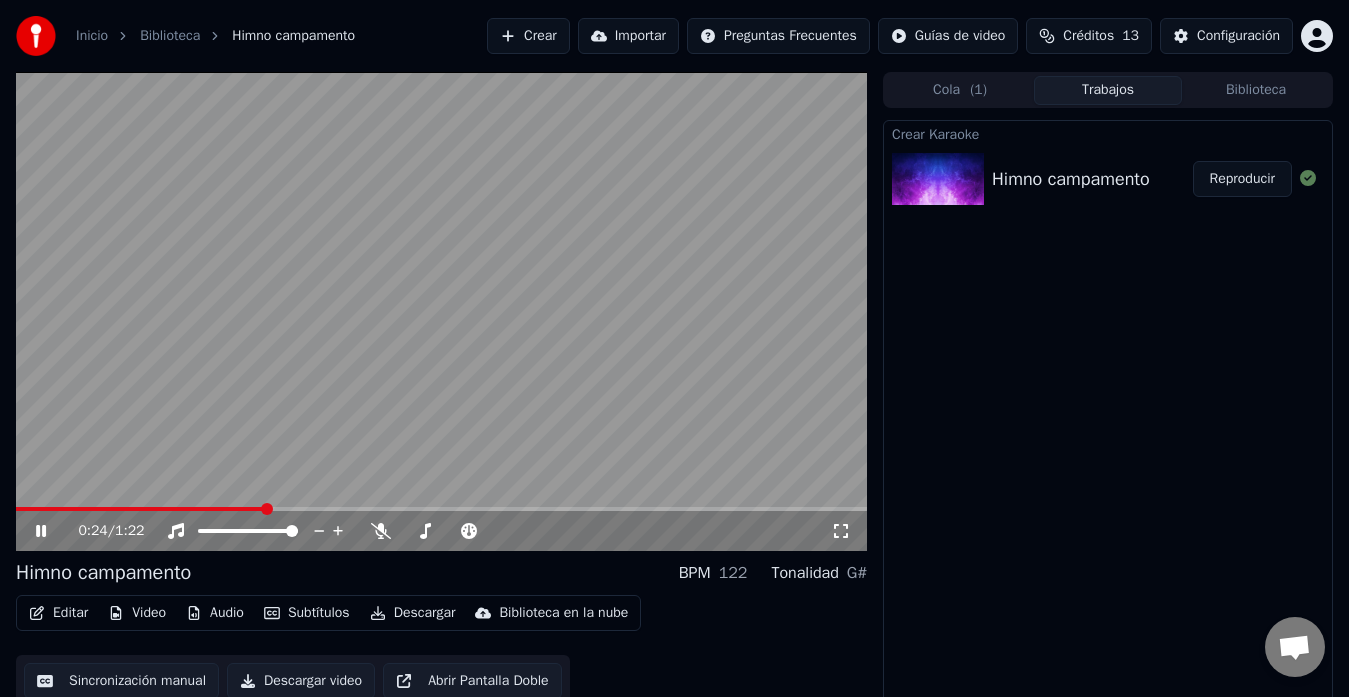 click 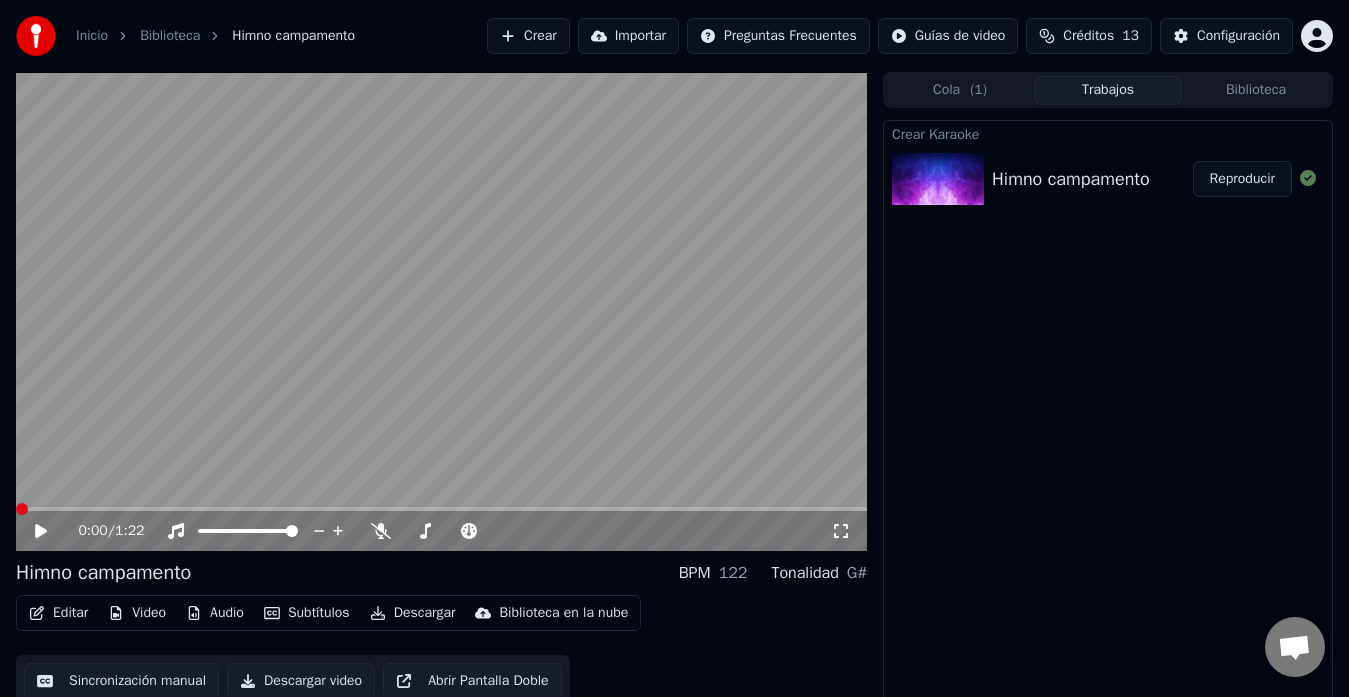 click at bounding box center [16, 509] 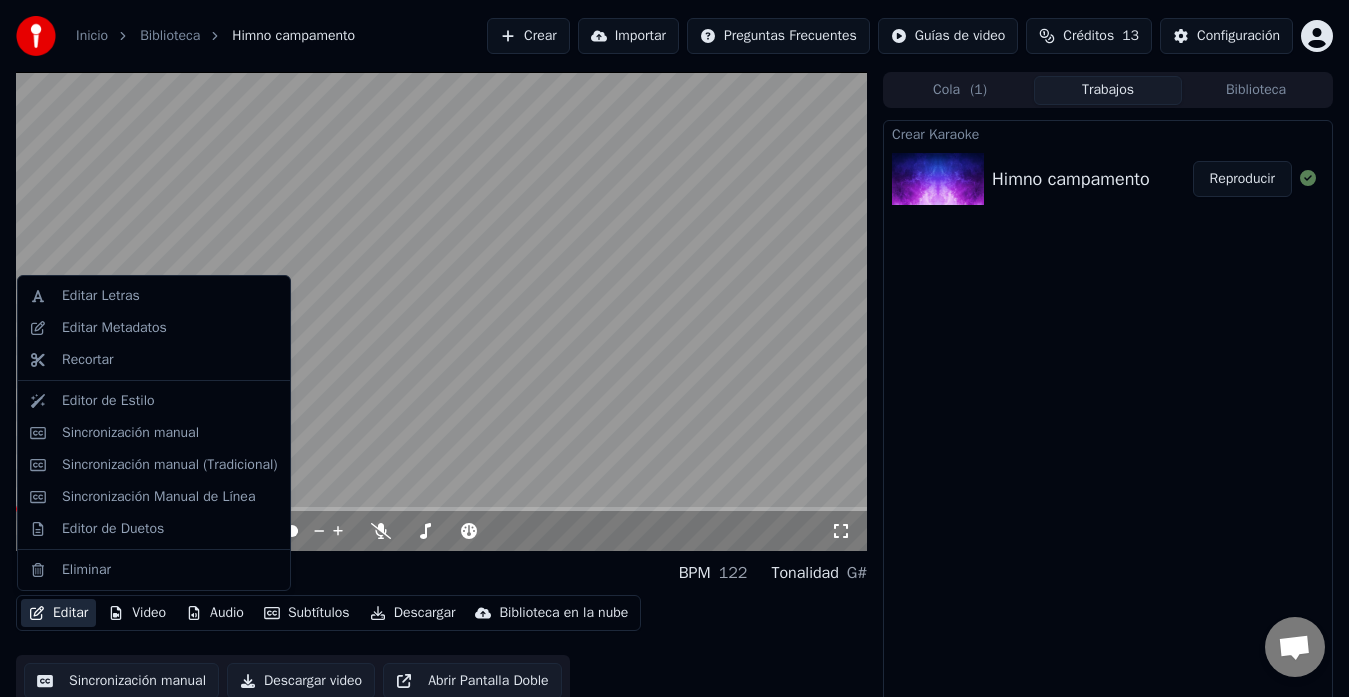 click on "Editar" at bounding box center [58, 613] 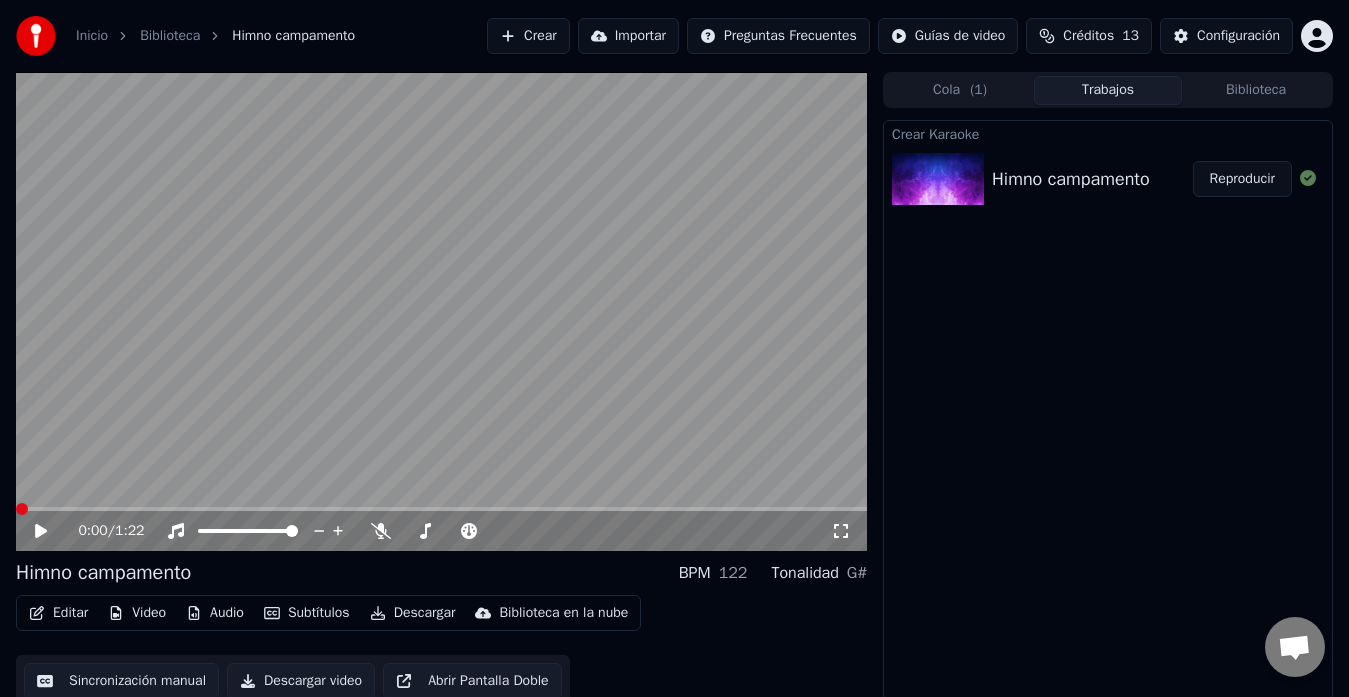 click on "Sincronización manual" at bounding box center [121, 681] 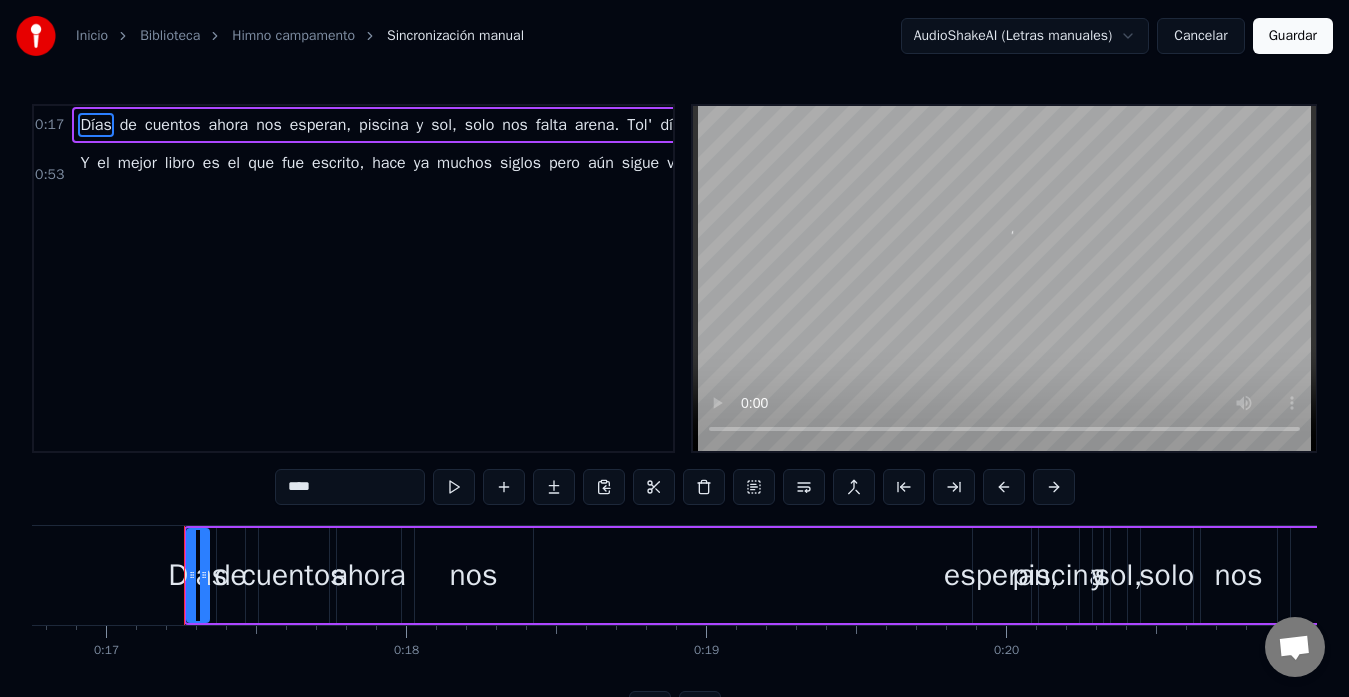 scroll, scrollTop: 0, scrollLeft: 5077, axis: horizontal 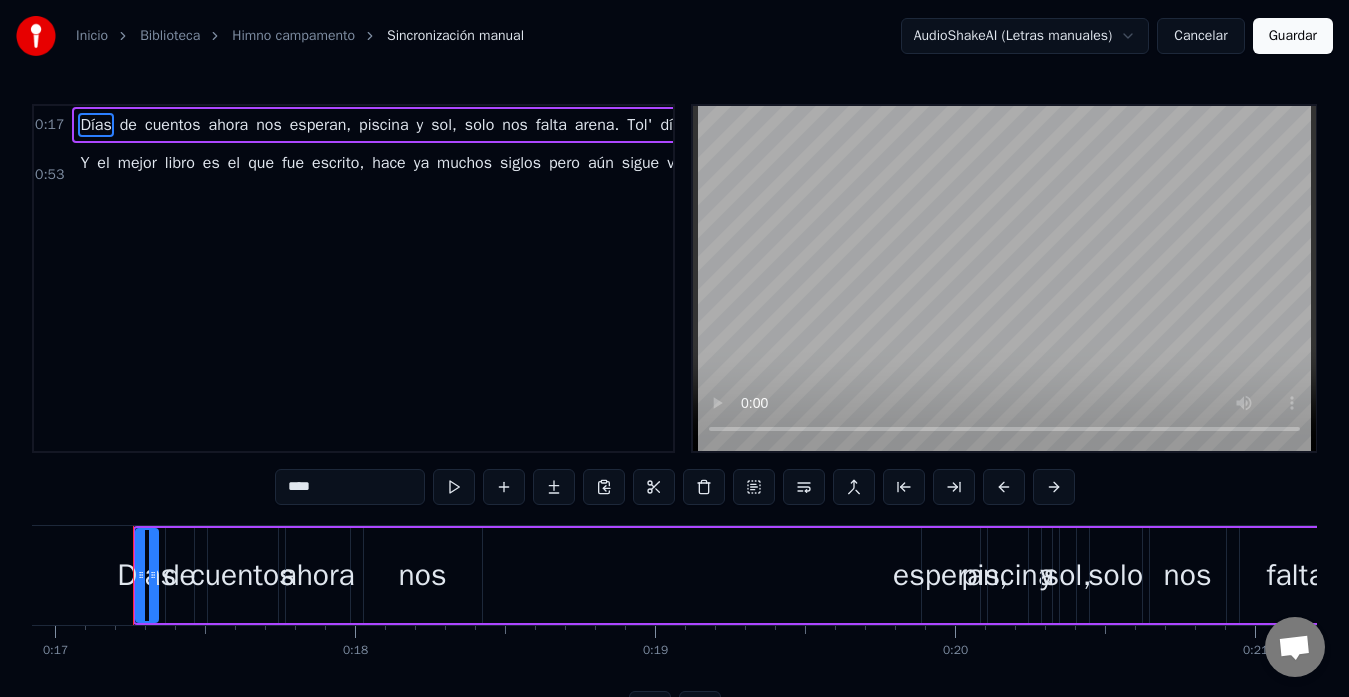click on "esperan," at bounding box center (320, 125) 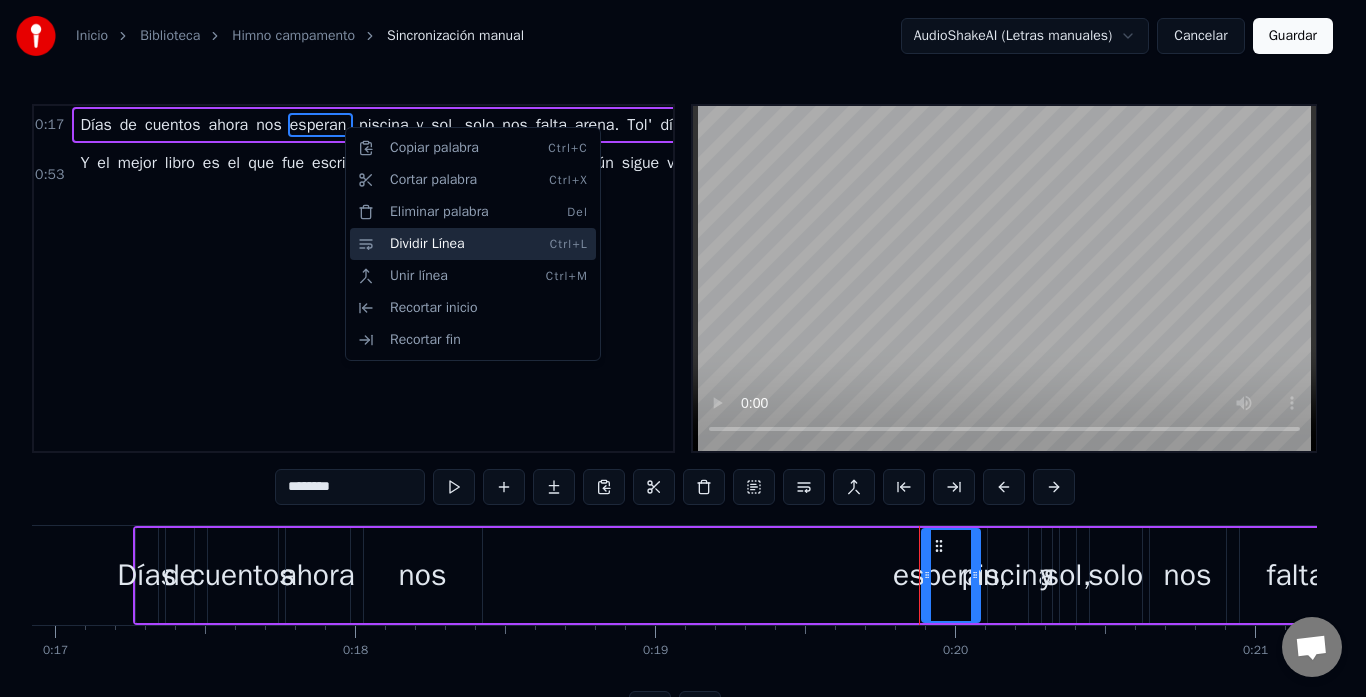 click on "Dividir Línea Ctrl+L" at bounding box center [473, 244] 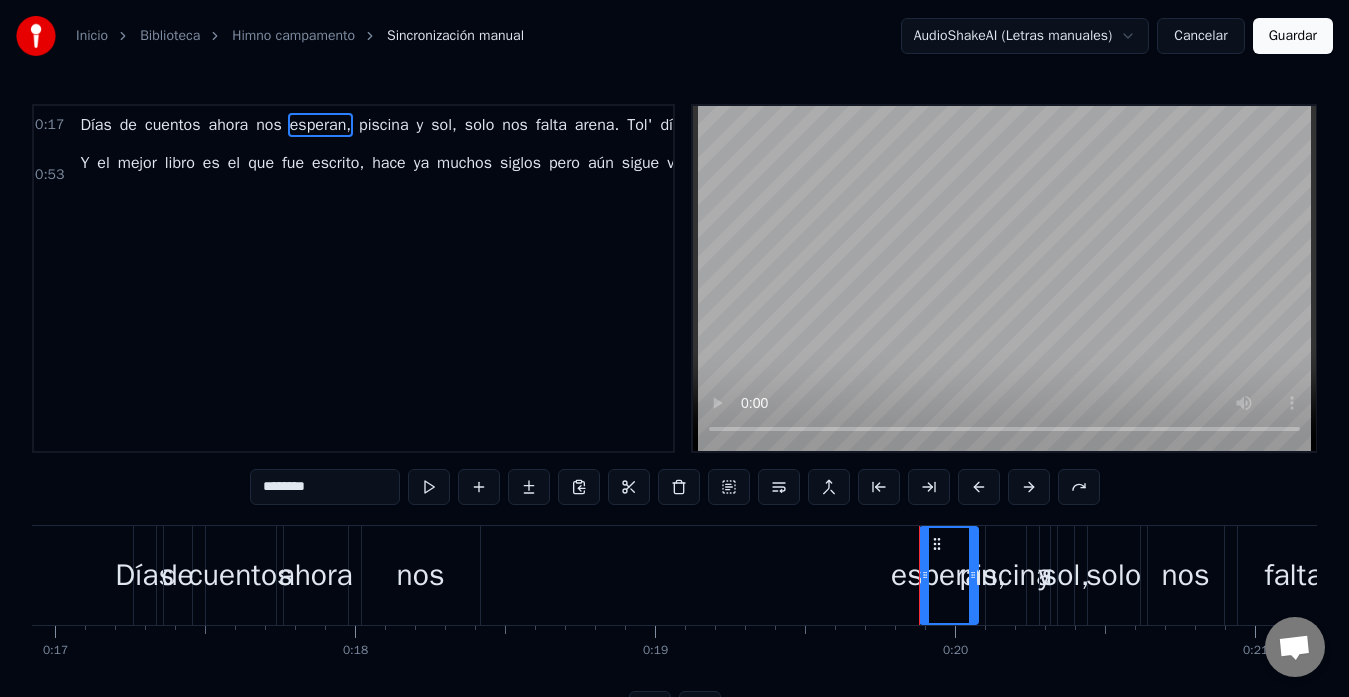 click on "piscina" at bounding box center [384, 125] 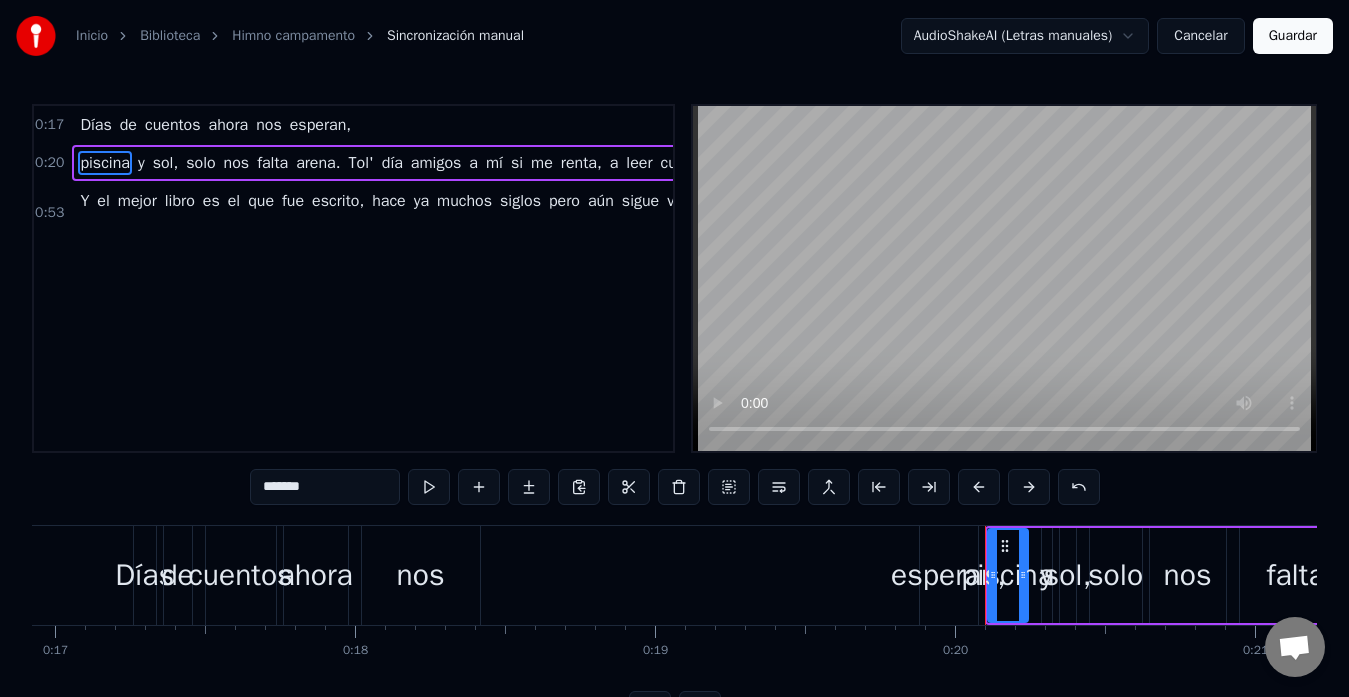 click on "arena." at bounding box center [318, 163] 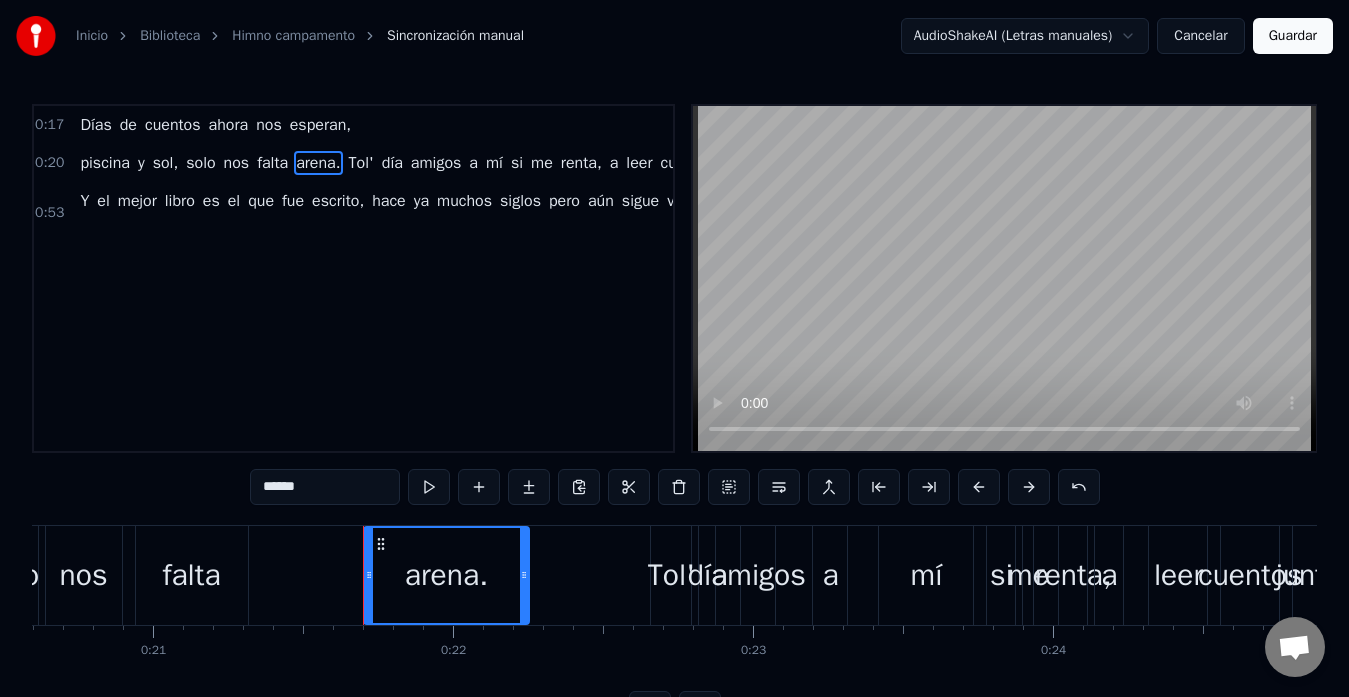 scroll, scrollTop: 0, scrollLeft: 6409, axis: horizontal 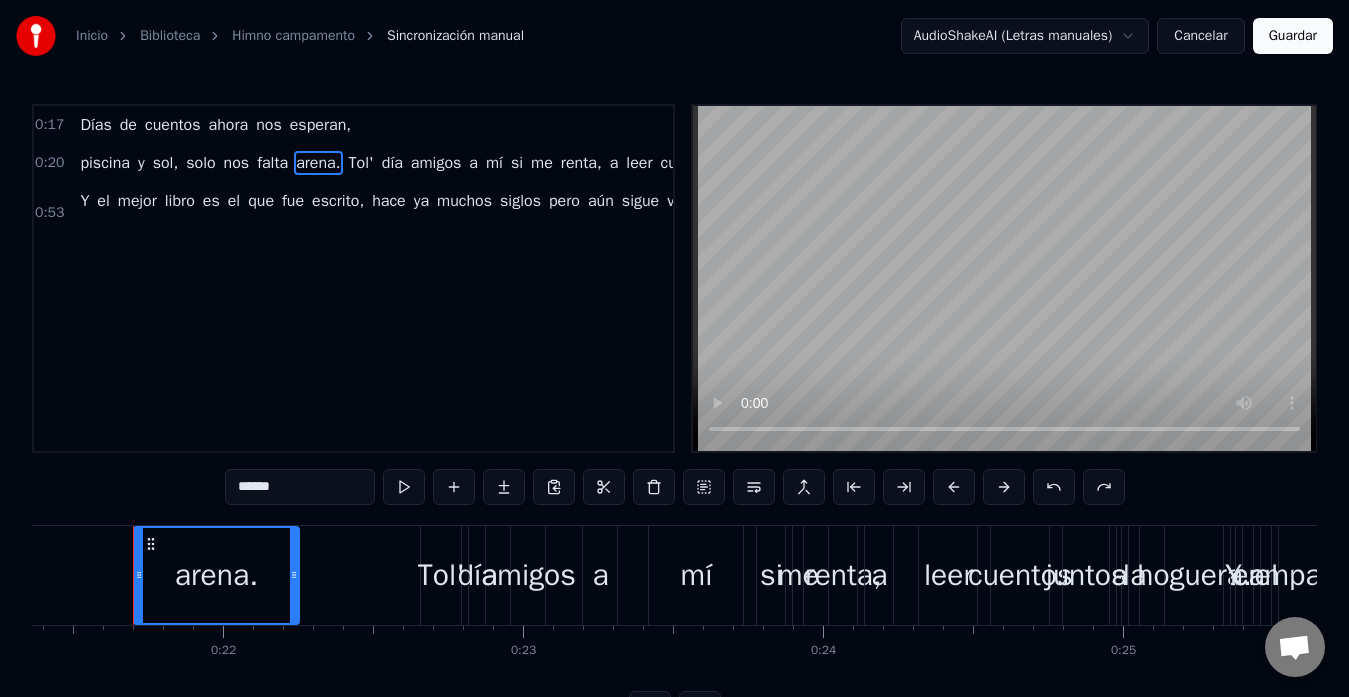 click on "Tol'" at bounding box center [361, 163] 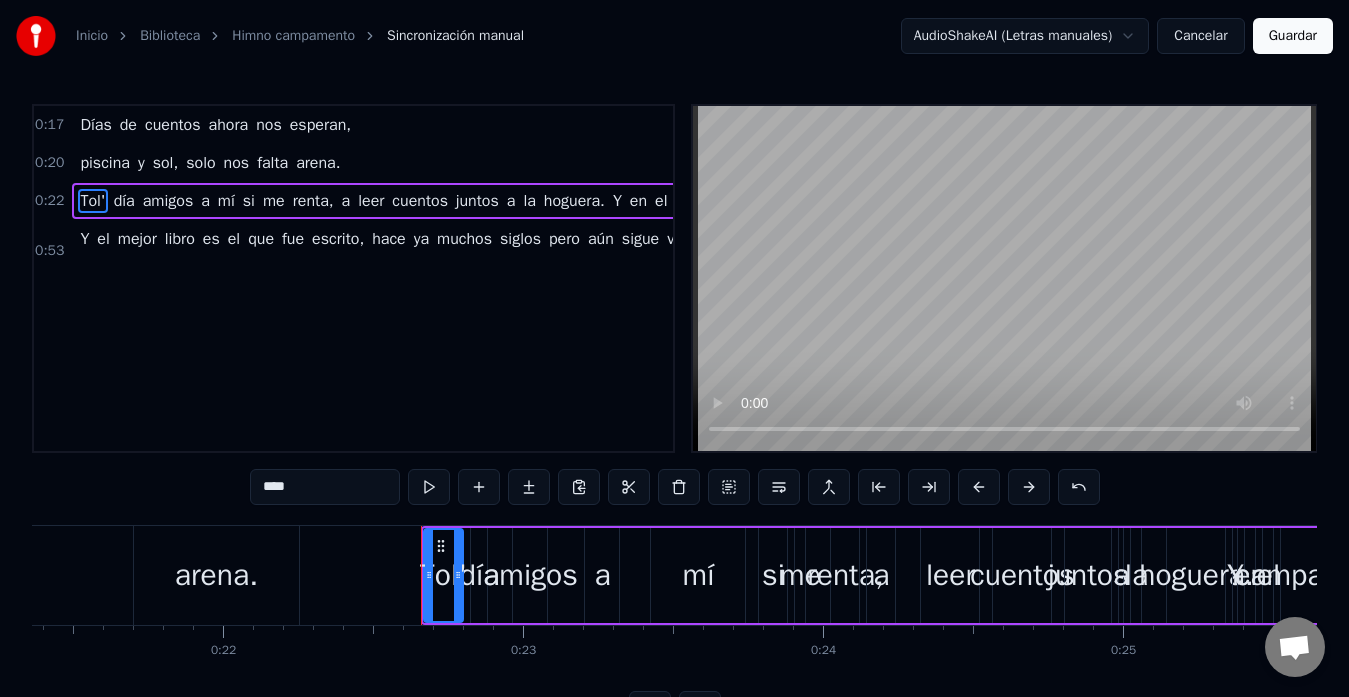 click on "Y" at bounding box center [617, 201] 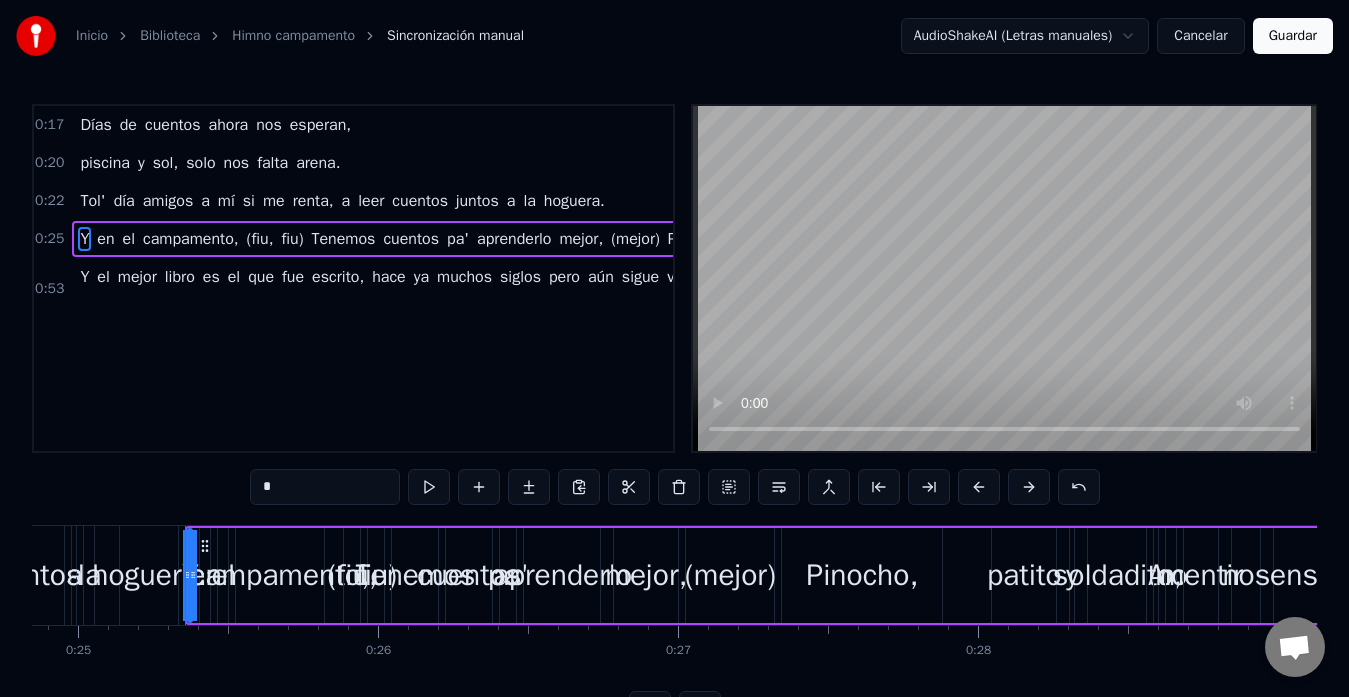 scroll, scrollTop: 0, scrollLeft: 7507, axis: horizontal 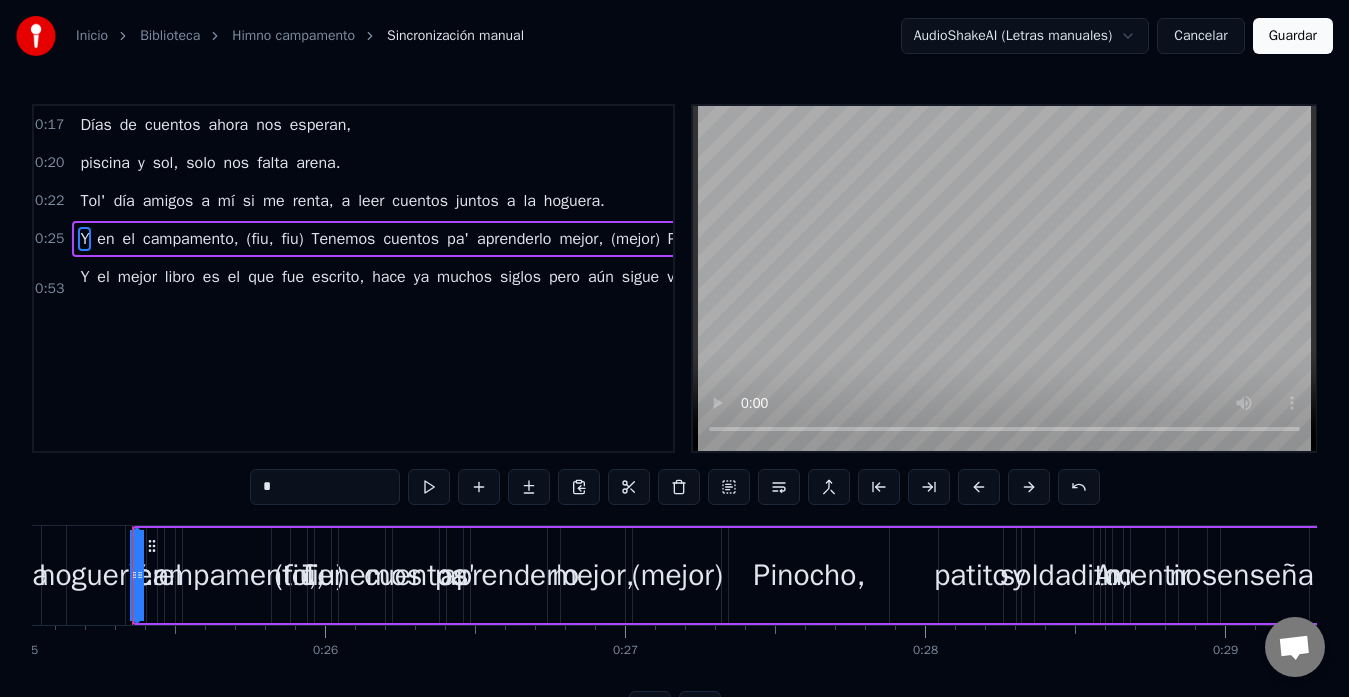 click on "Tenemos" at bounding box center (343, 239) 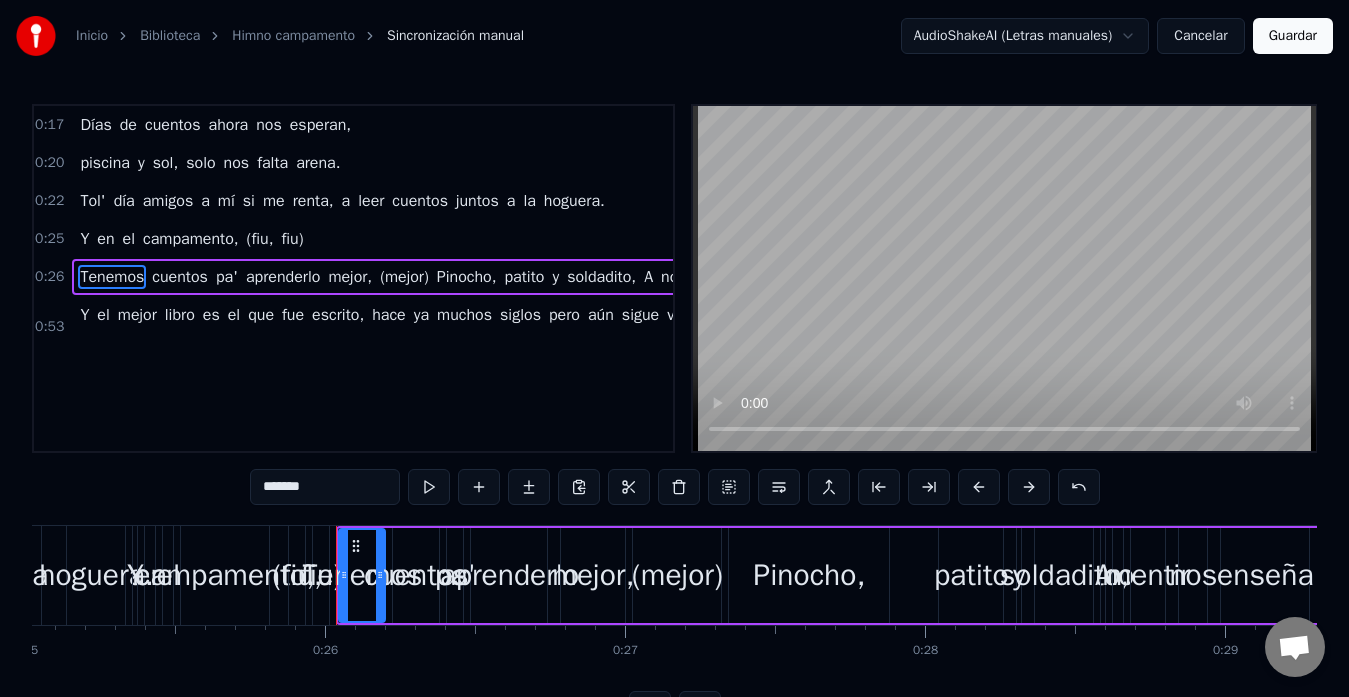 click on "(mejor)" at bounding box center [404, 277] 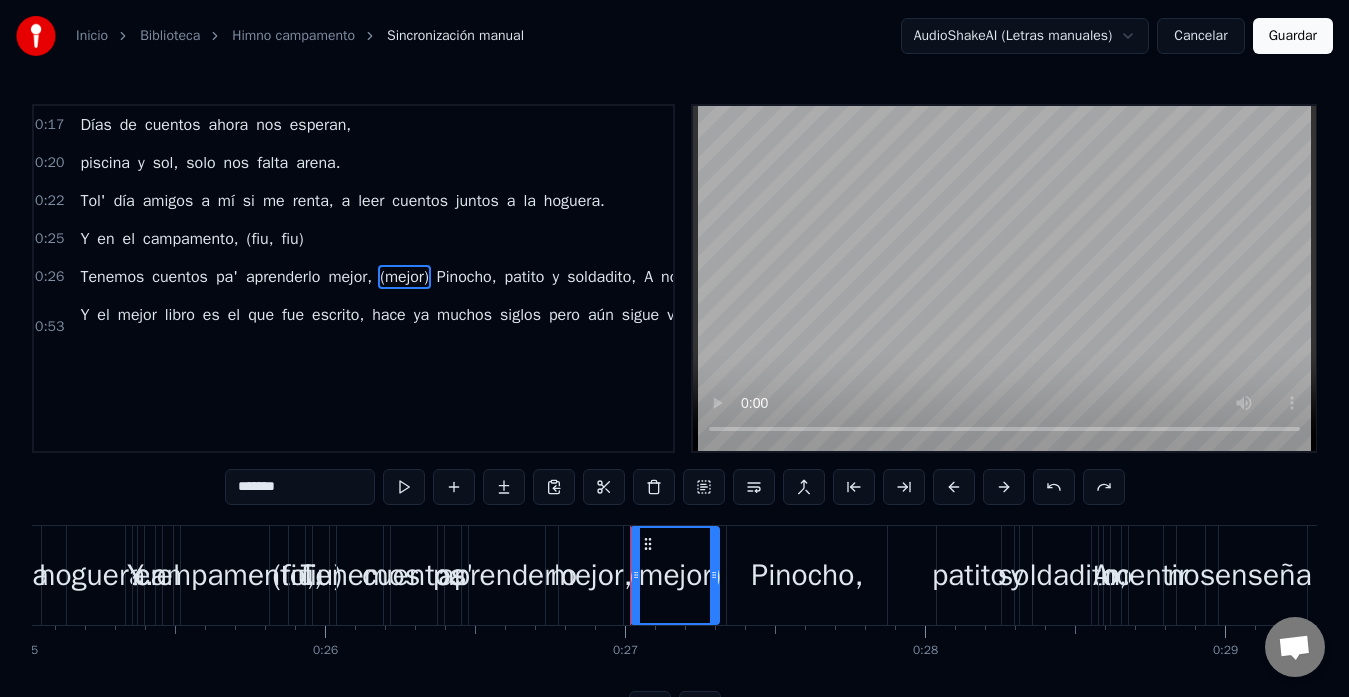 click on "Pinocho," at bounding box center [467, 277] 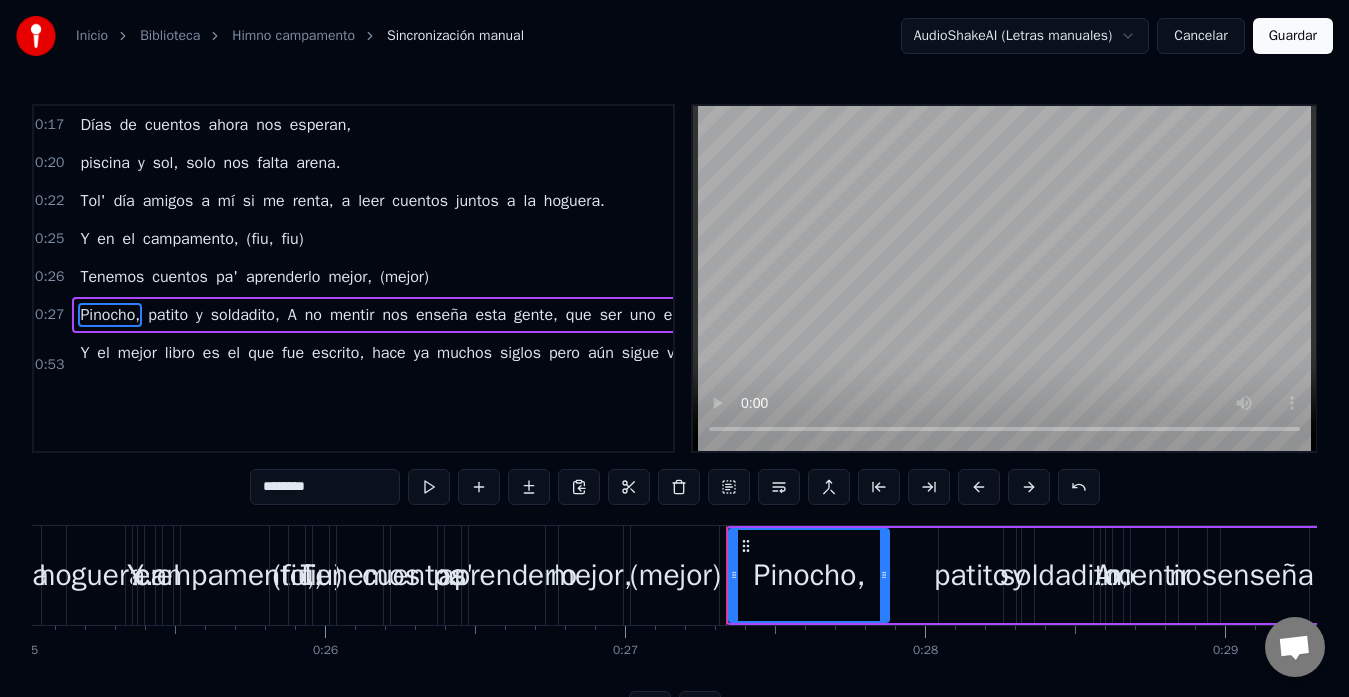 click on "A" at bounding box center (292, 315) 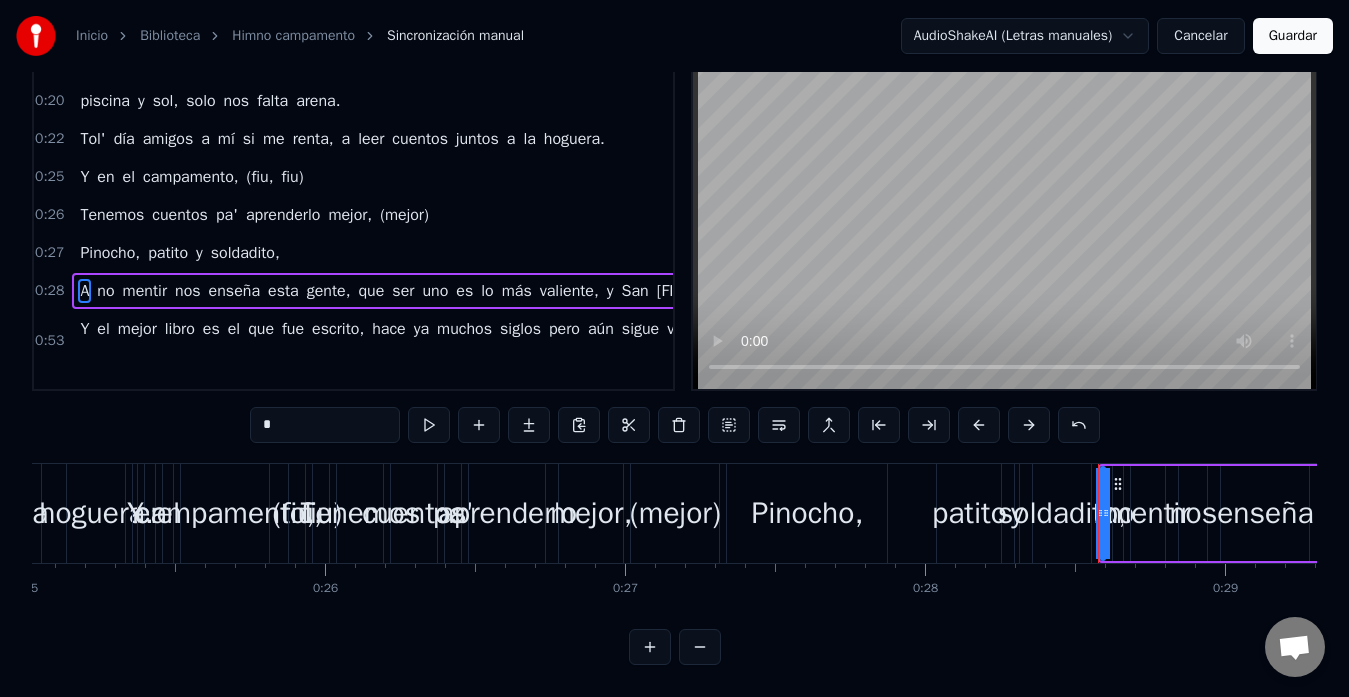 scroll, scrollTop: 79, scrollLeft: 0, axis: vertical 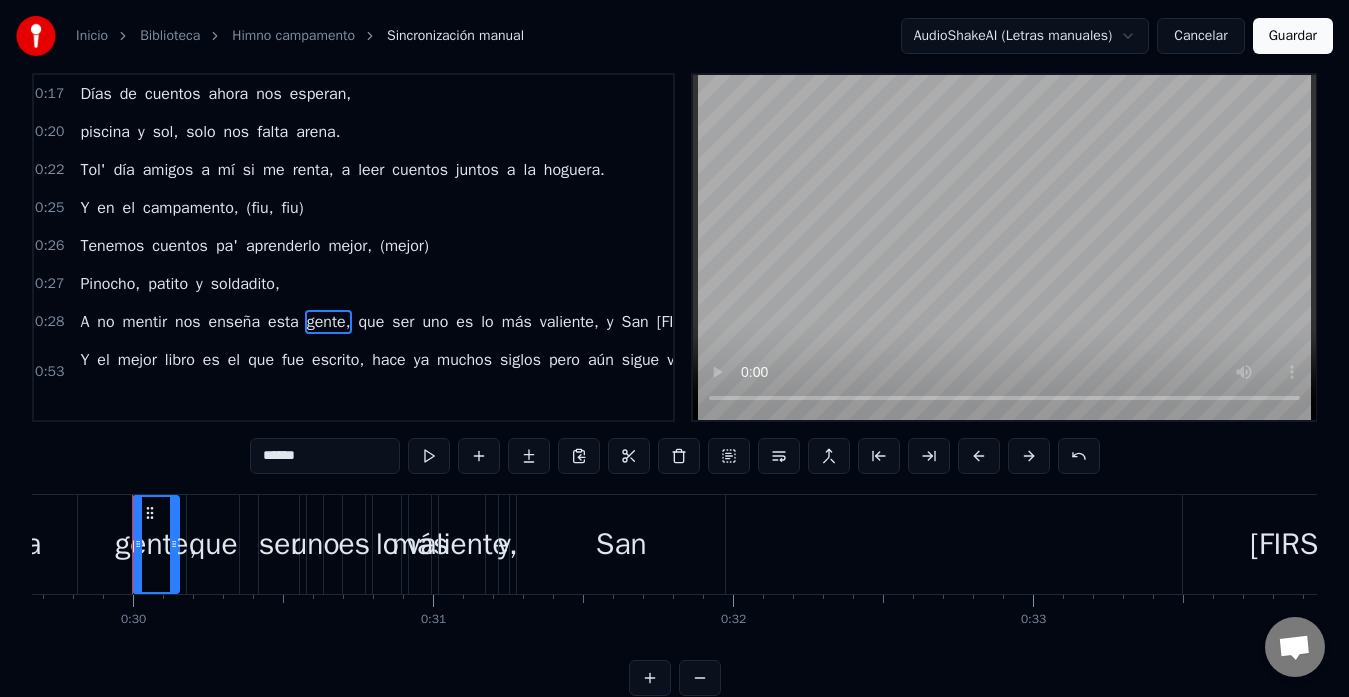 click on "que" at bounding box center (371, 322) 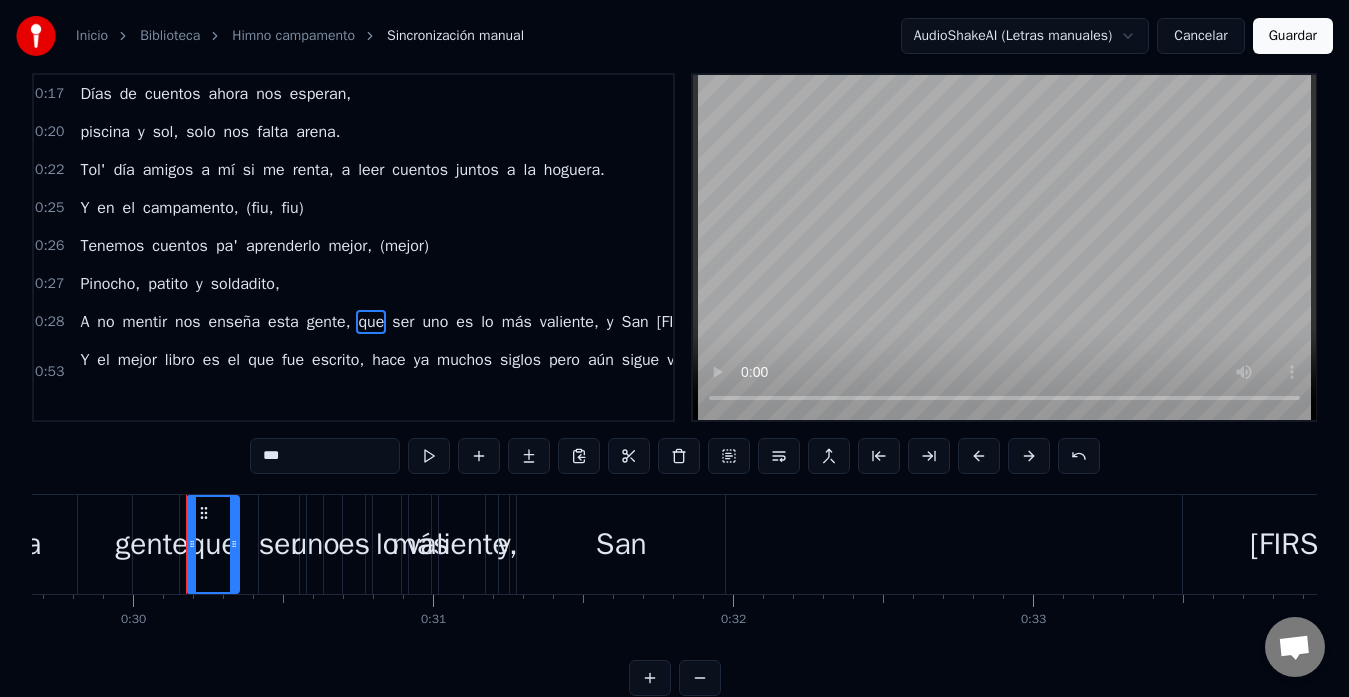 scroll, scrollTop: 4, scrollLeft: 0, axis: vertical 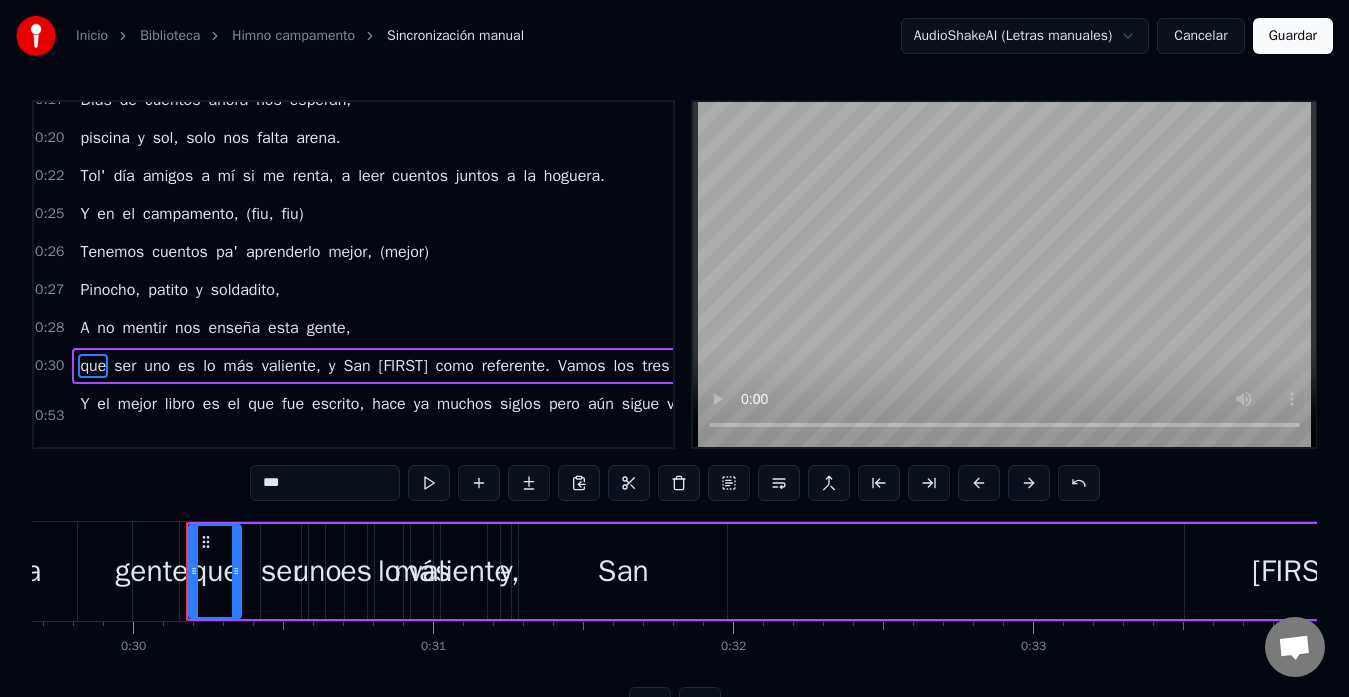 click on "referente." at bounding box center [516, 366] 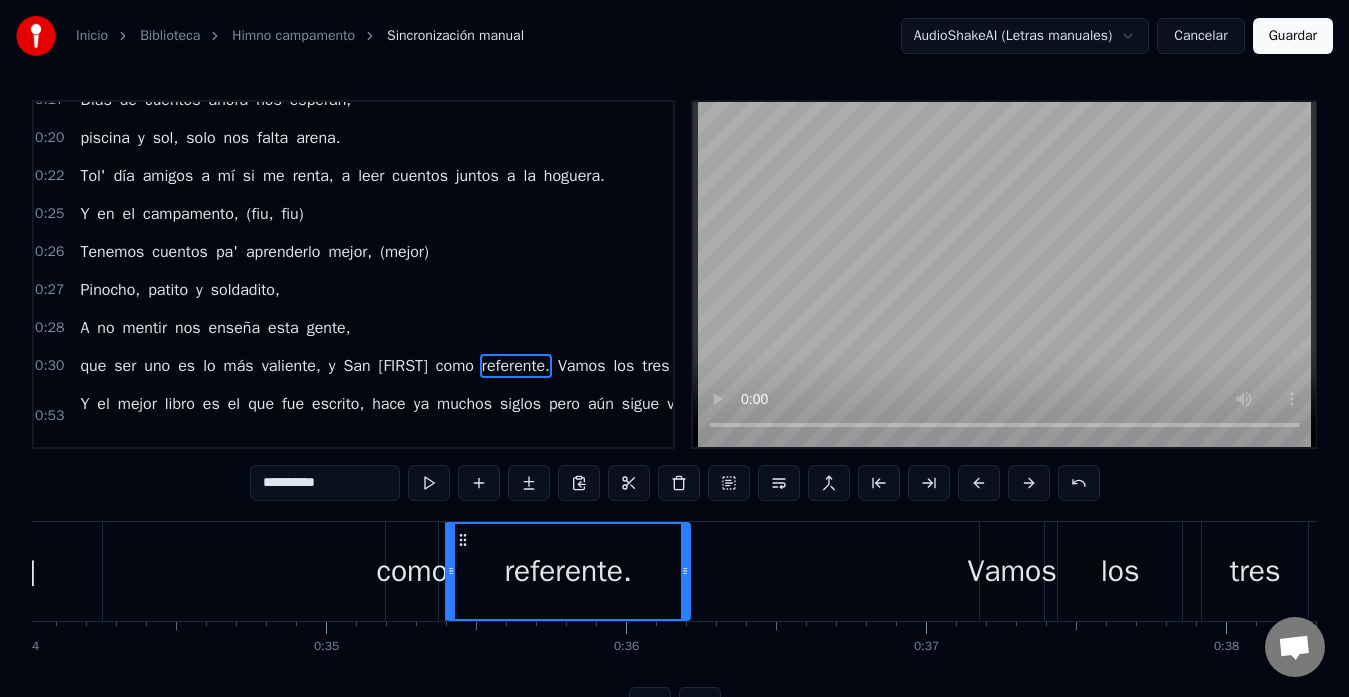 click on "Vamos" at bounding box center [582, 366] 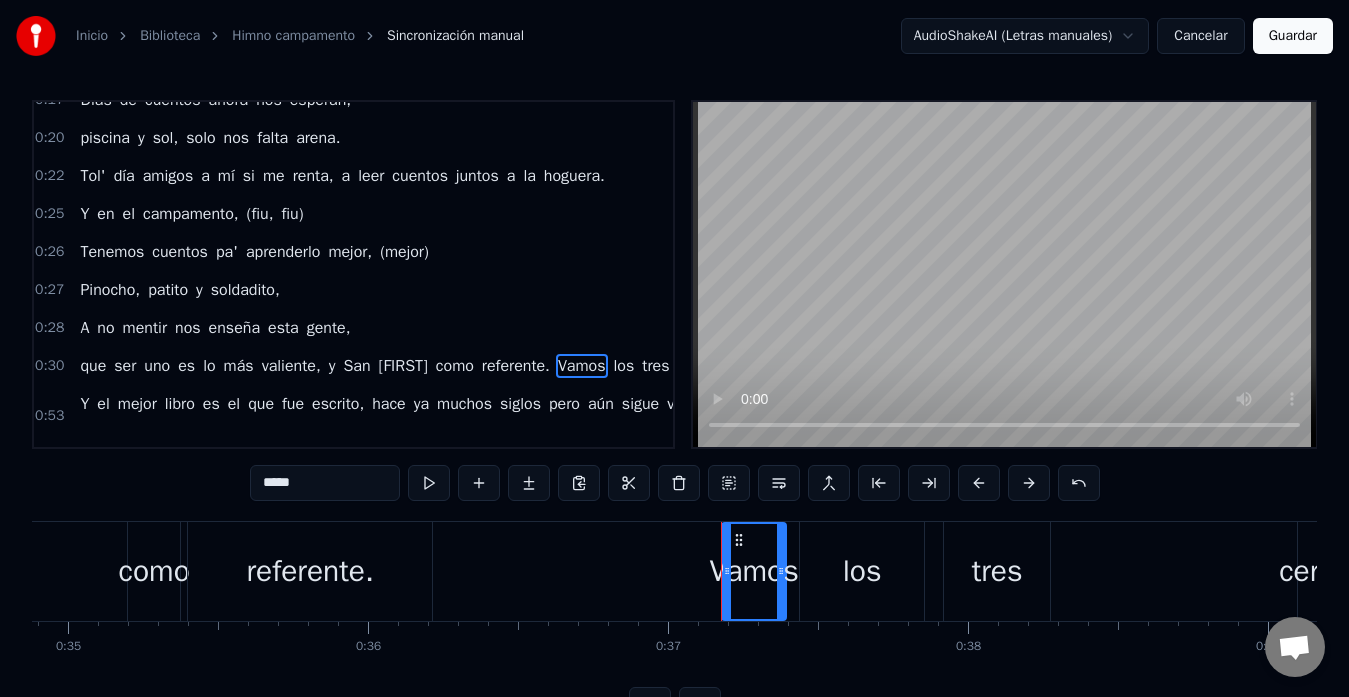 scroll, scrollTop: 0, scrollLeft: 10519, axis: horizontal 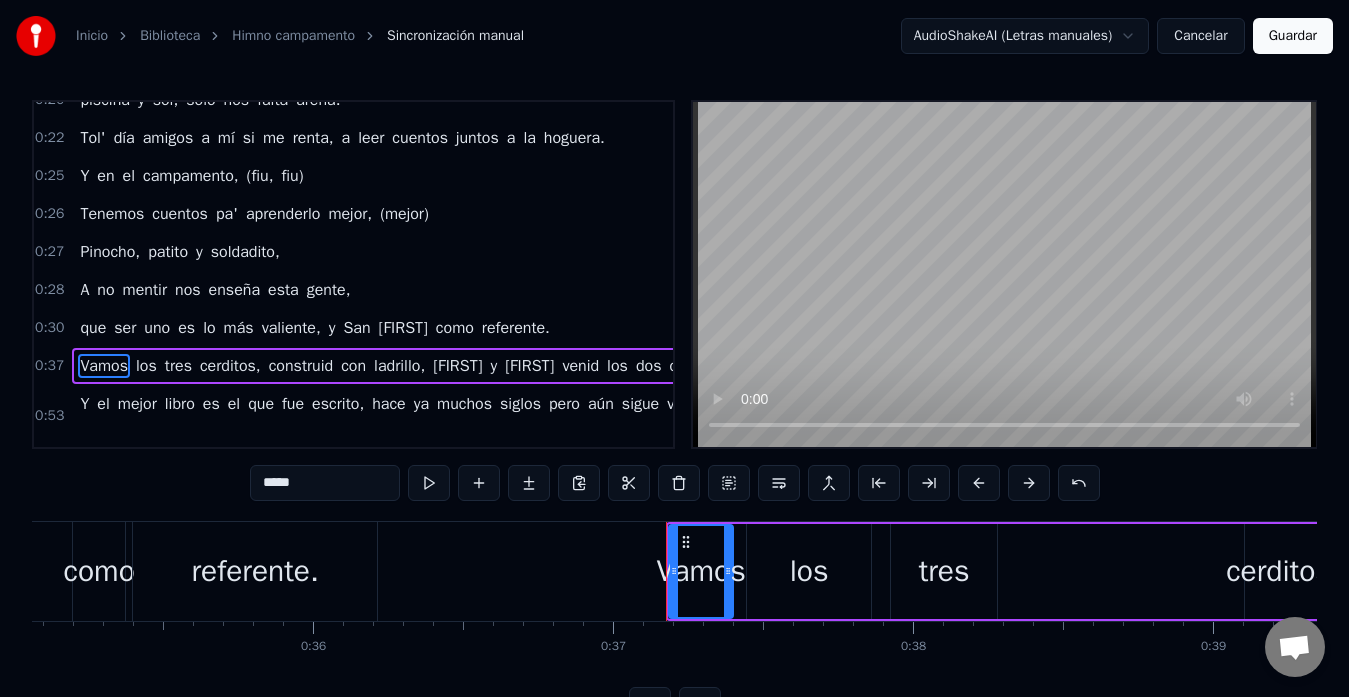 click on "ladrillo," at bounding box center (399, 366) 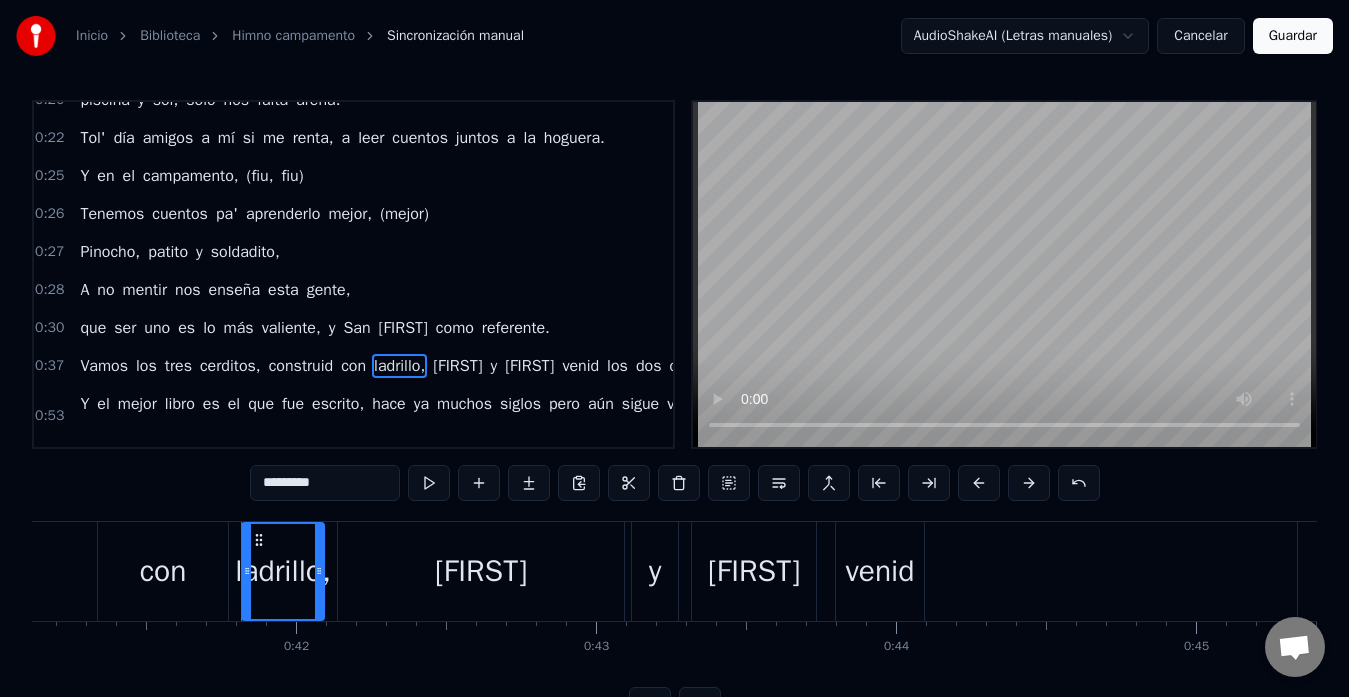 scroll, scrollTop: 0, scrollLeft: 12445, axis: horizontal 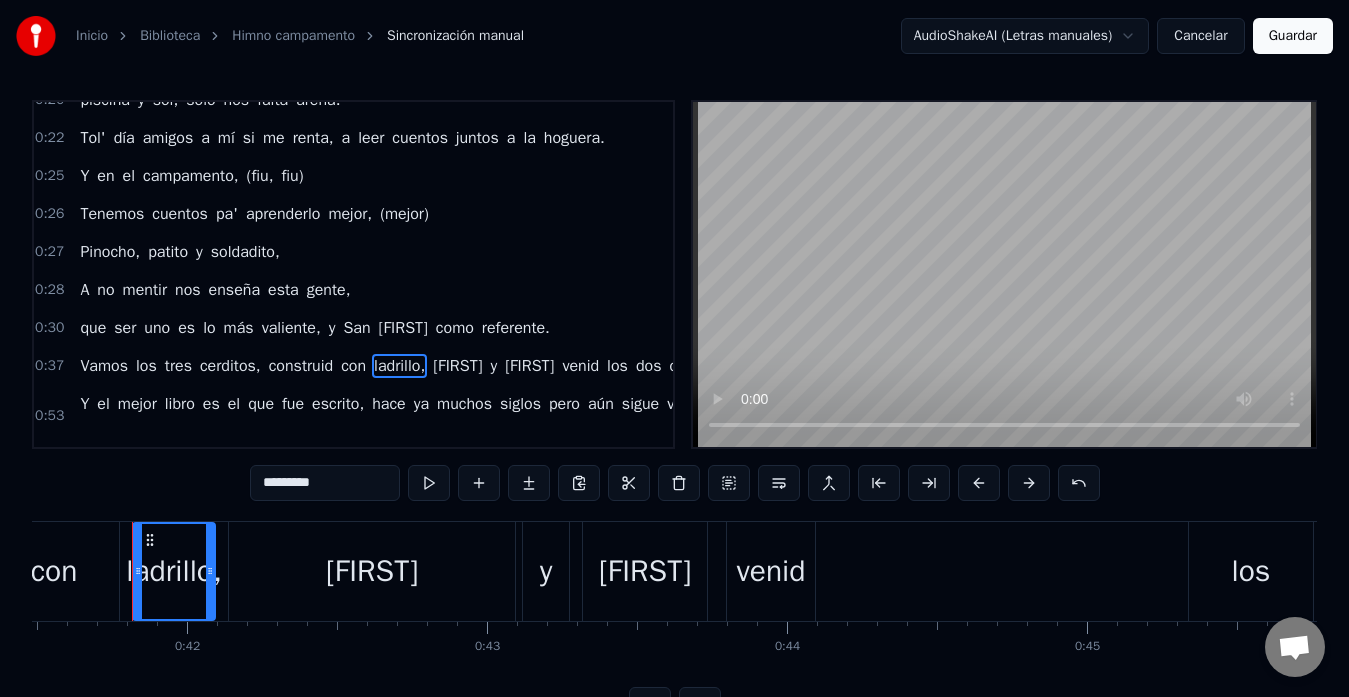 click on "[FIRST]" at bounding box center (457, 366) 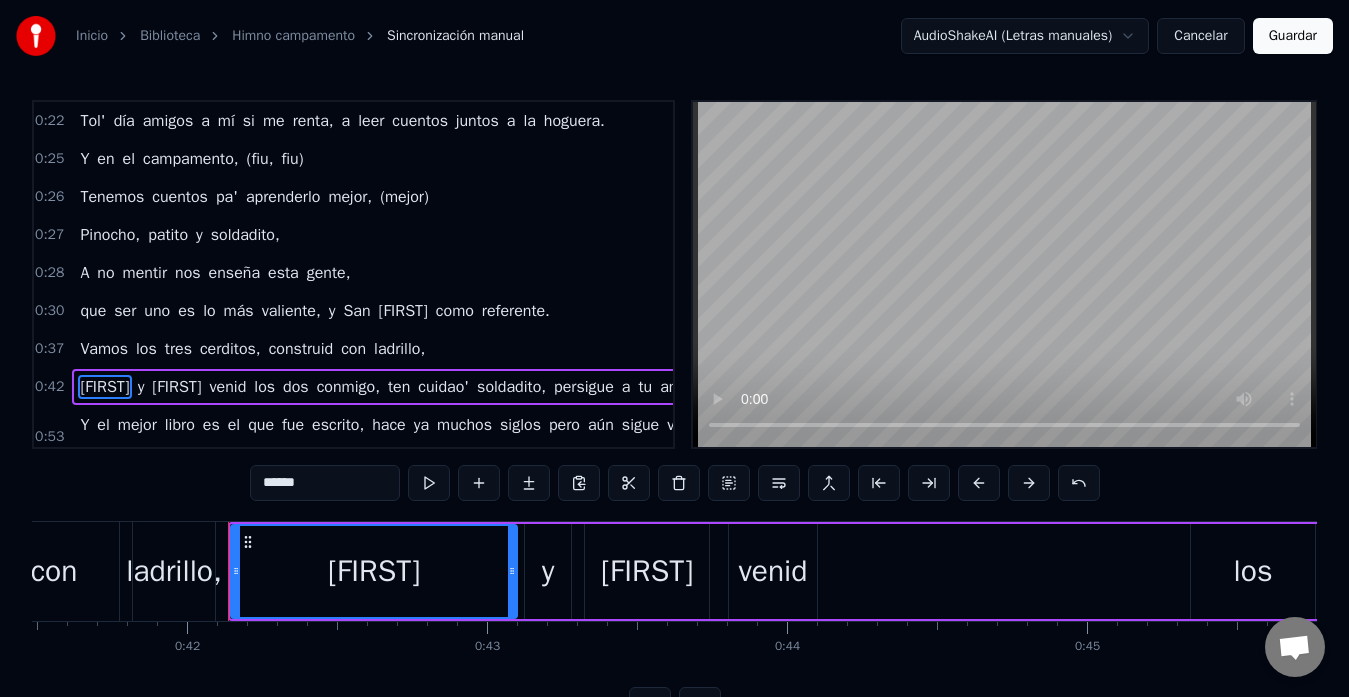 scroll, scrollTop: 114, scrollLeft: 0, axis: vertical 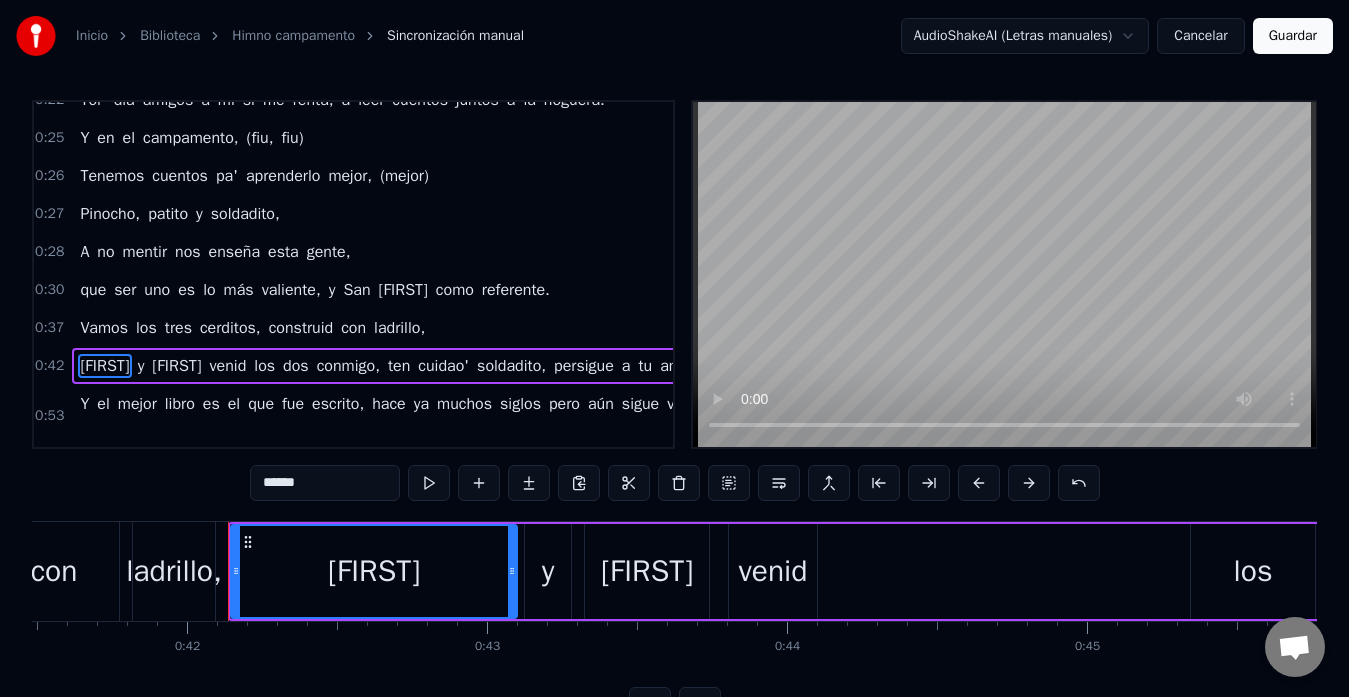 click on "ten" at bounding box center [399, 366] 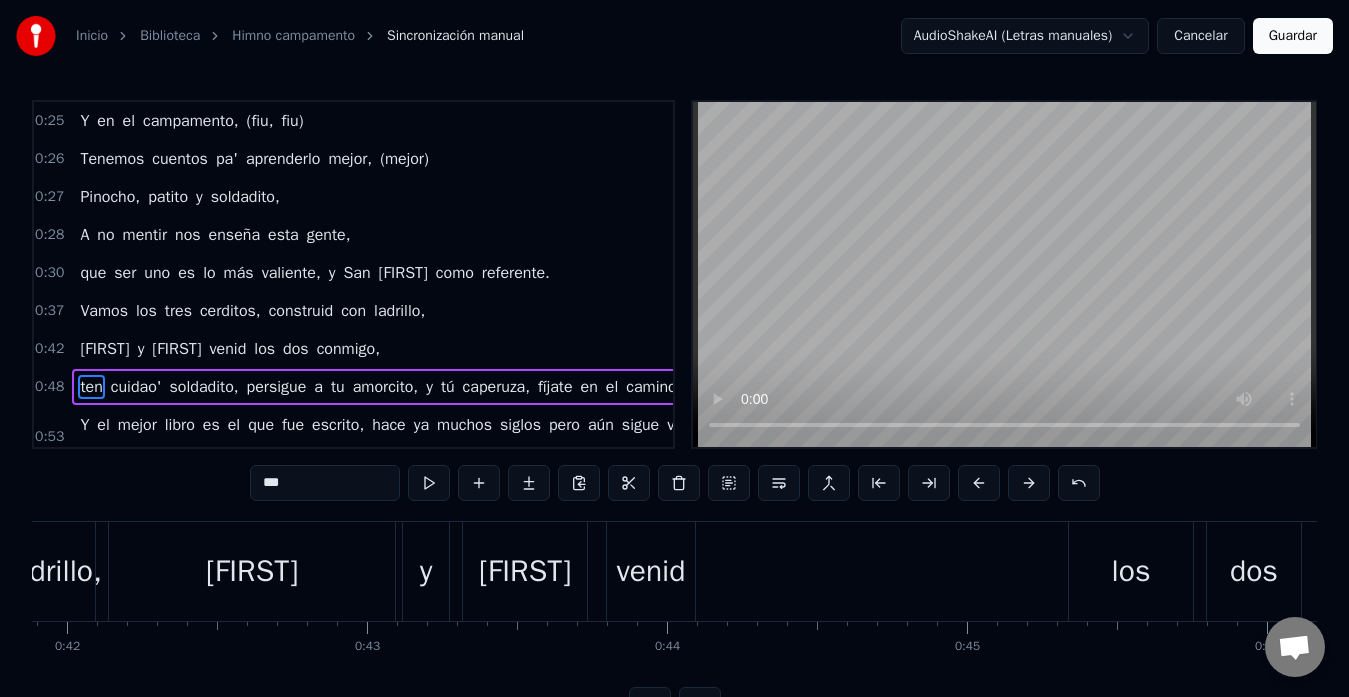 scroll, scrollTop: 0, scrollLeft: 14222, axis: horizontal 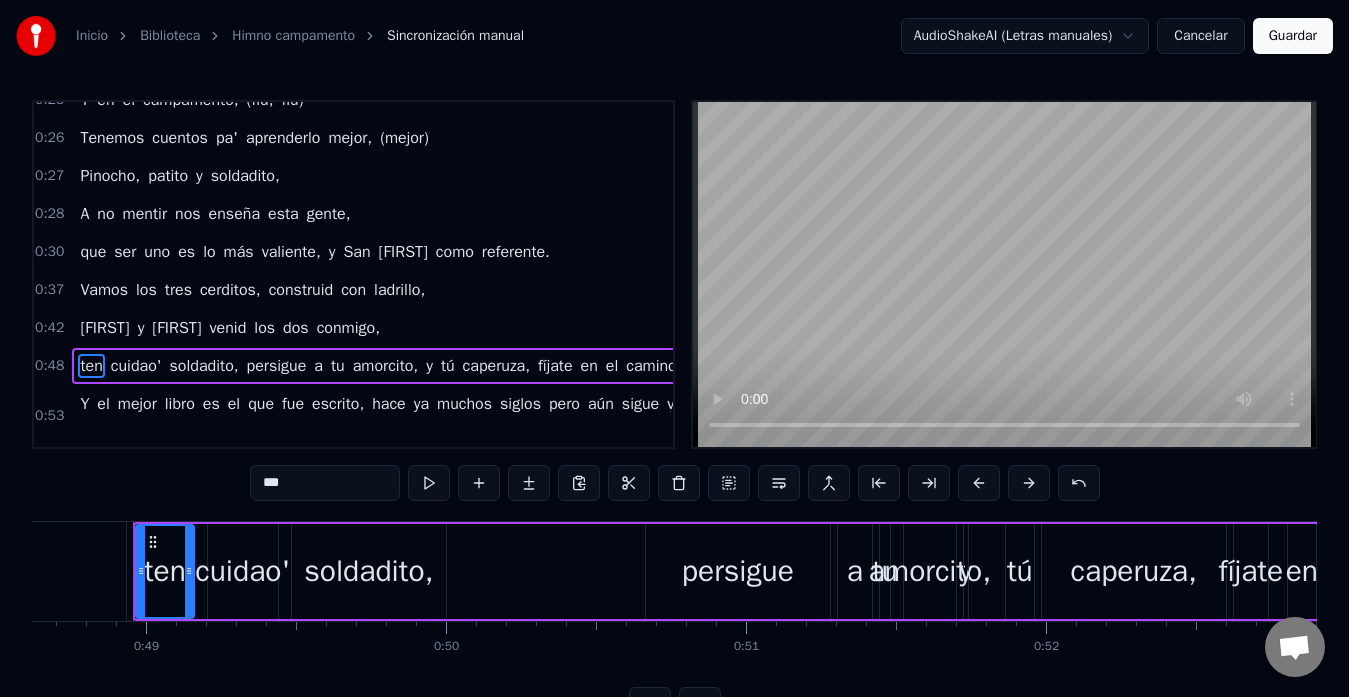 click on "amorcito," at bounding box center (386, 366) 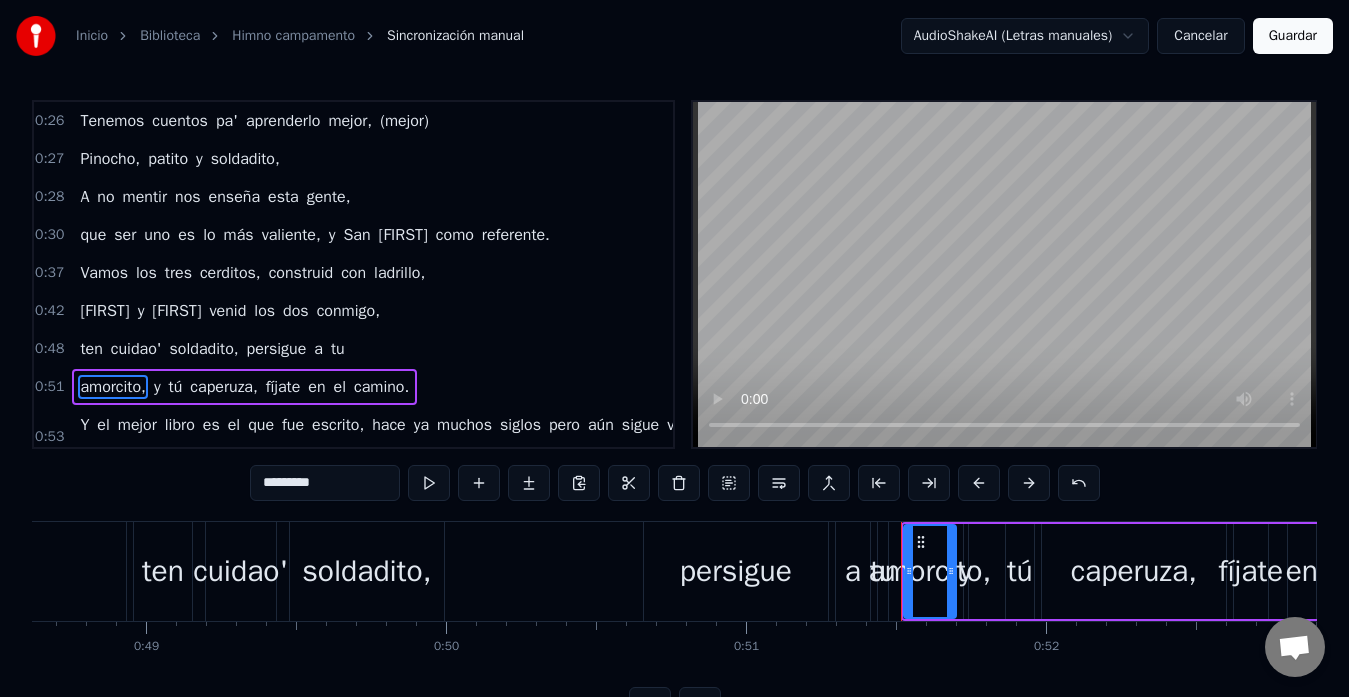 scroll, scrollTop: 190, scrollLeft: 0, axis: vertical 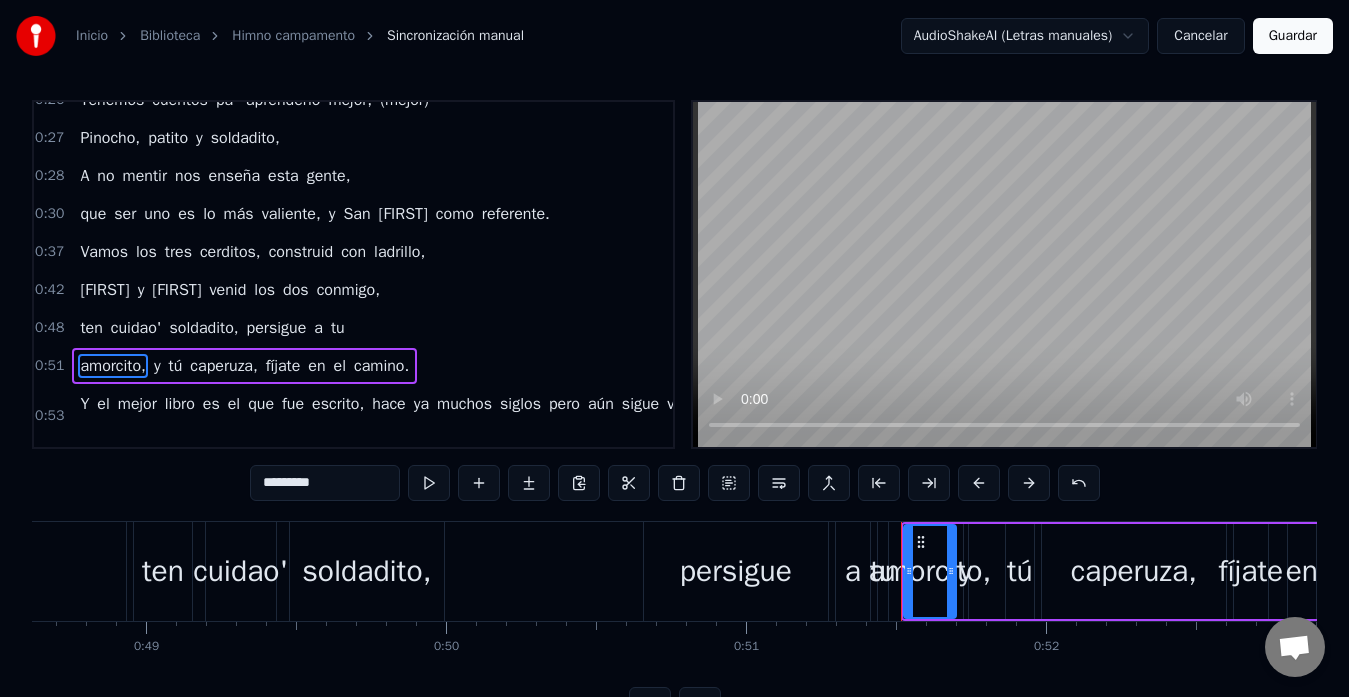 click on "es" at bounding box center [211, 404] 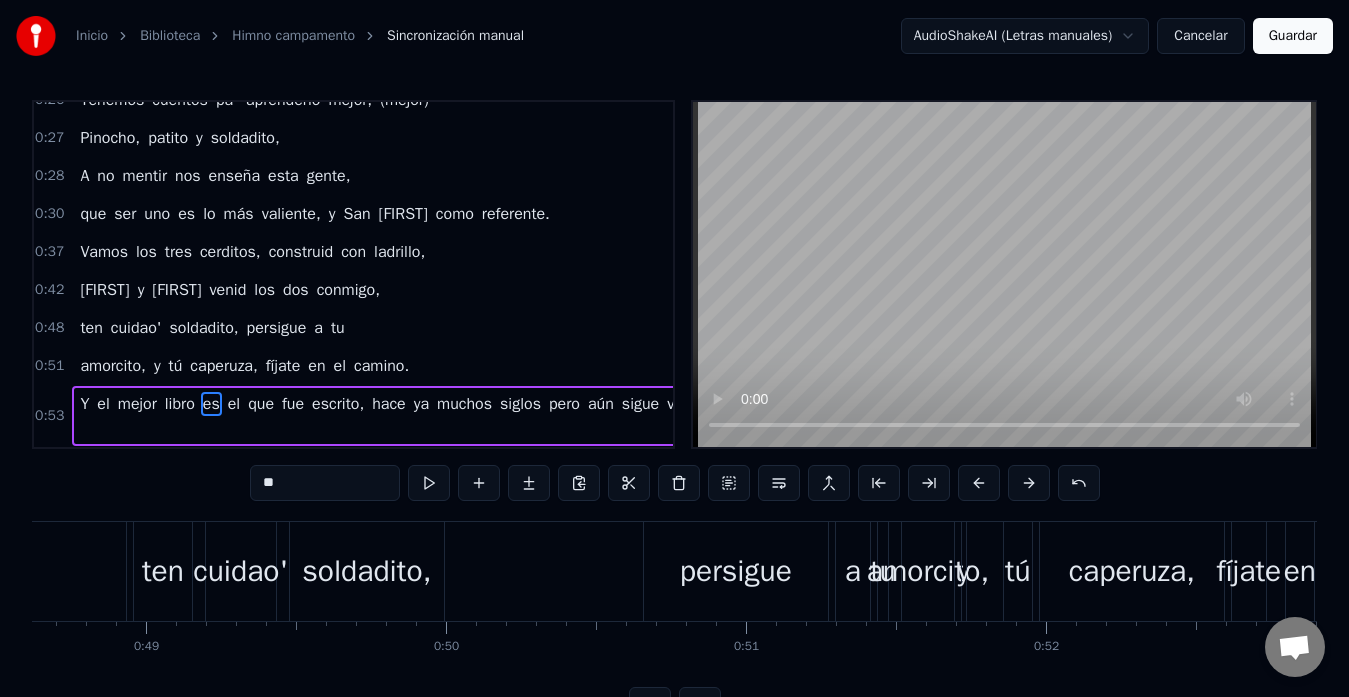 scroll, scrollTop: 42, scrollLeft: 0, axis: vertical 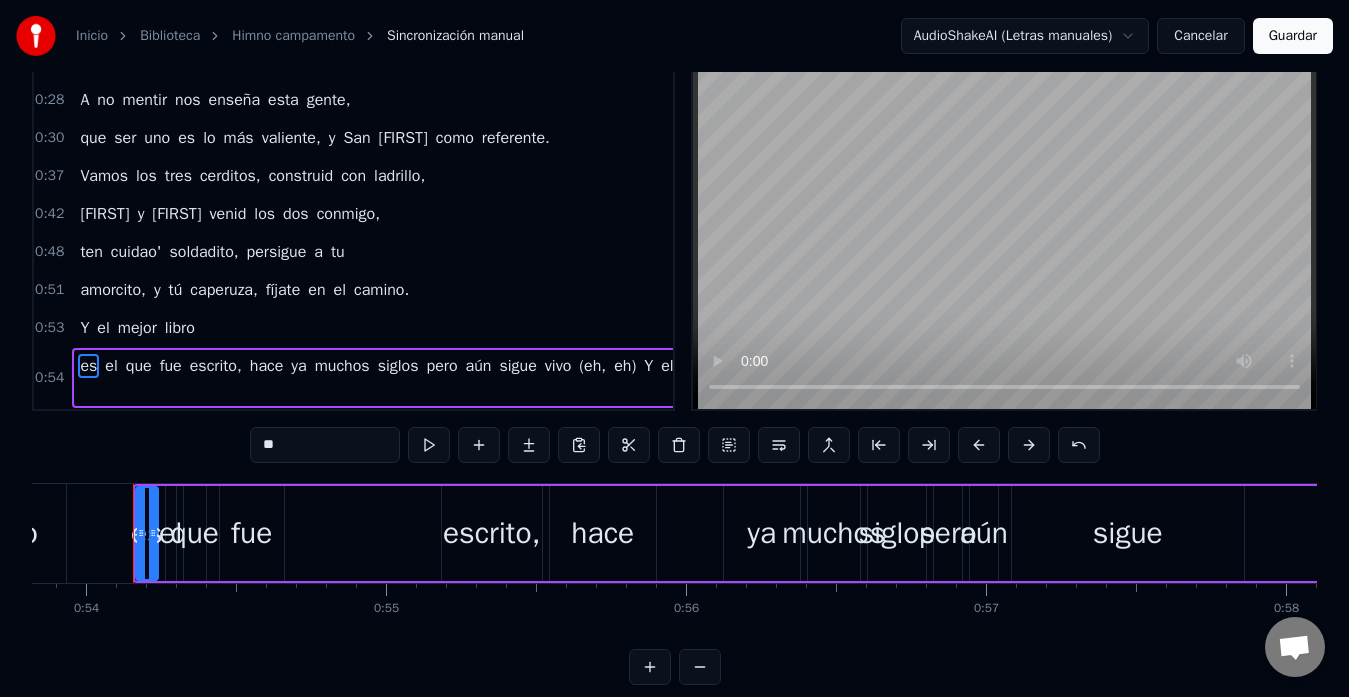 click on "escrito," at bounding box center (216, 366) 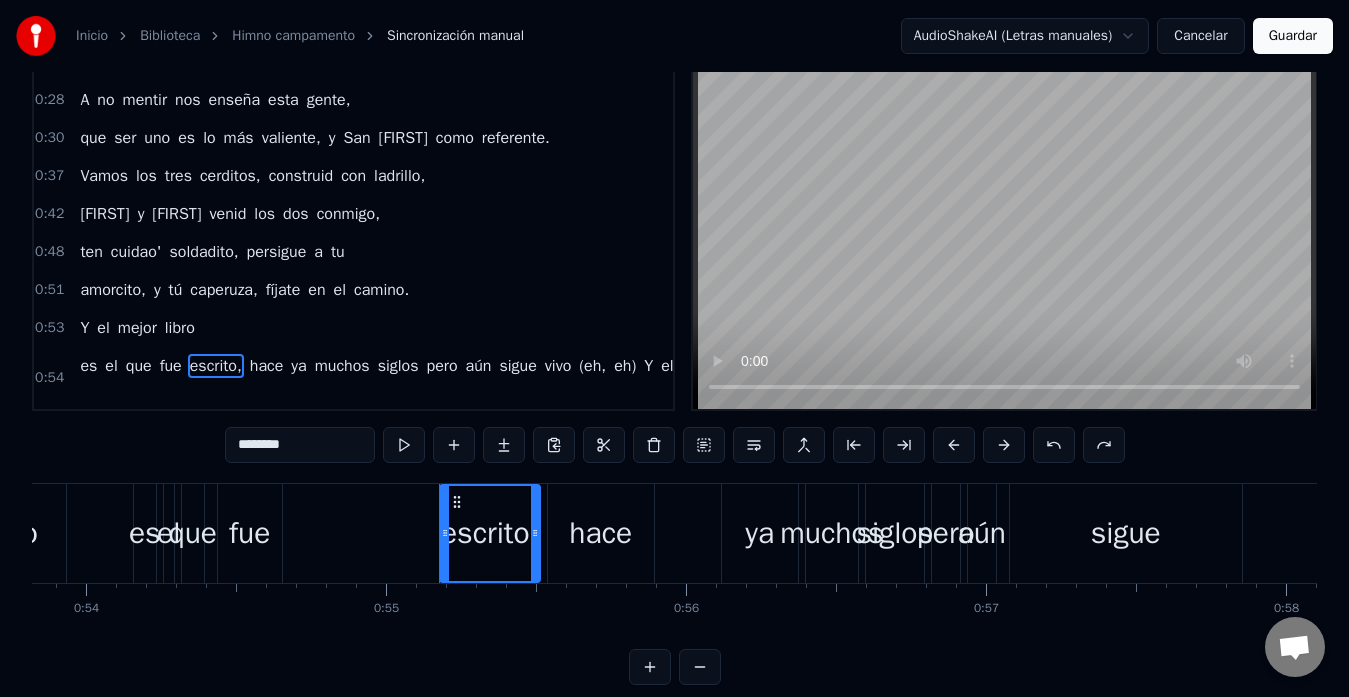 scroll, scrollTop: 228, scrollLeft: 0, axis: vertical 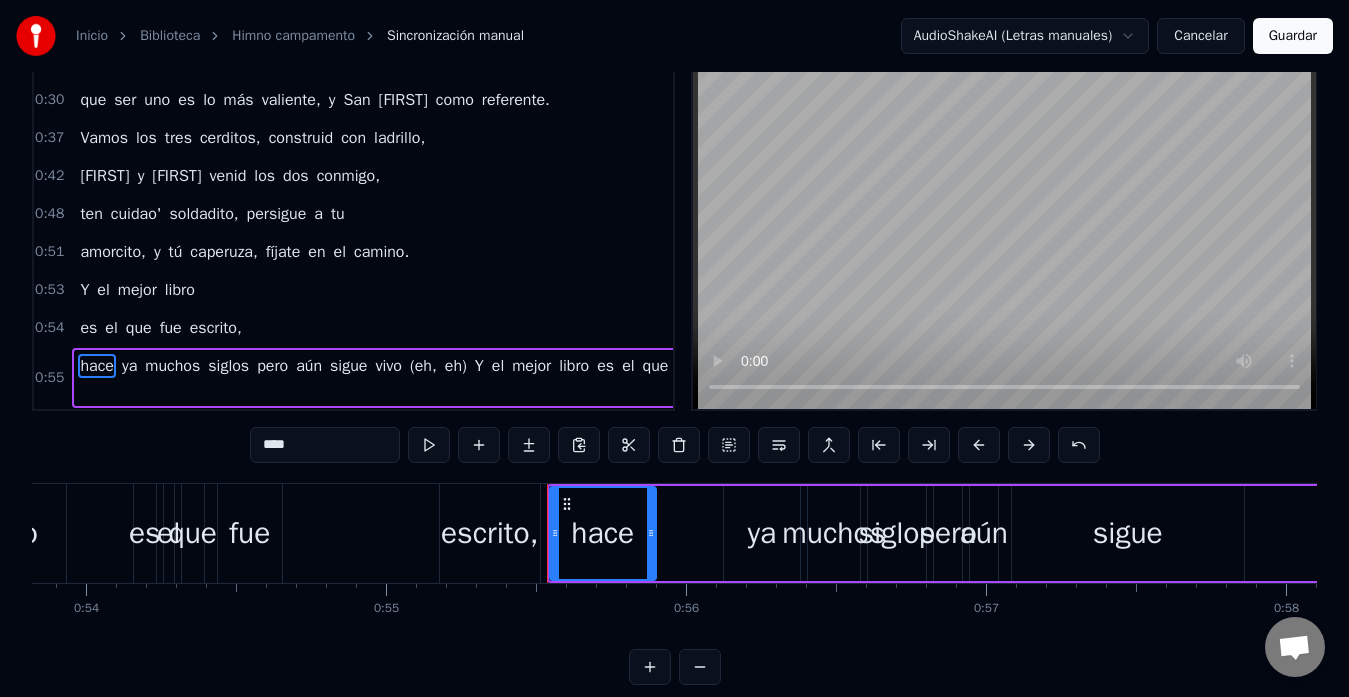 click on "pero" at bounding box center [272, 366] 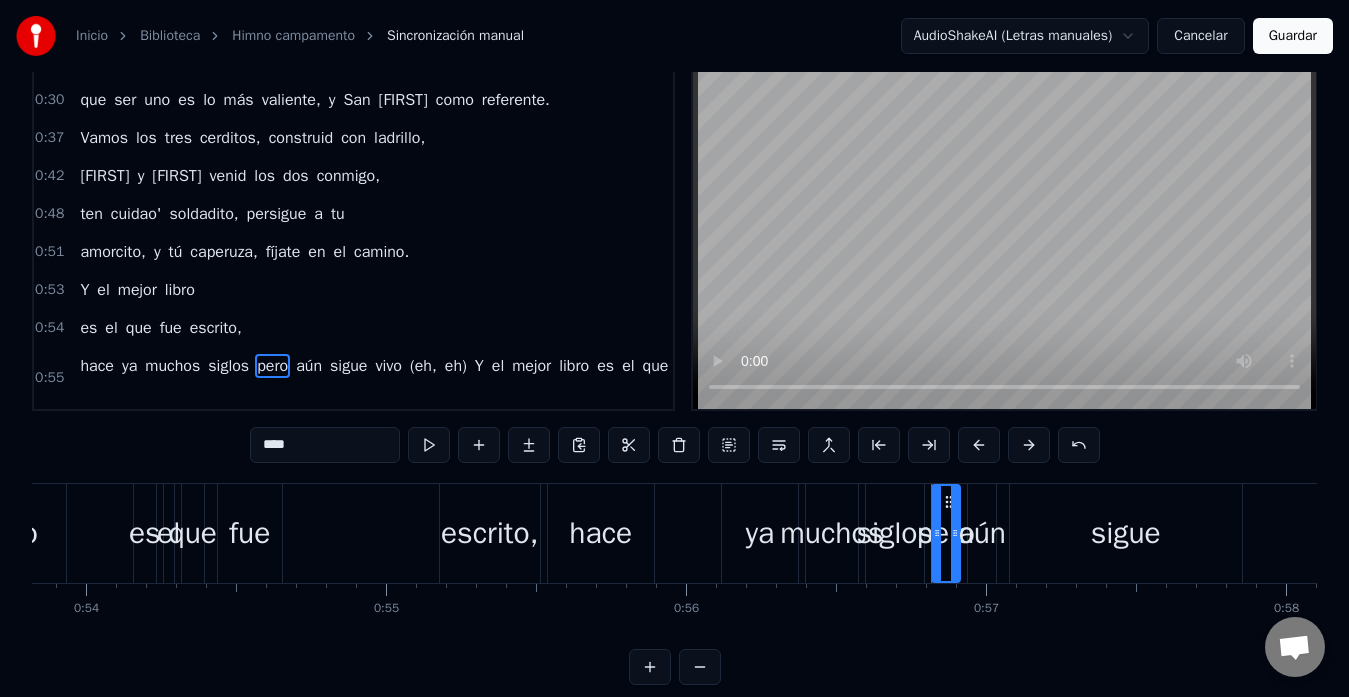 click on "aún" at bounding box center (309, 366) 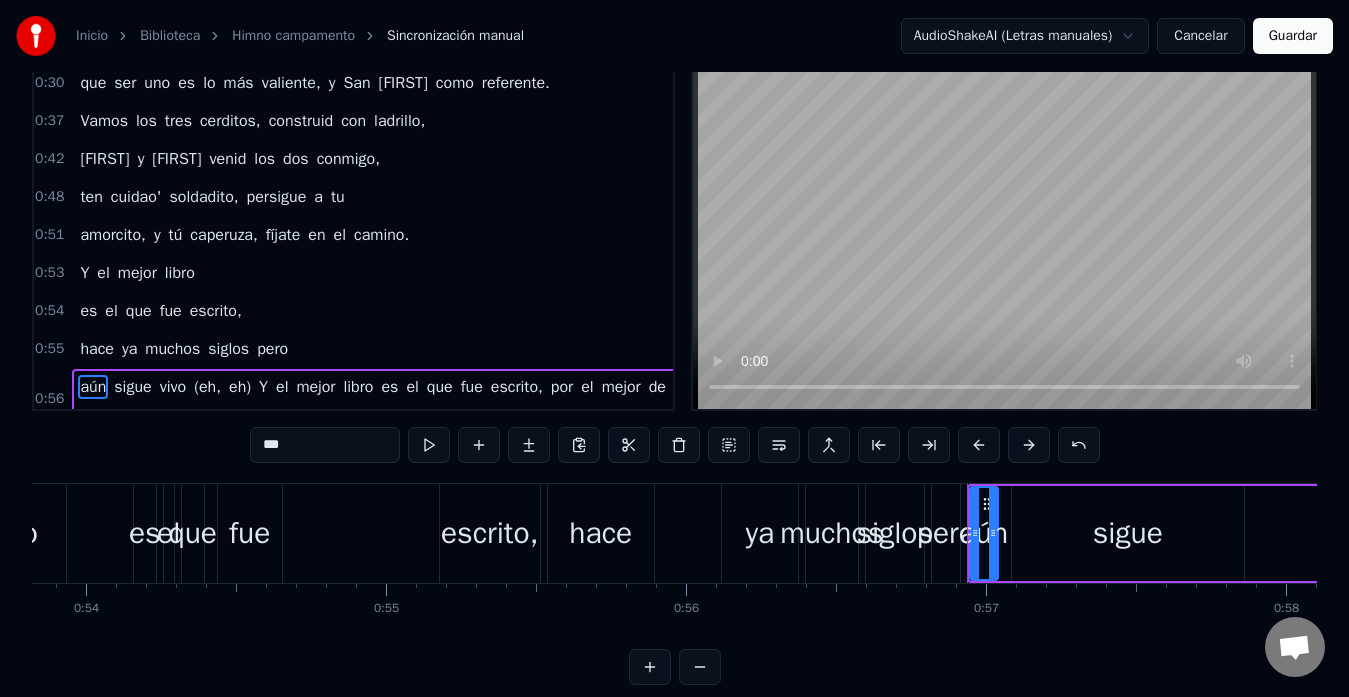 scroll, scrollTop: 304, scrollLeft: 0, axis: vertical 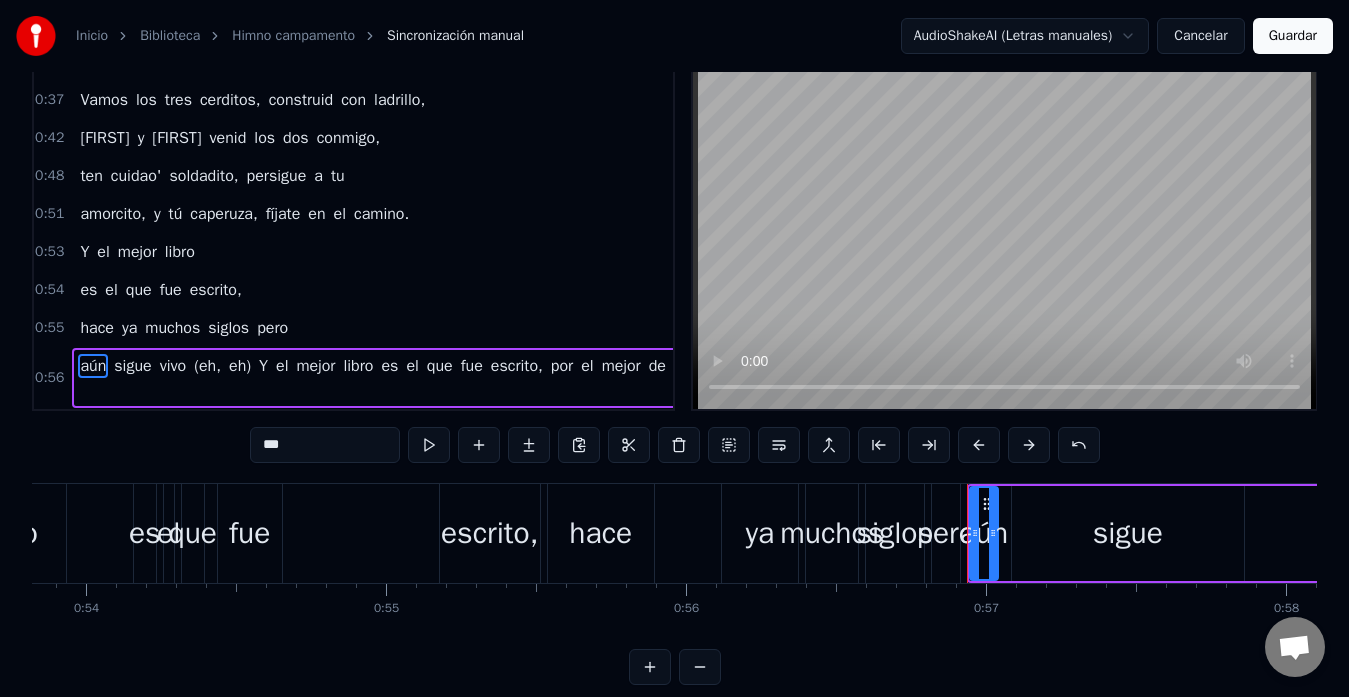 click on "Y" at bounding box center (263, 366) 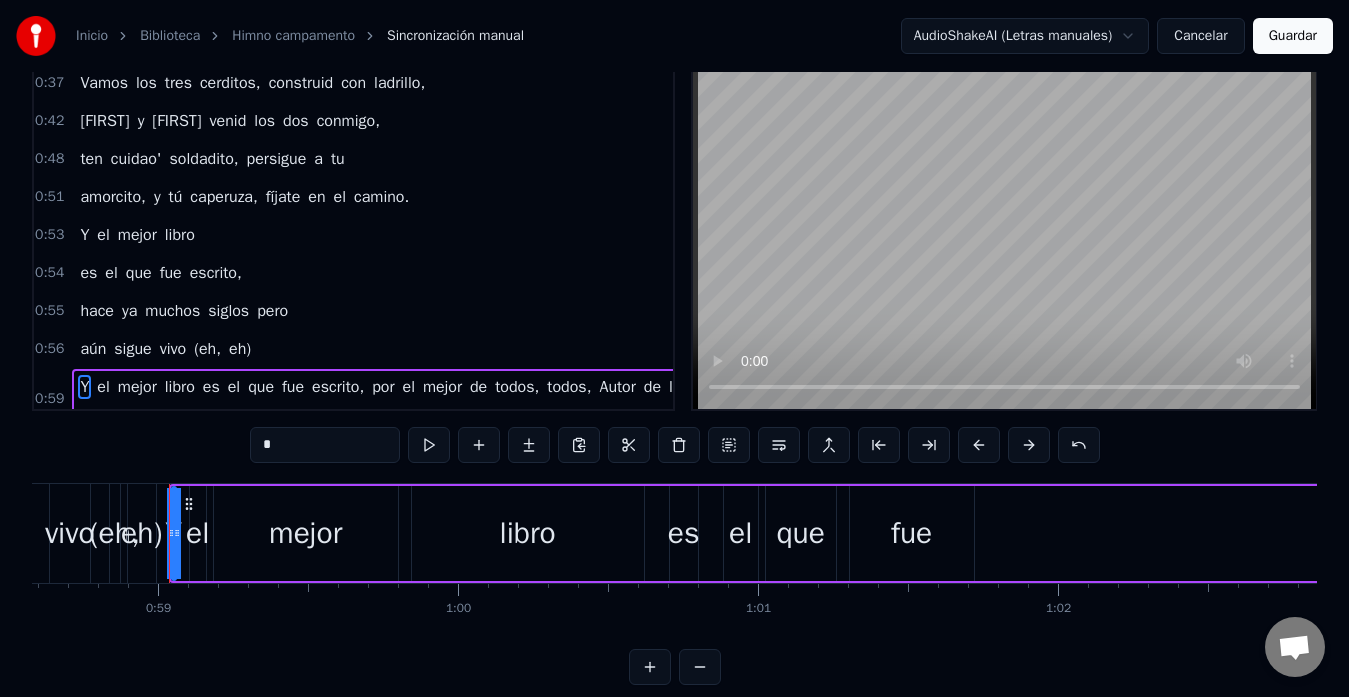 scroll, scrollTop: 0, scrollLeft: 17610, axis: horizontal 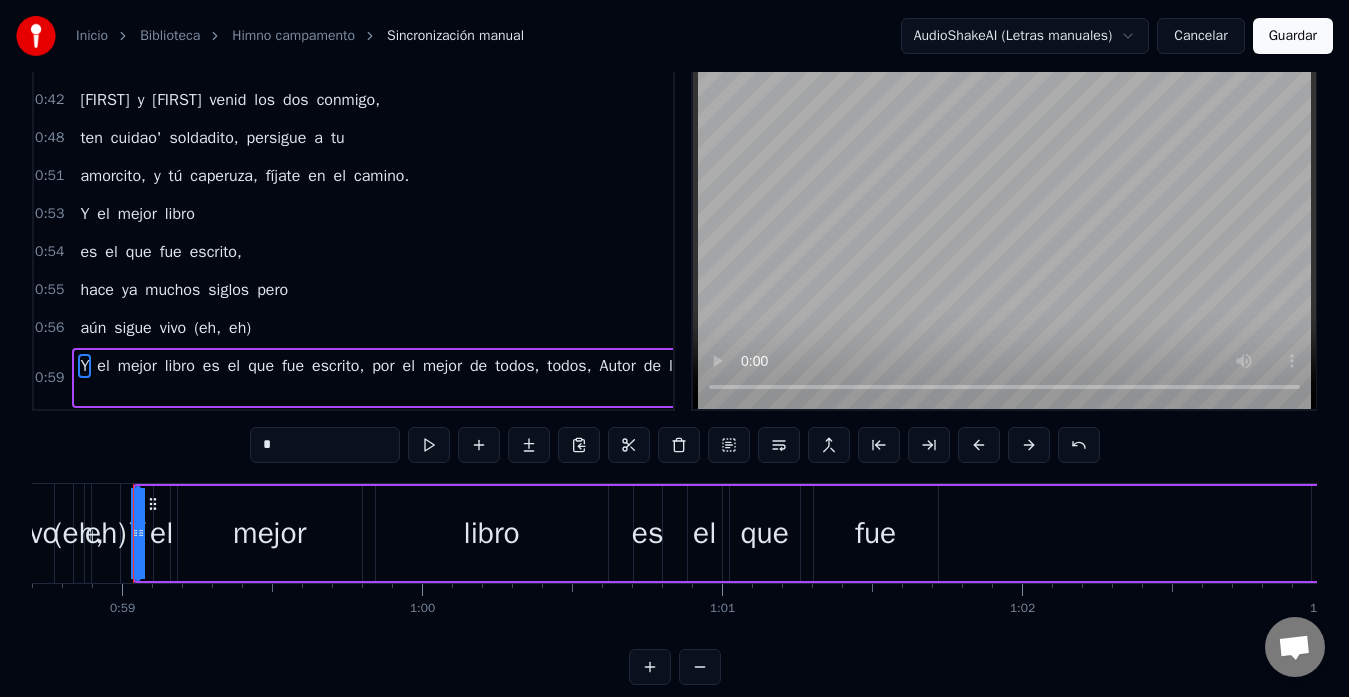 click on "es" at bounding box center [211, 366] 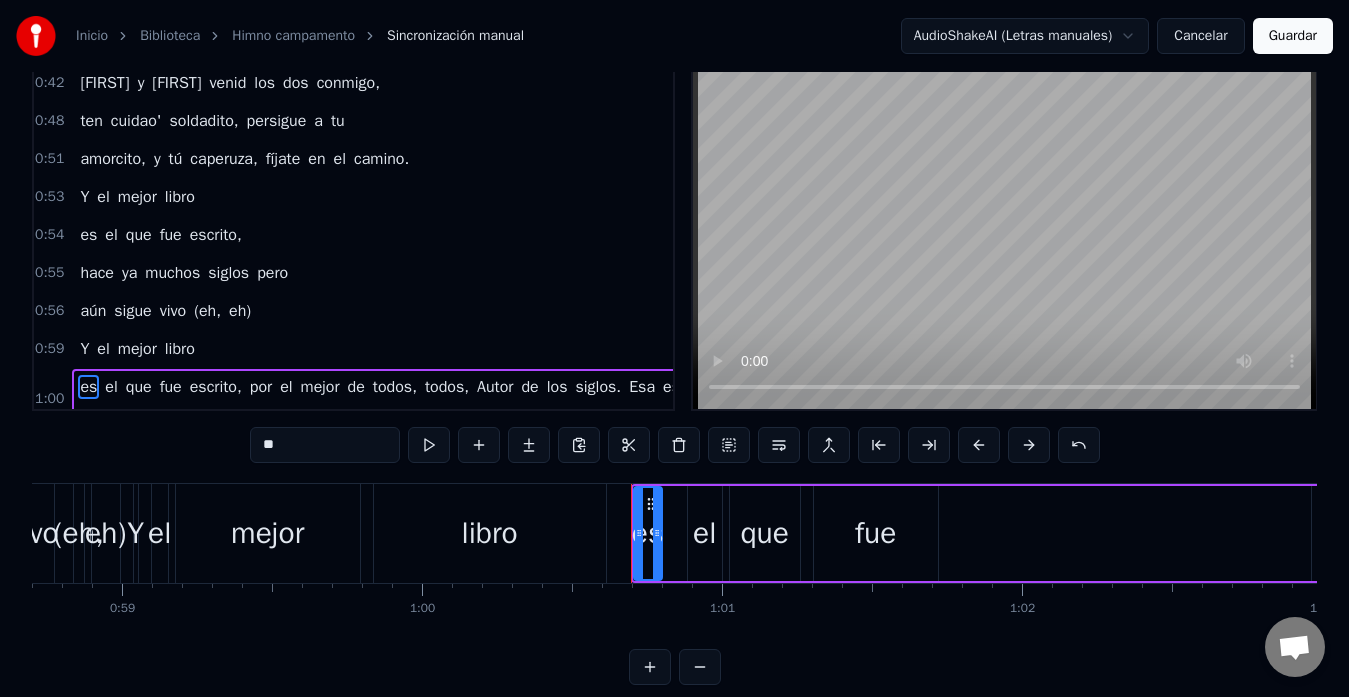 scroll, scrollTop: 380, scrollLeft: 0, axis: vertical 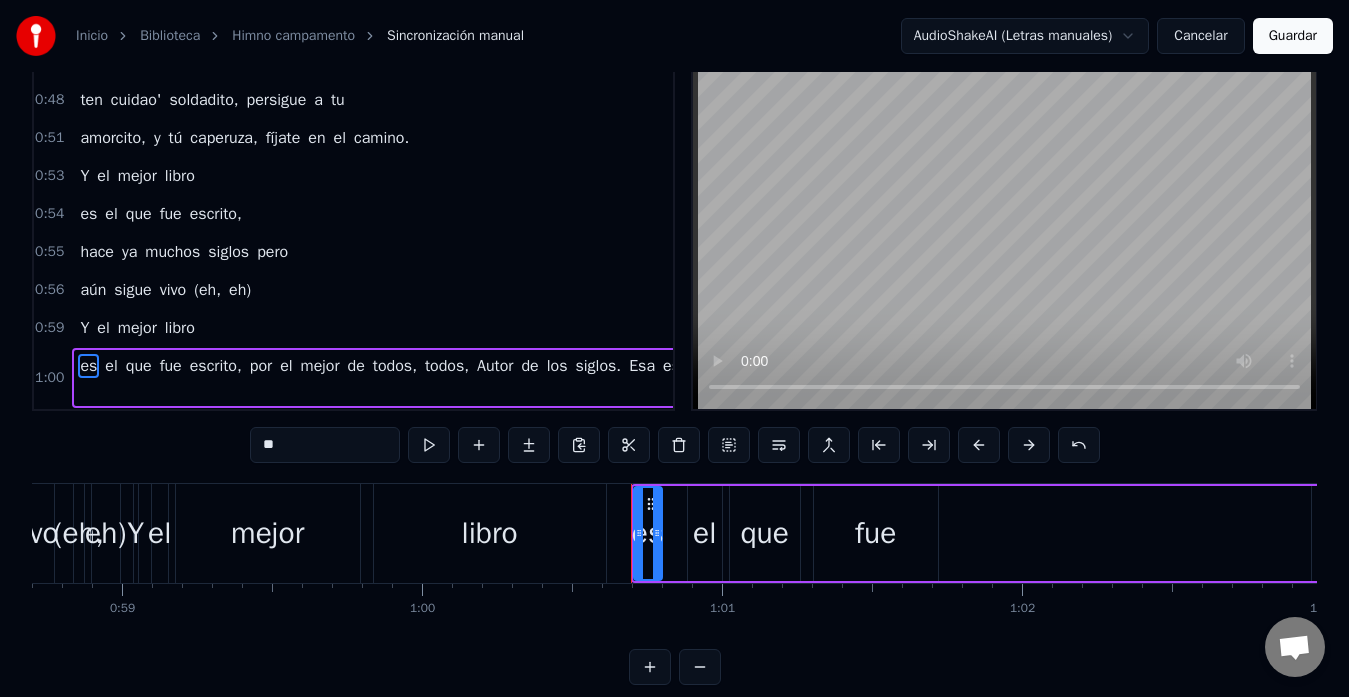 click on "por" at bounding box center (261, 366) 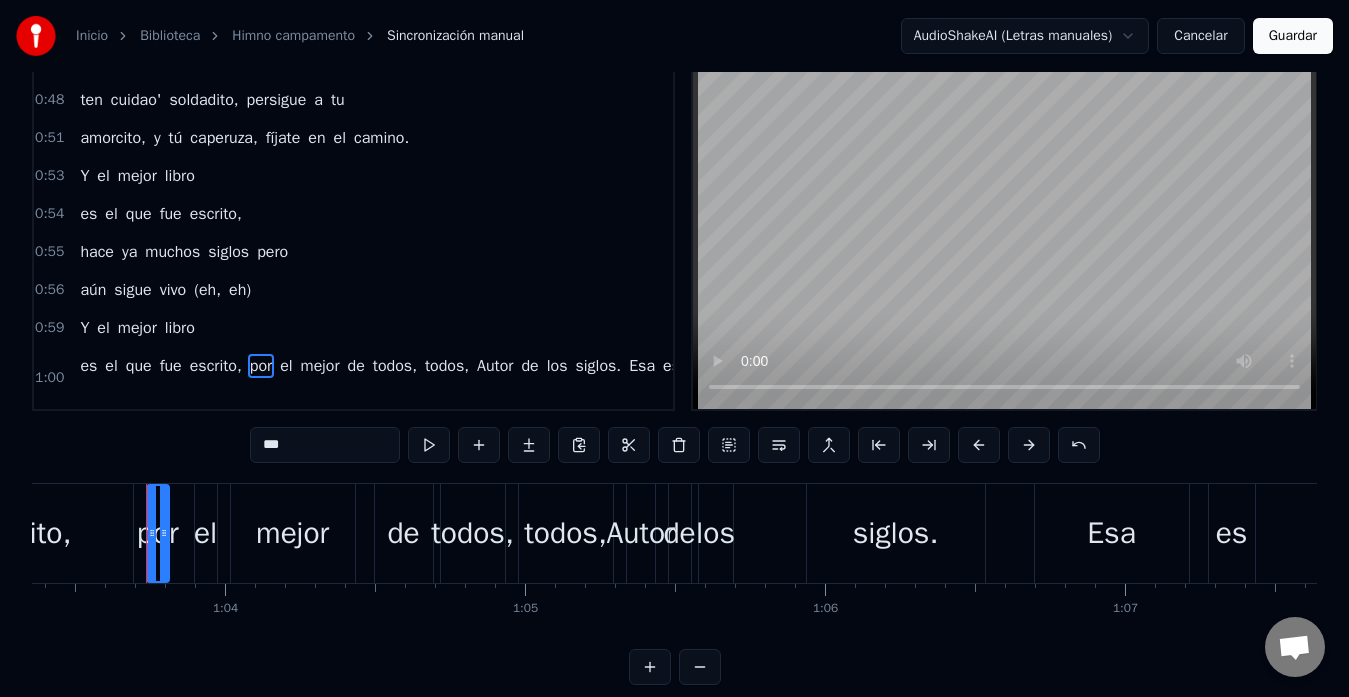 scroll, scrollTop: 0, scrollLeft: 19020, axis: horizontal 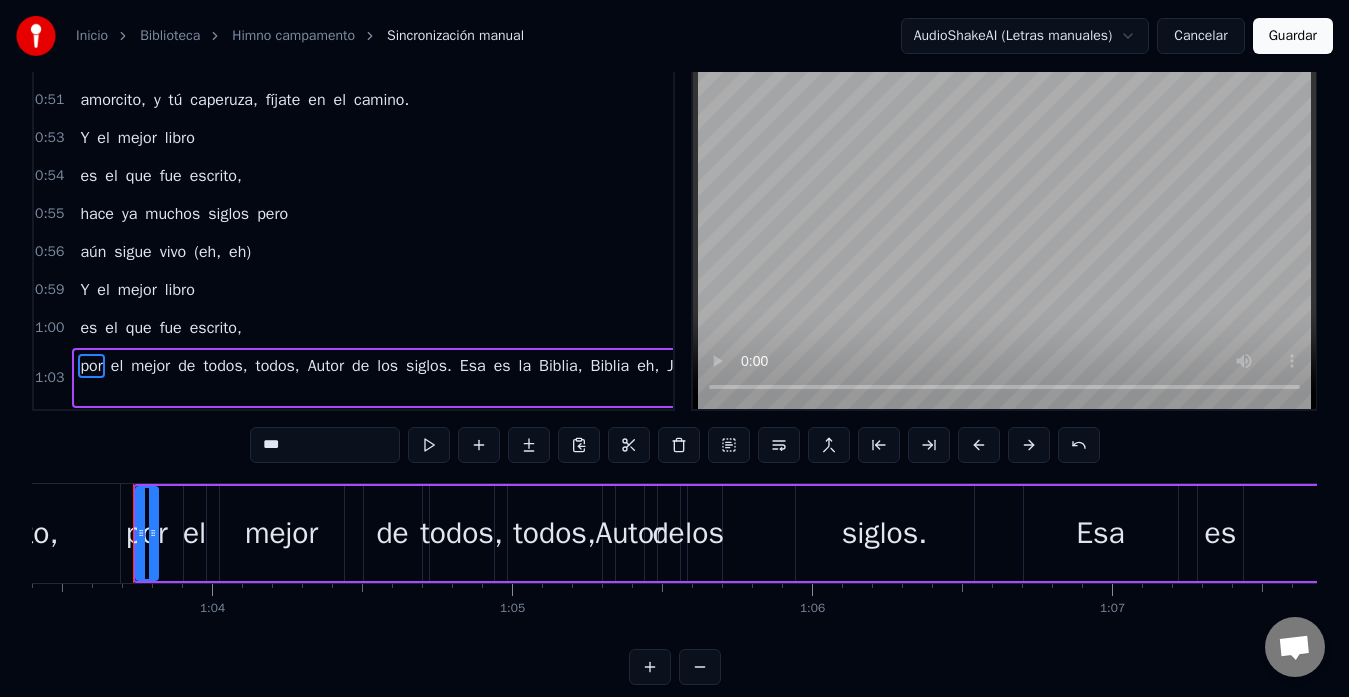 click on "Autor" at bounding box center (326, 366) 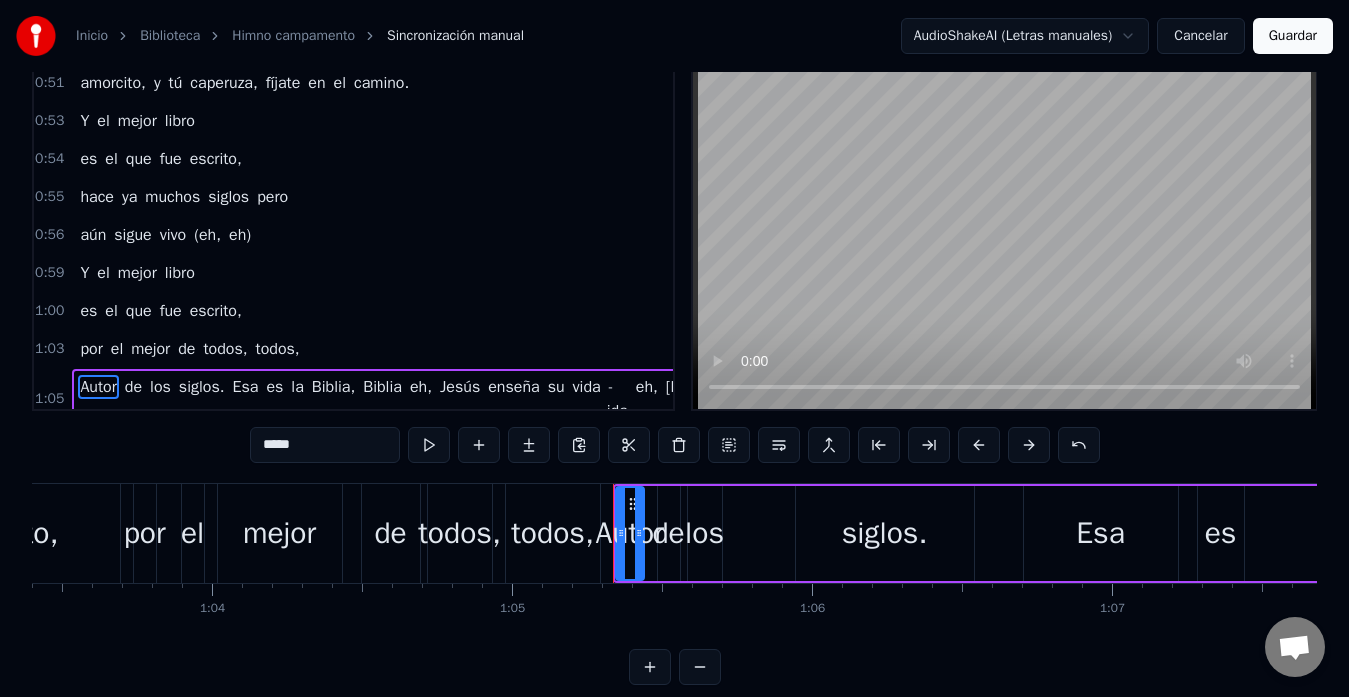 scroll, scrollTop: 456, scrollLeft: 0, axis: vertical 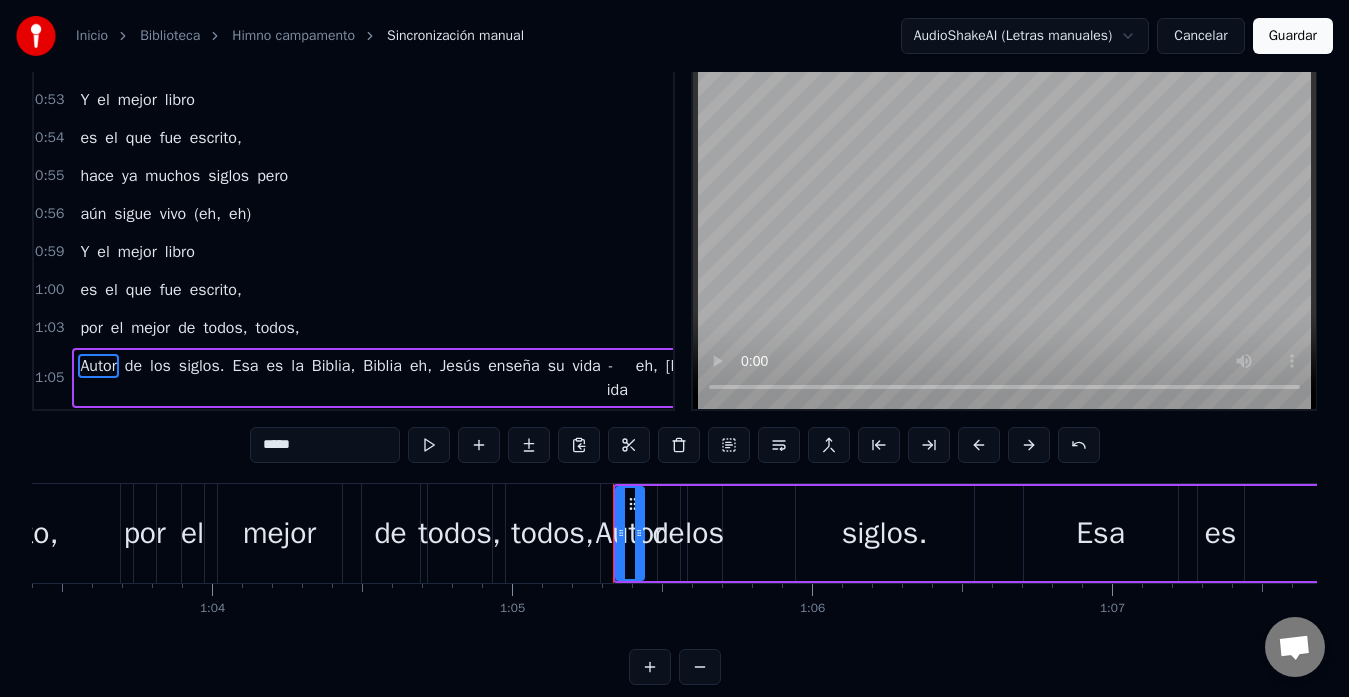 click on "Esa" at bounding box center [246, 366] 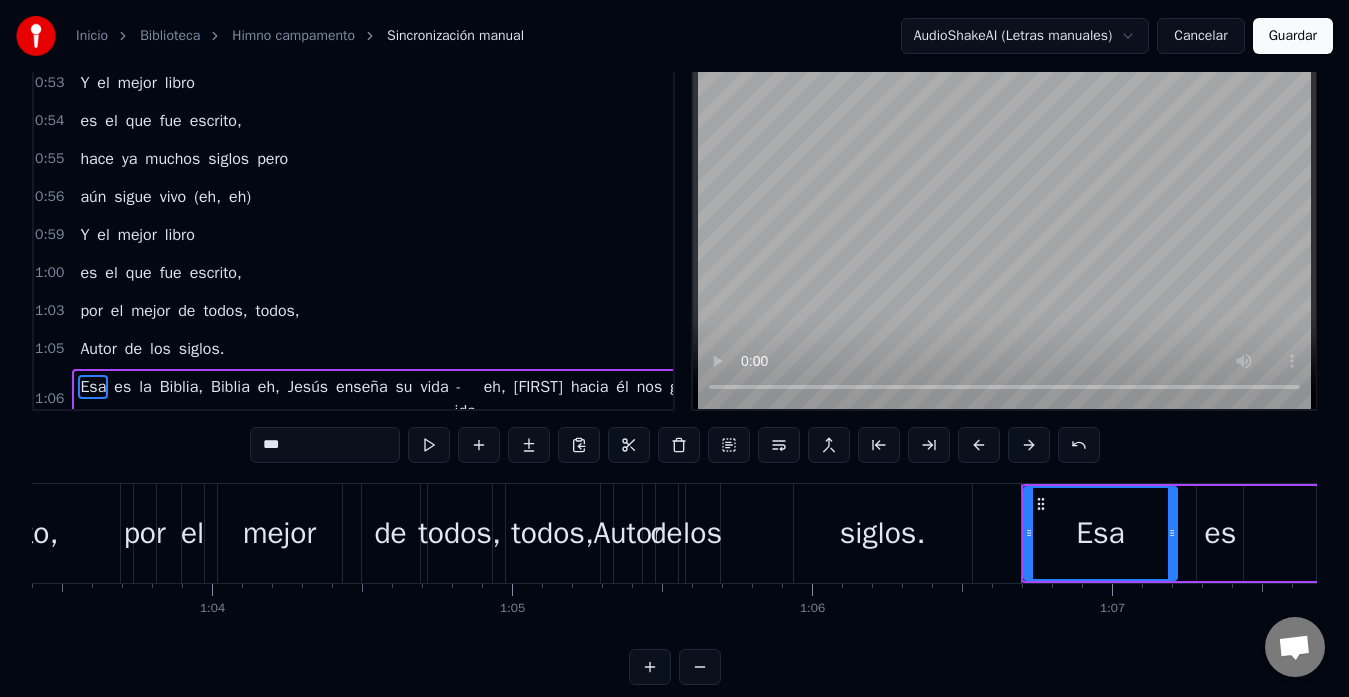 scroll, scrollTop: 494, scrollLeft: 0, axis: vertical 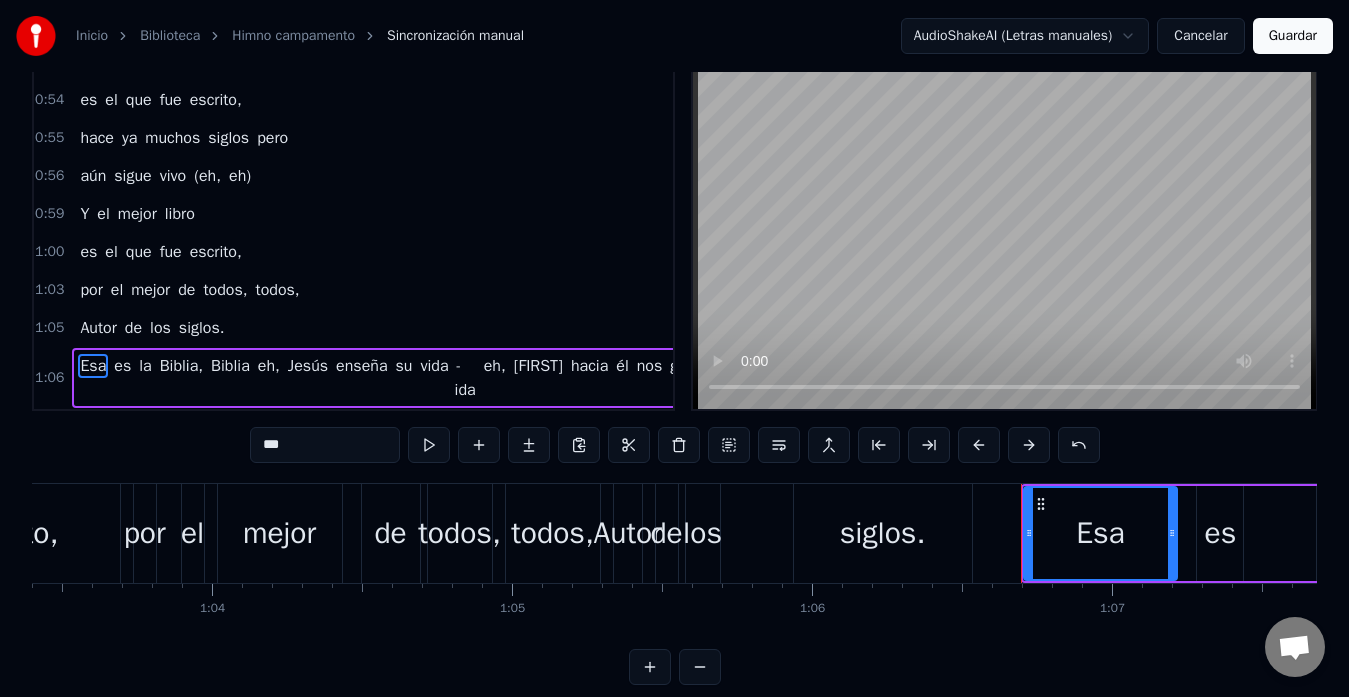 click on "Biblia" at bounding box center [230, 366] 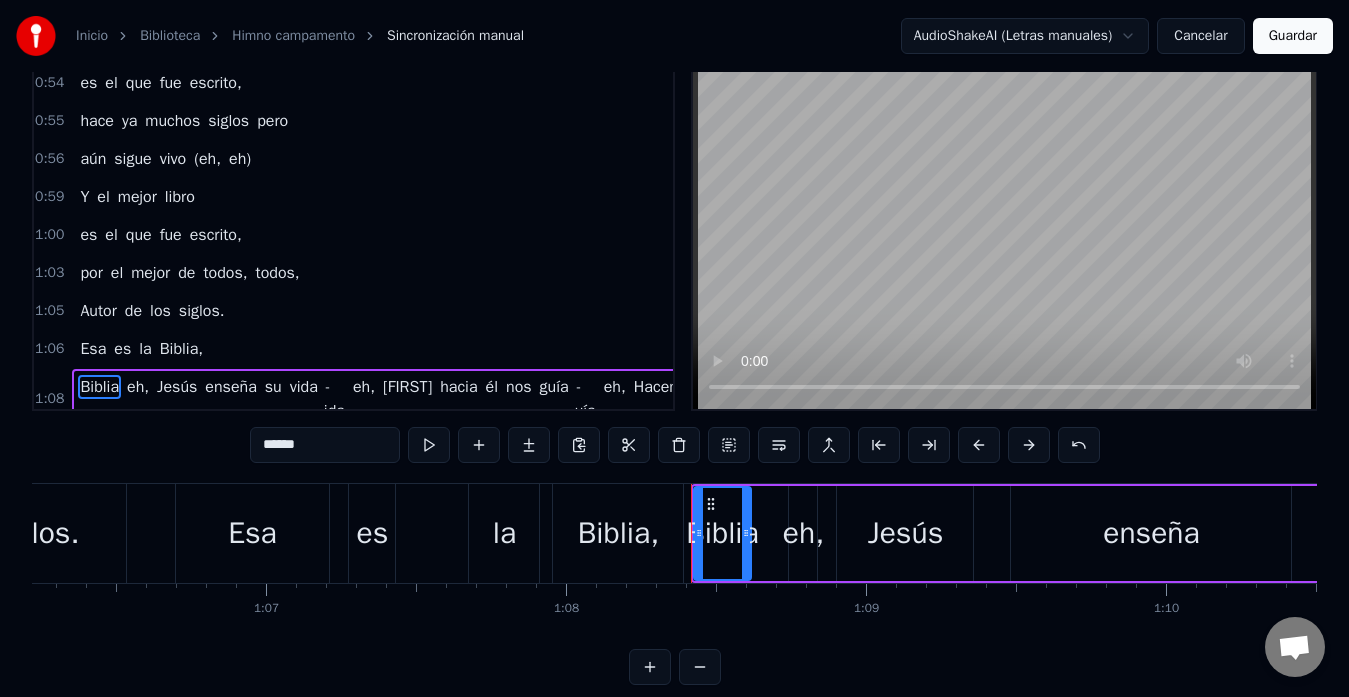 scroll, scrollTop: 0, scrollLeft: 20424, axis: horizontal 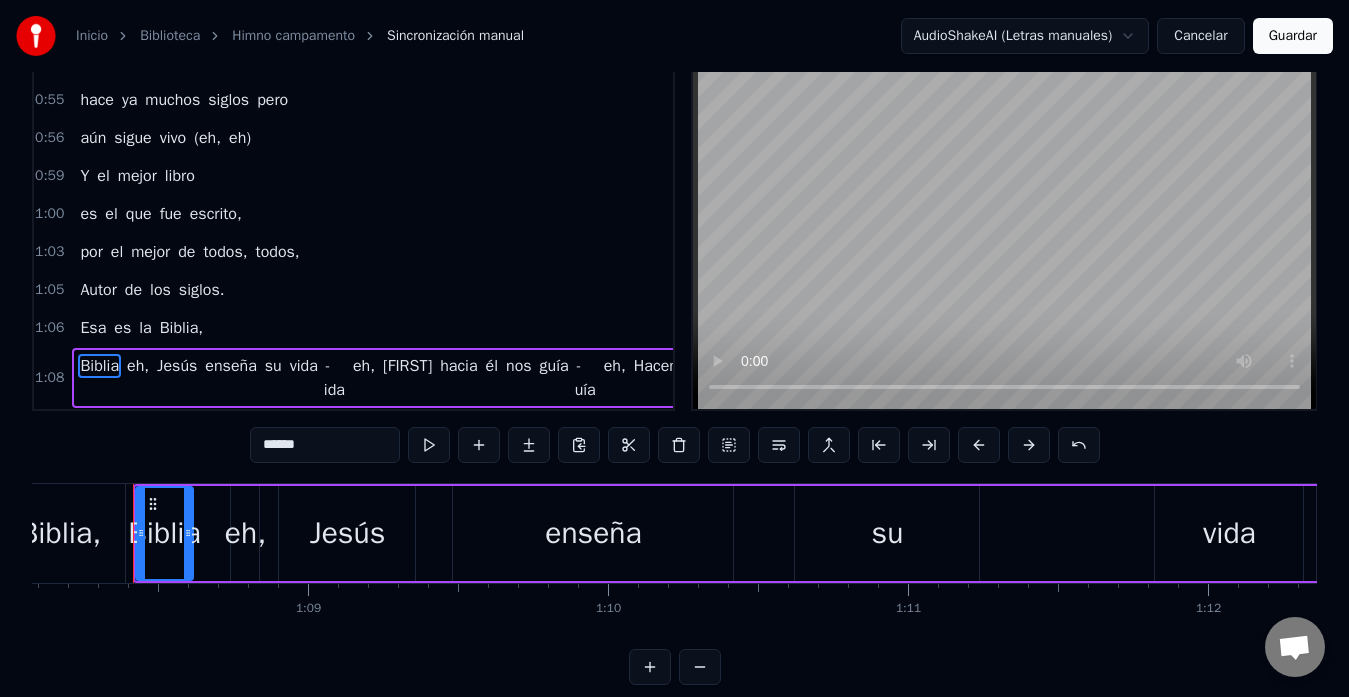 click on "Jesús" at bounding box center (177, 366) 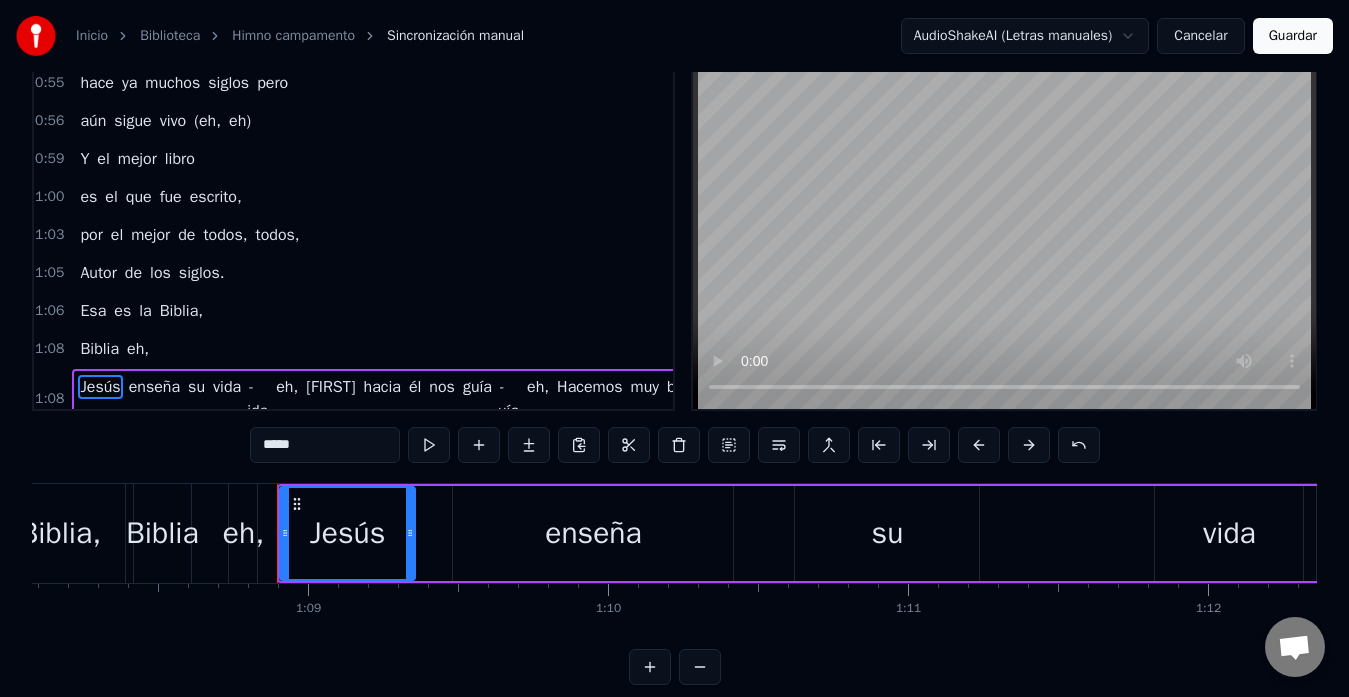 scroll, scrollTop: 570, scrollLeft: 0, axis: vertical 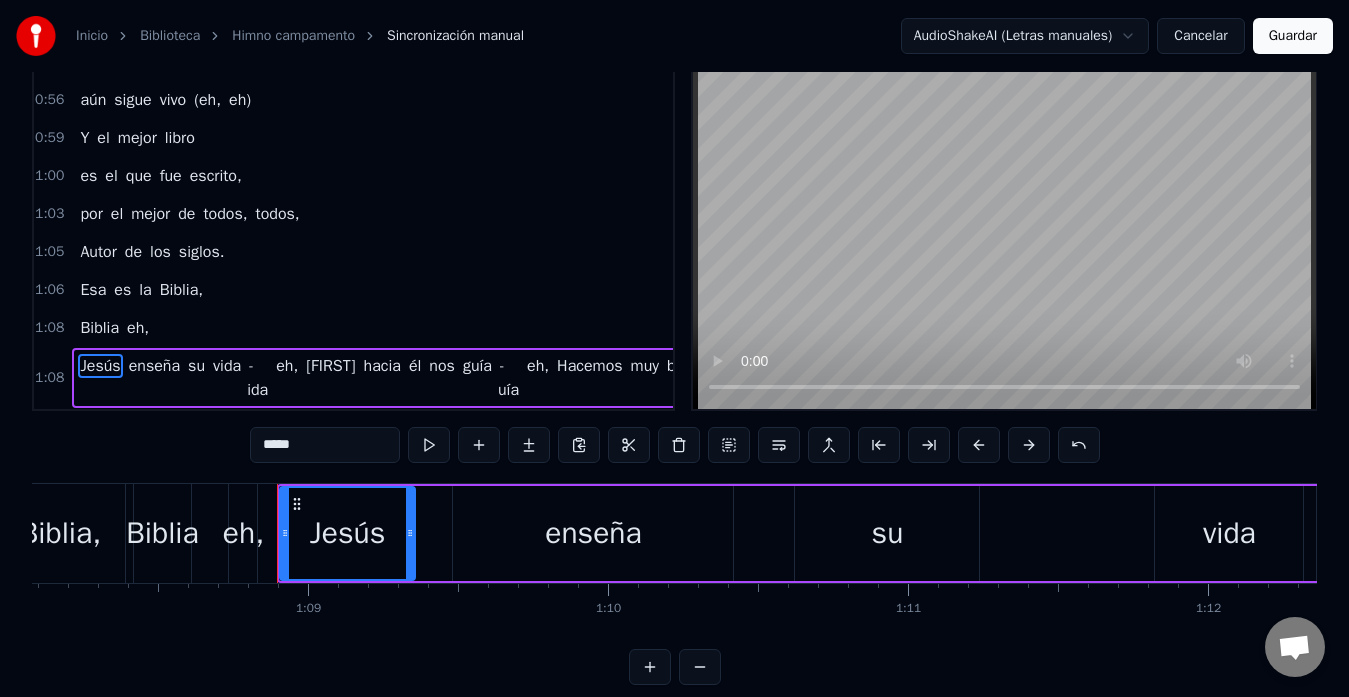 click on "[FIRST]" at bounding box center (330, 366) 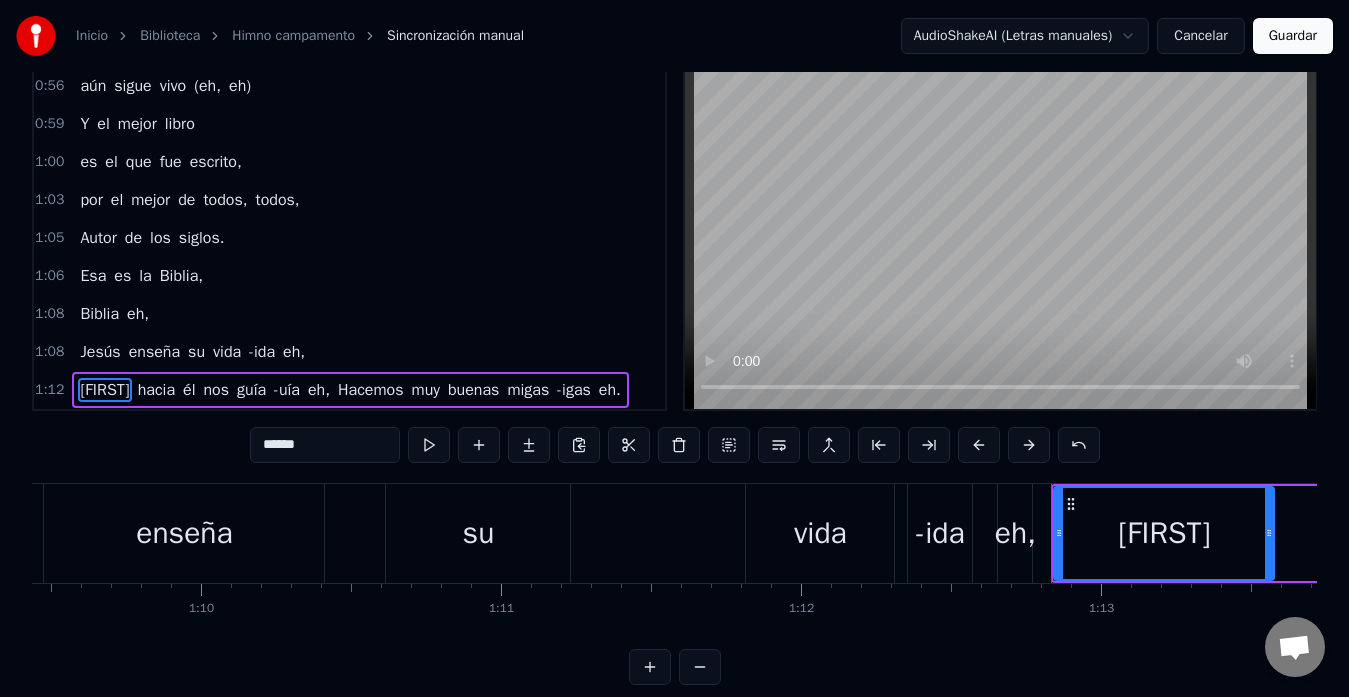 scroll, scrollTop: 0, scrollLeft: 21259, axis: horizontal 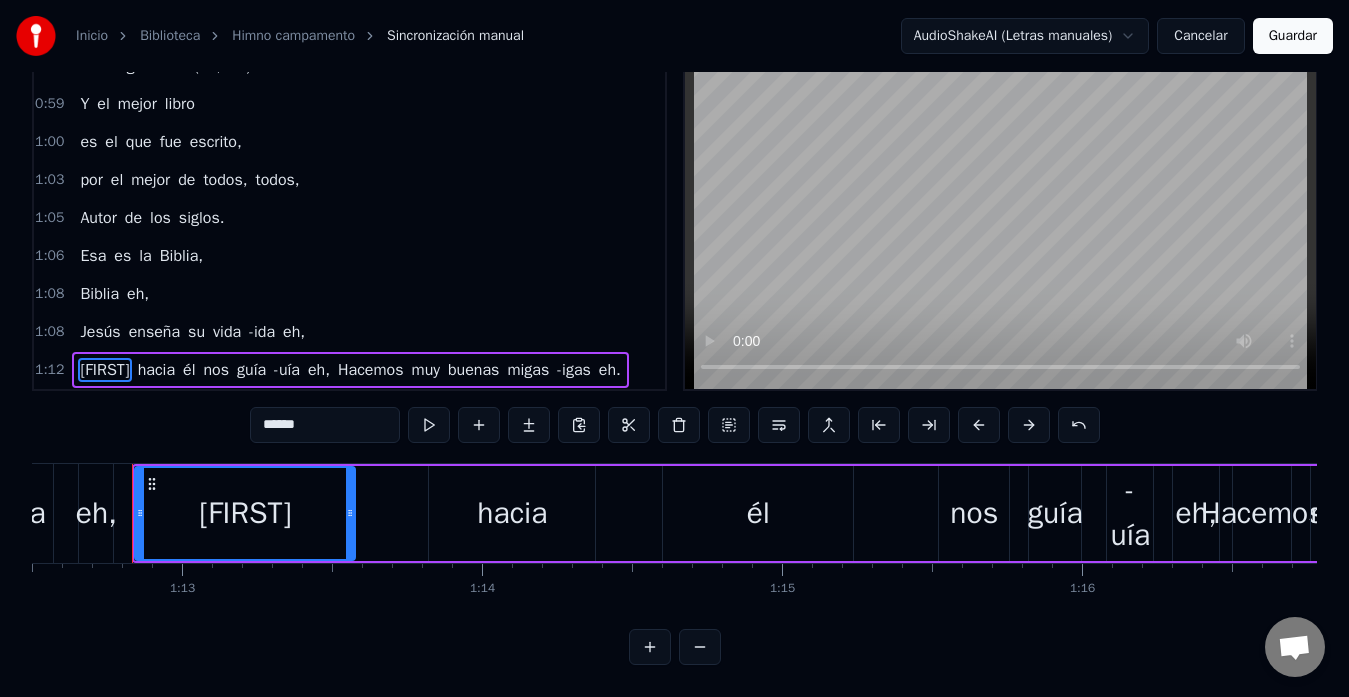 click on "eh," at bounding box center (319, 370) 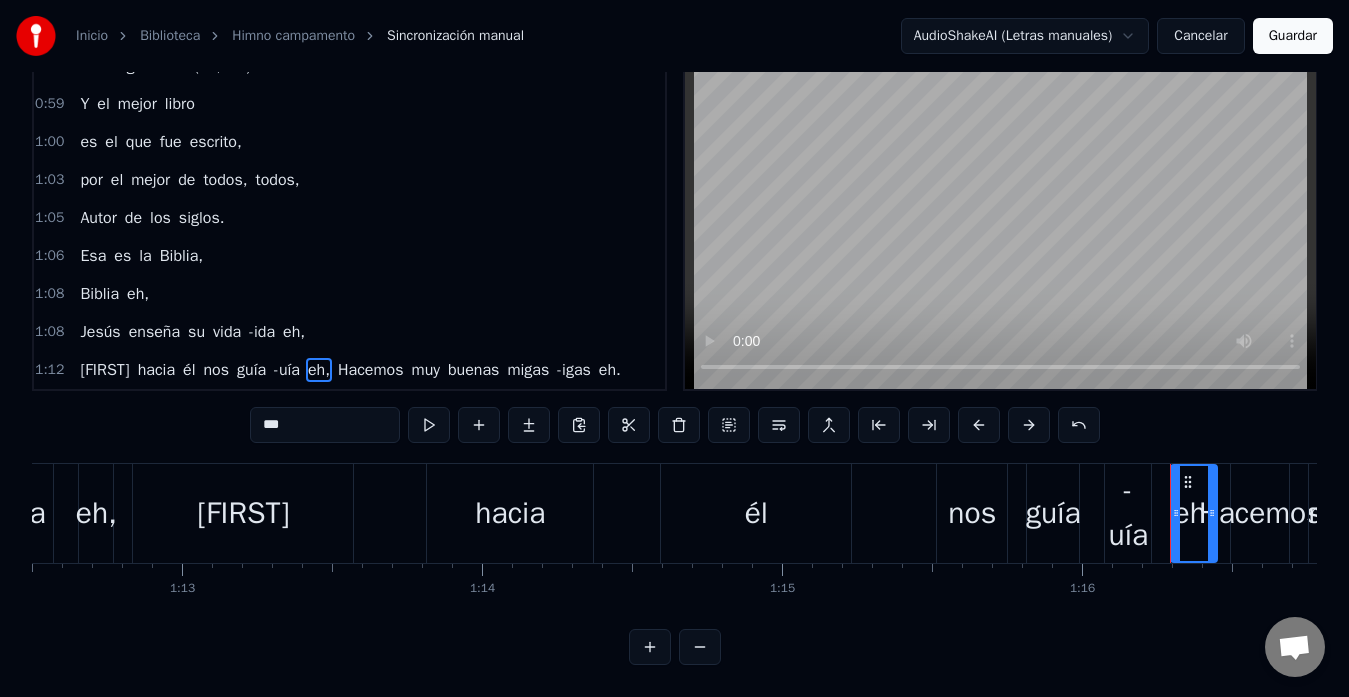 click on "Rafael hacia él nos guía -uía eh, Hacemos muy buenas migas -igas eh." at bounding box center [350, 370] 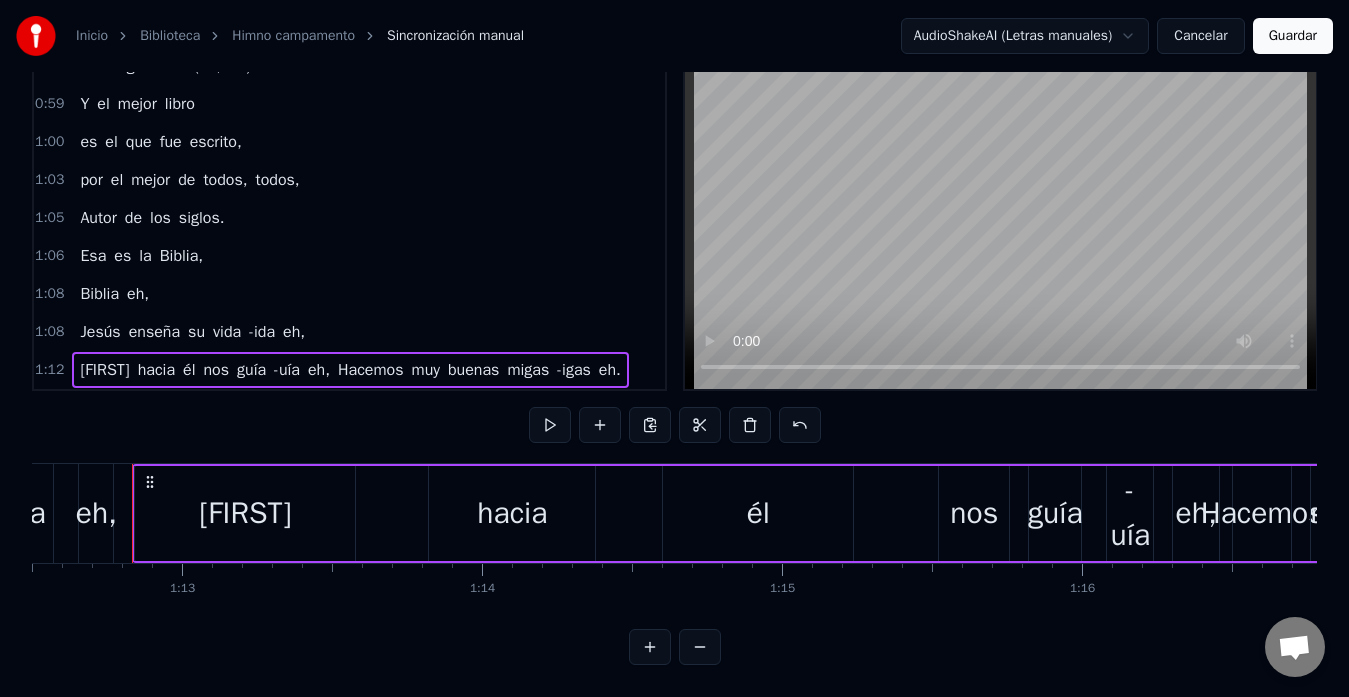 click on "Hacemos" at bounding box center [371, 370] 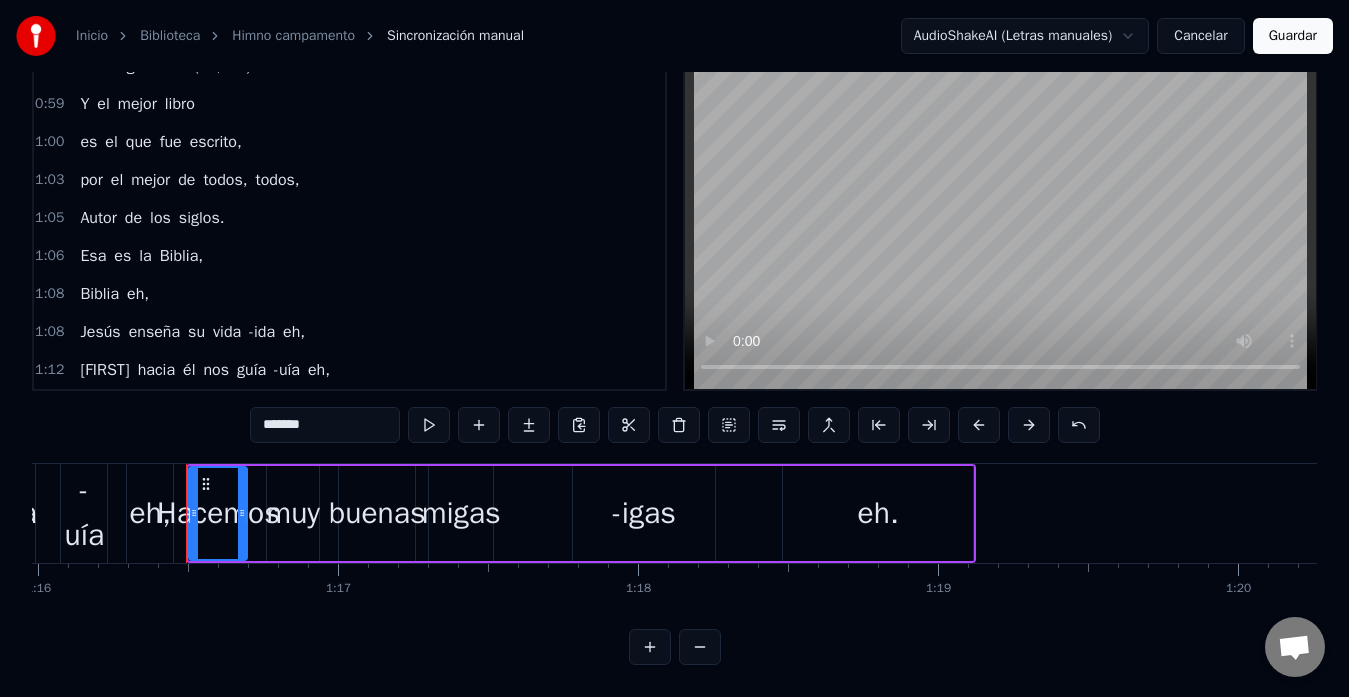 scroll, scrollTop: 0, scrollLeft: 22848, axis: horizontal 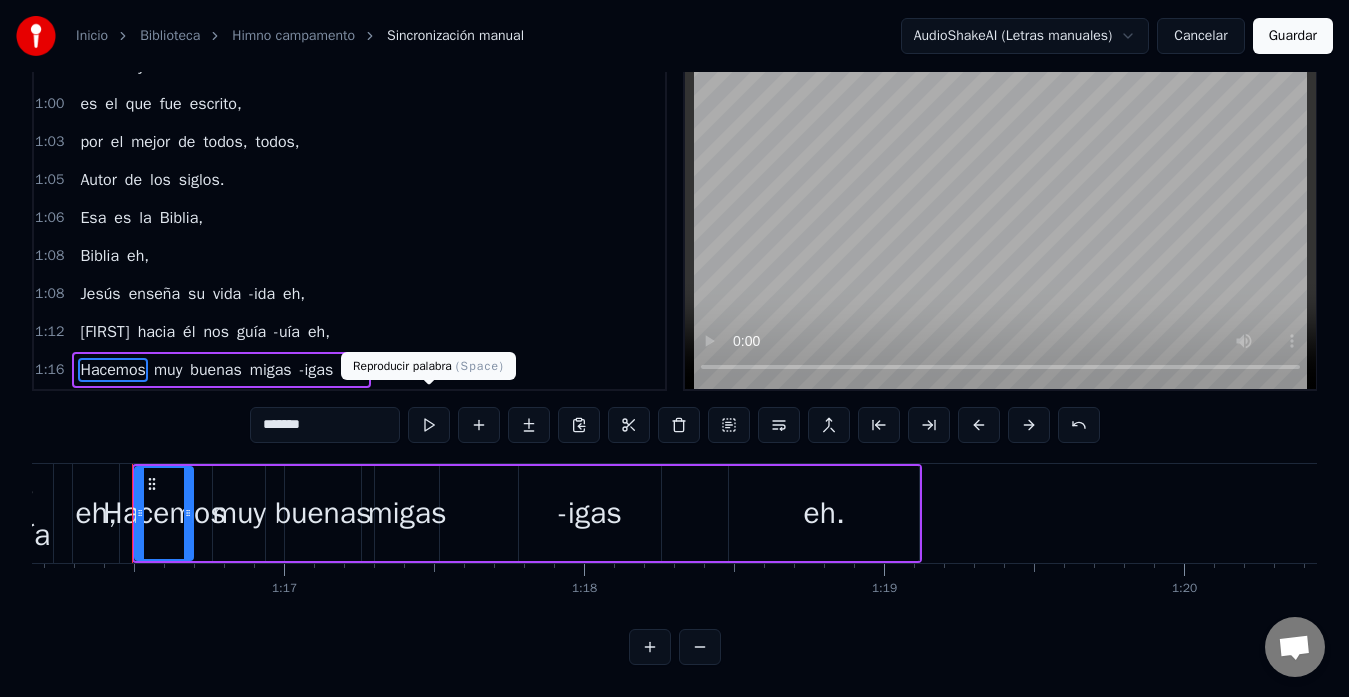 click at bounding box center [429, 425] 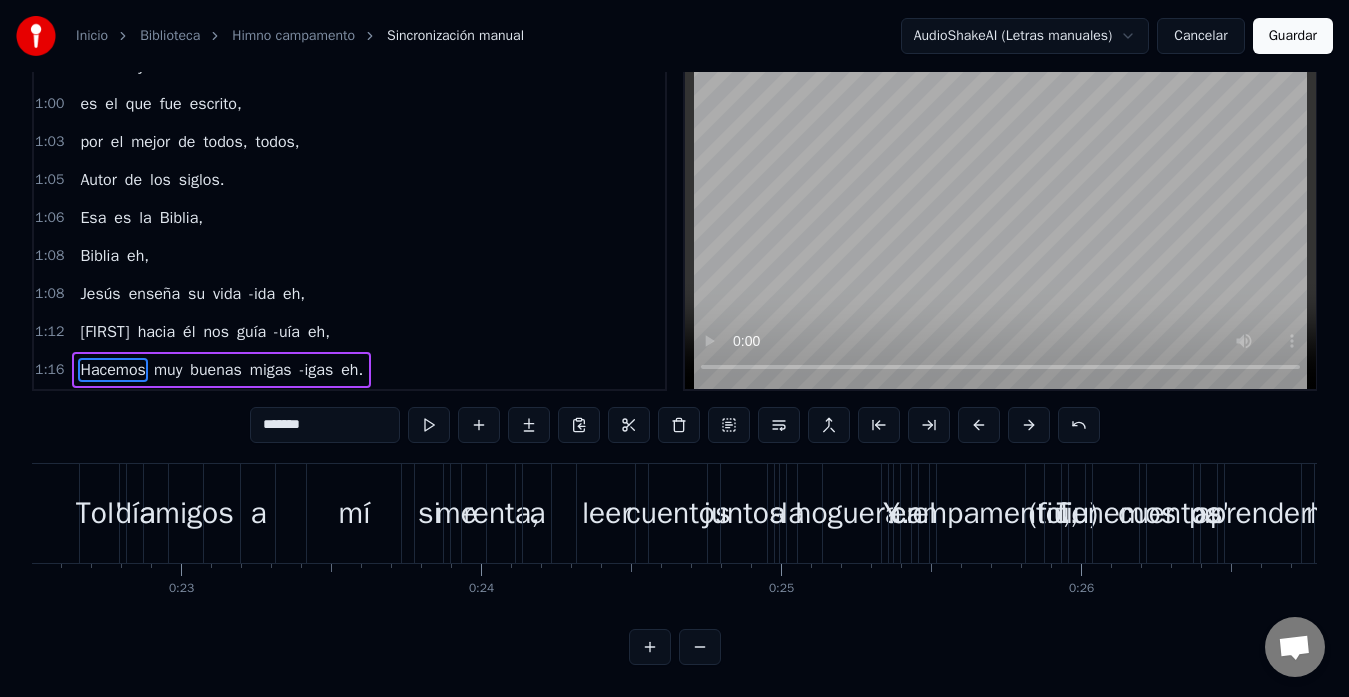 scroll, scrollTop: 0, scrollLeft: 0, axis: both 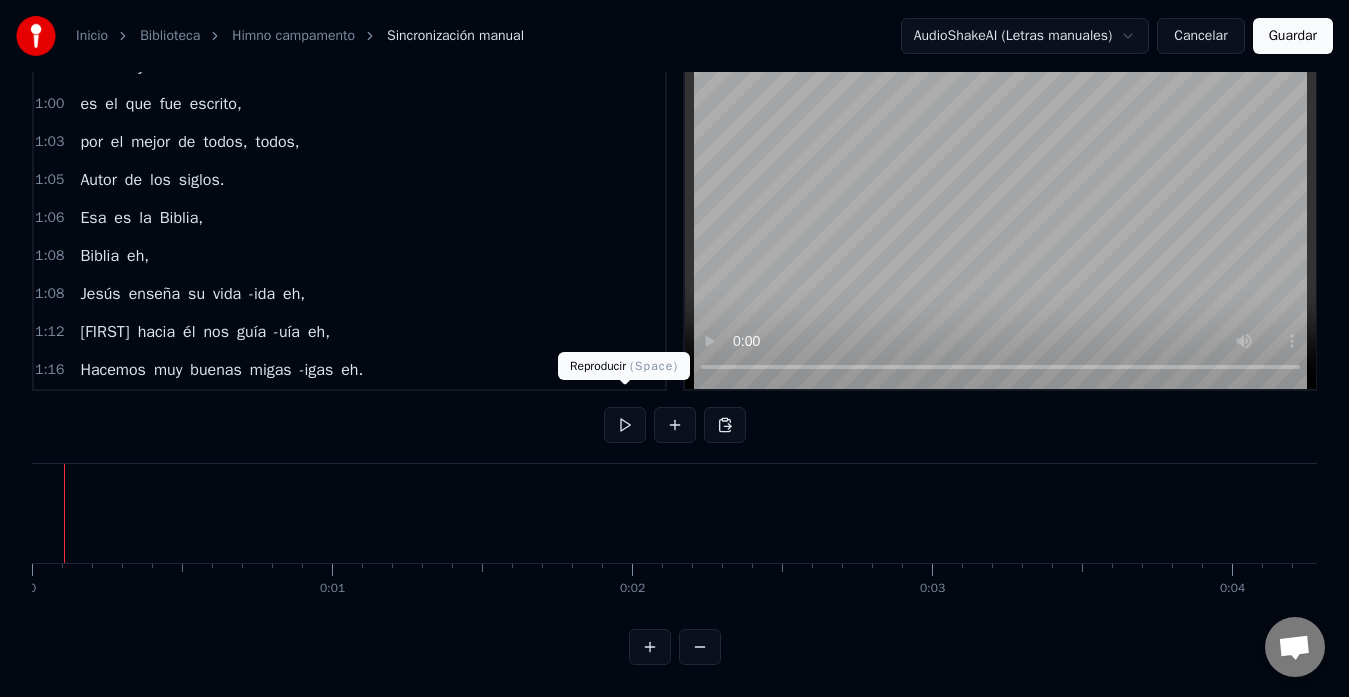 click at bounding box center (625, 425) 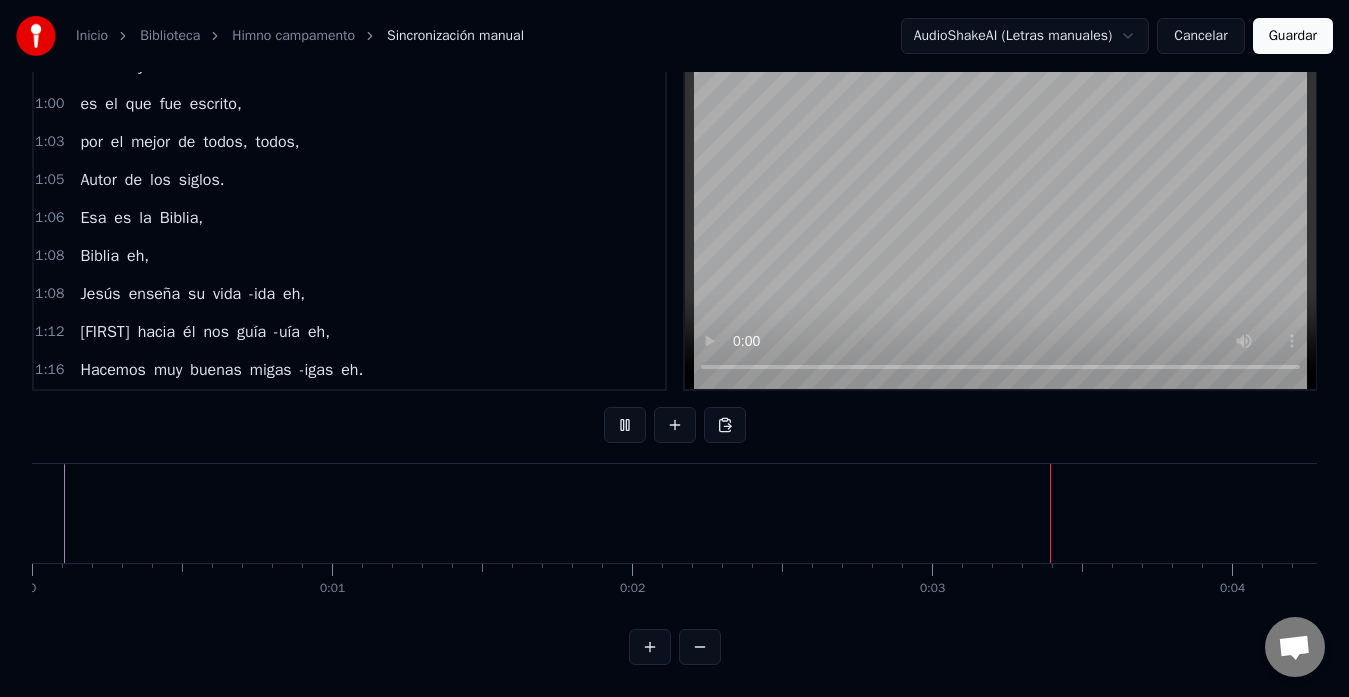 click at bounding box center (625, 425) 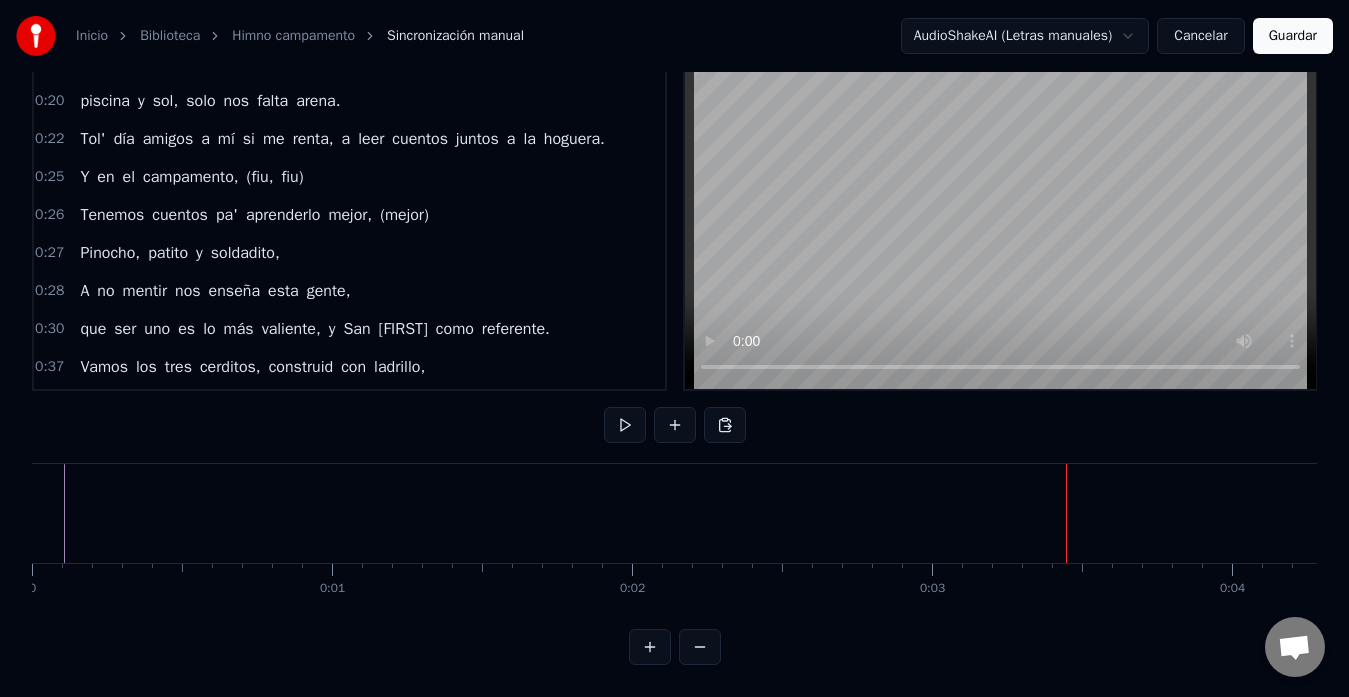 scroll, scrollTop: 510, scrollLeft: 0, axis: vertical 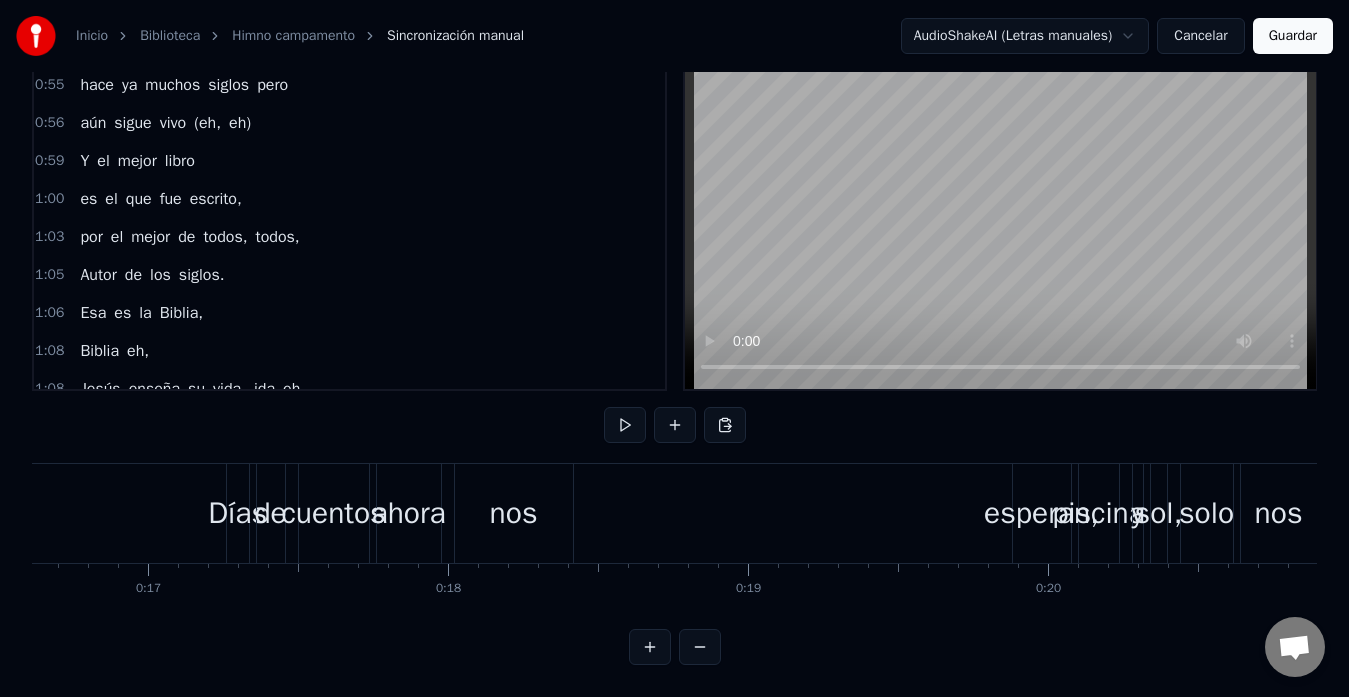 click on "Días" at bounding box center [237, 513] 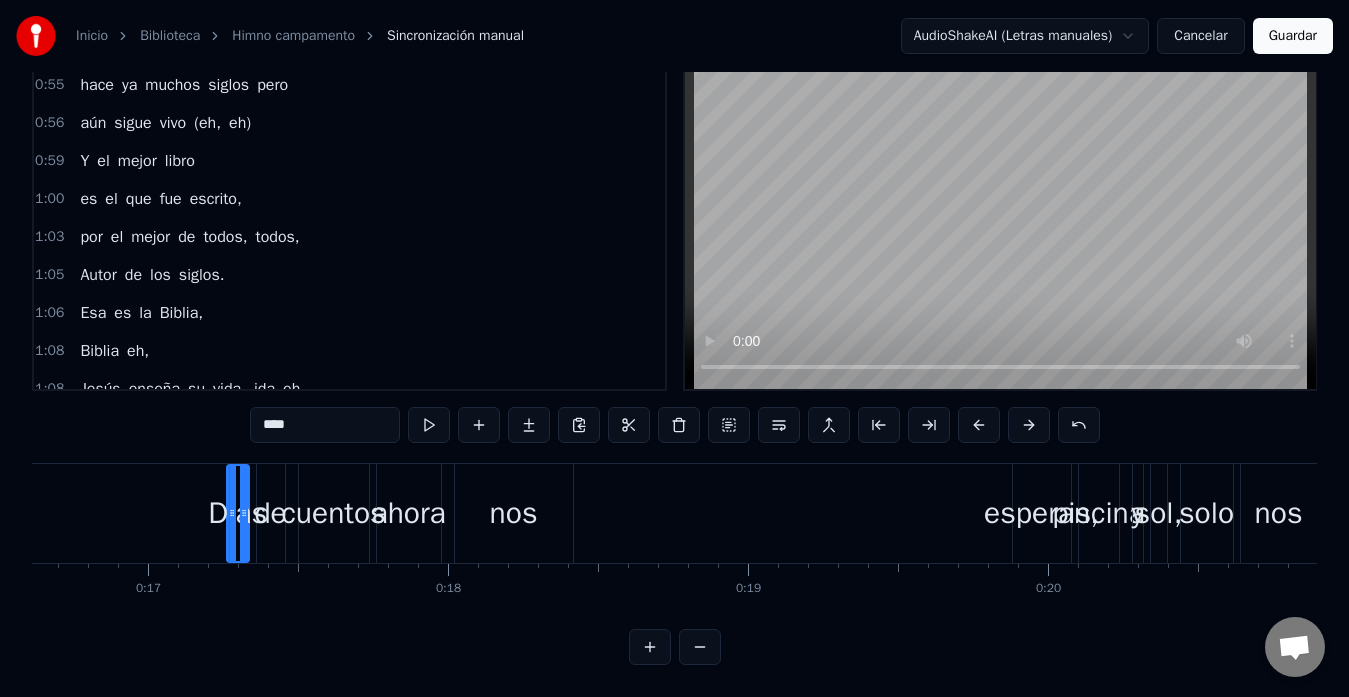 scroll, scrollTop: 0, scrollLeft: 0, axis: both 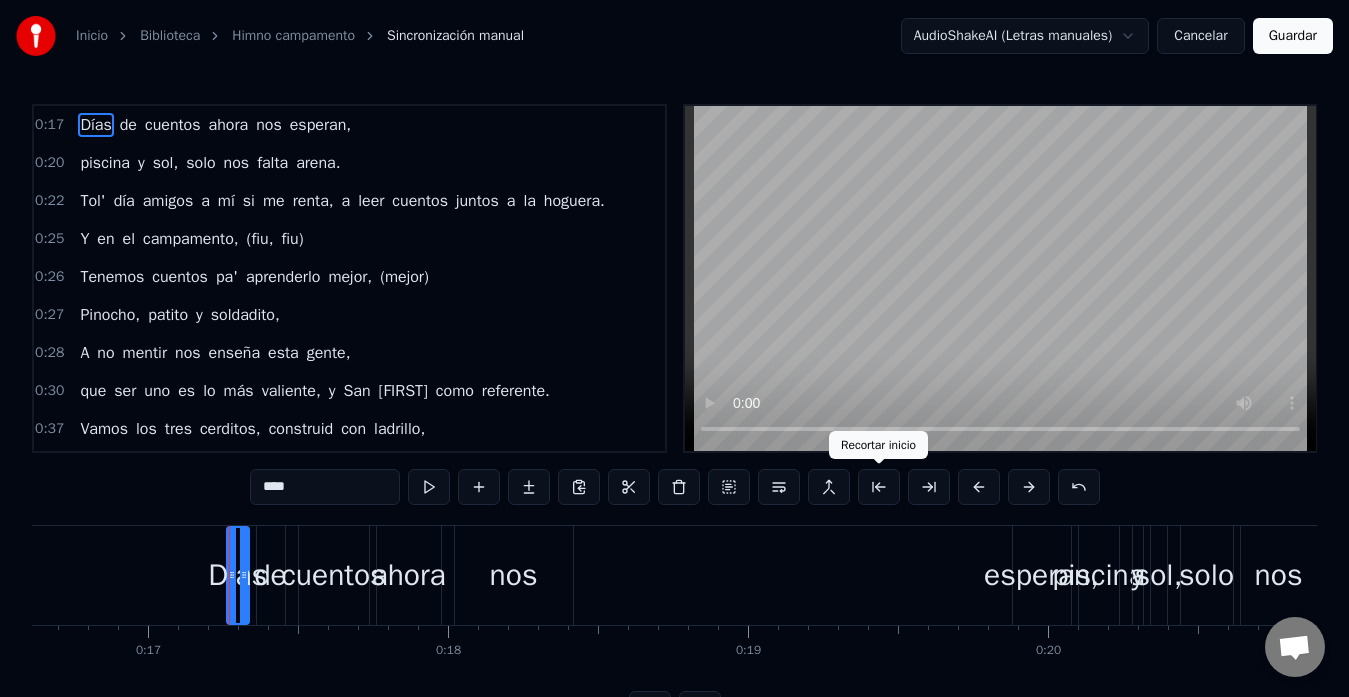 click at bounding box center [879, 487] 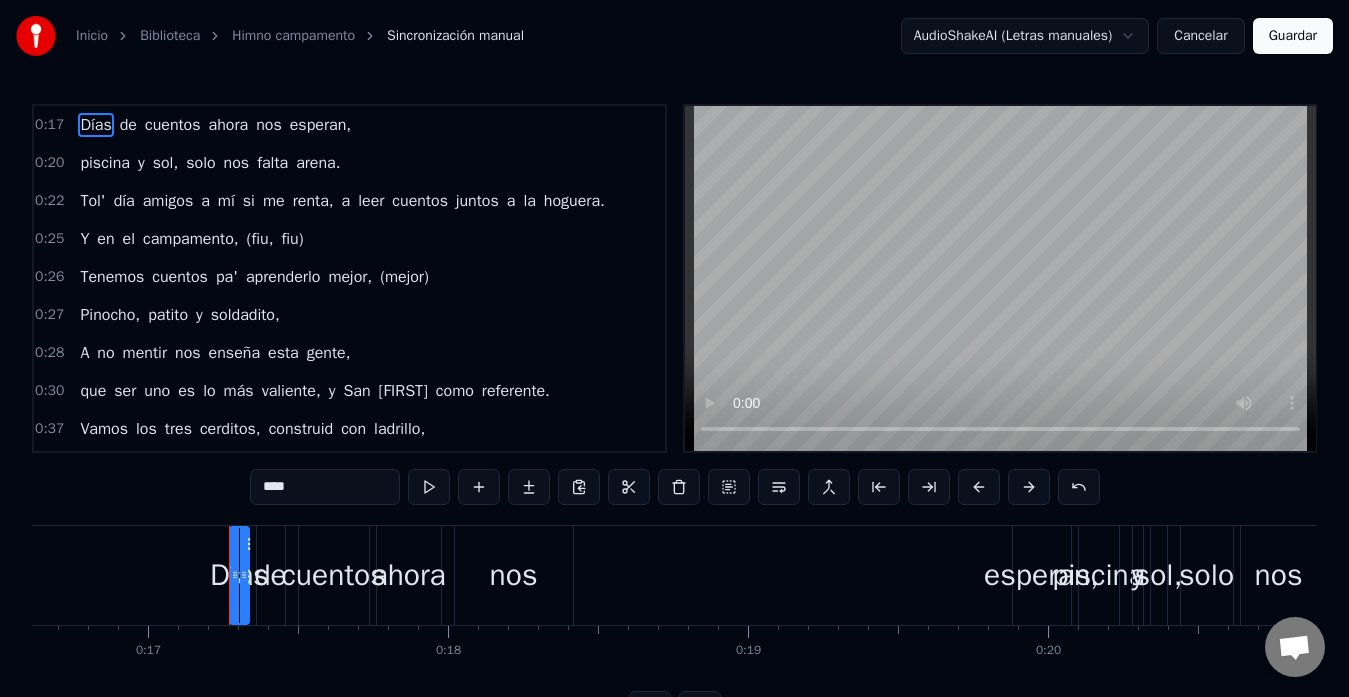 click at bounding box center [879, 487] 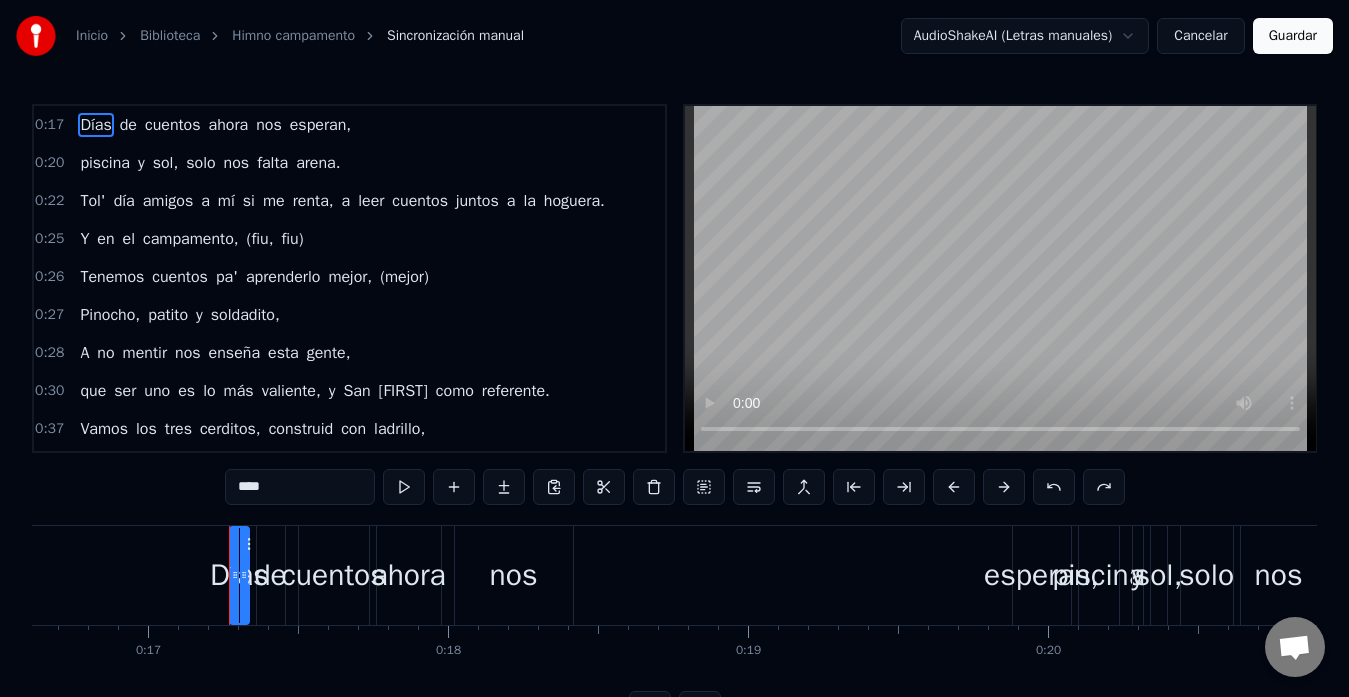 click on "0:17" at bounding box center (49, 125) 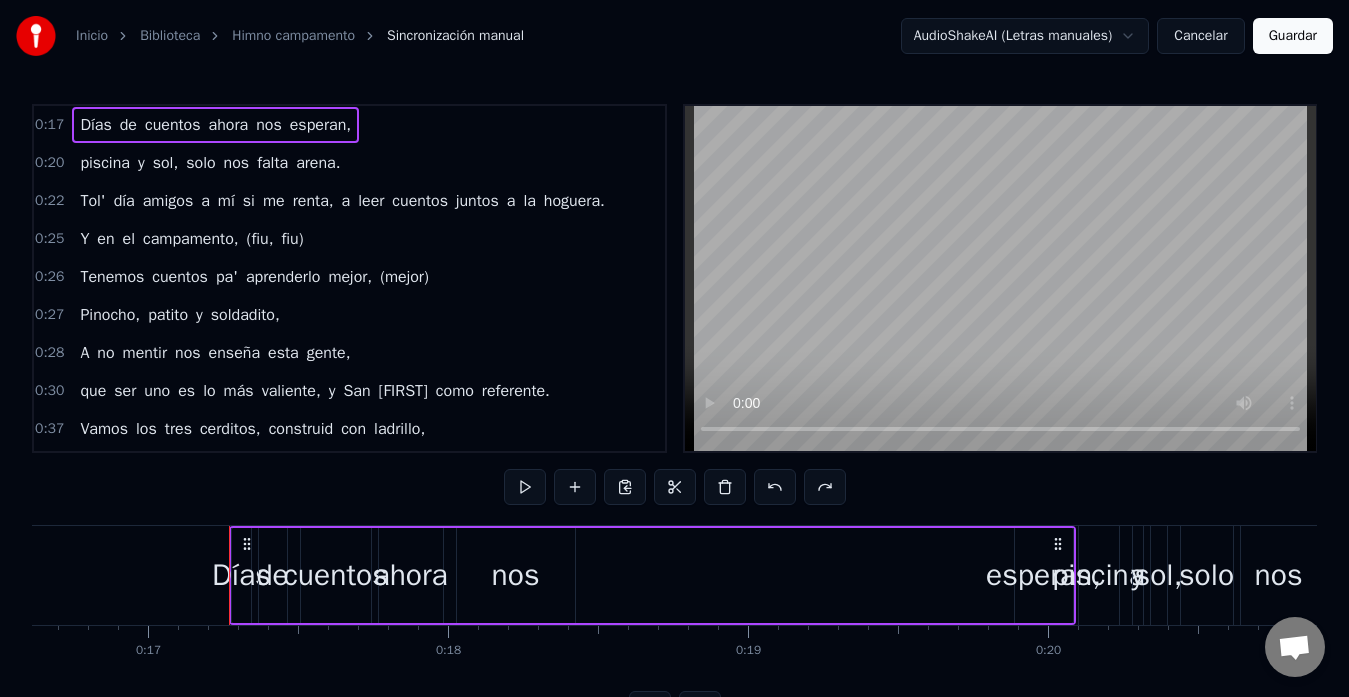 drag, startPoint x: 848, startPoint y: 555, endPoint x: 791, endPoint y: 552, distance: 57.07889 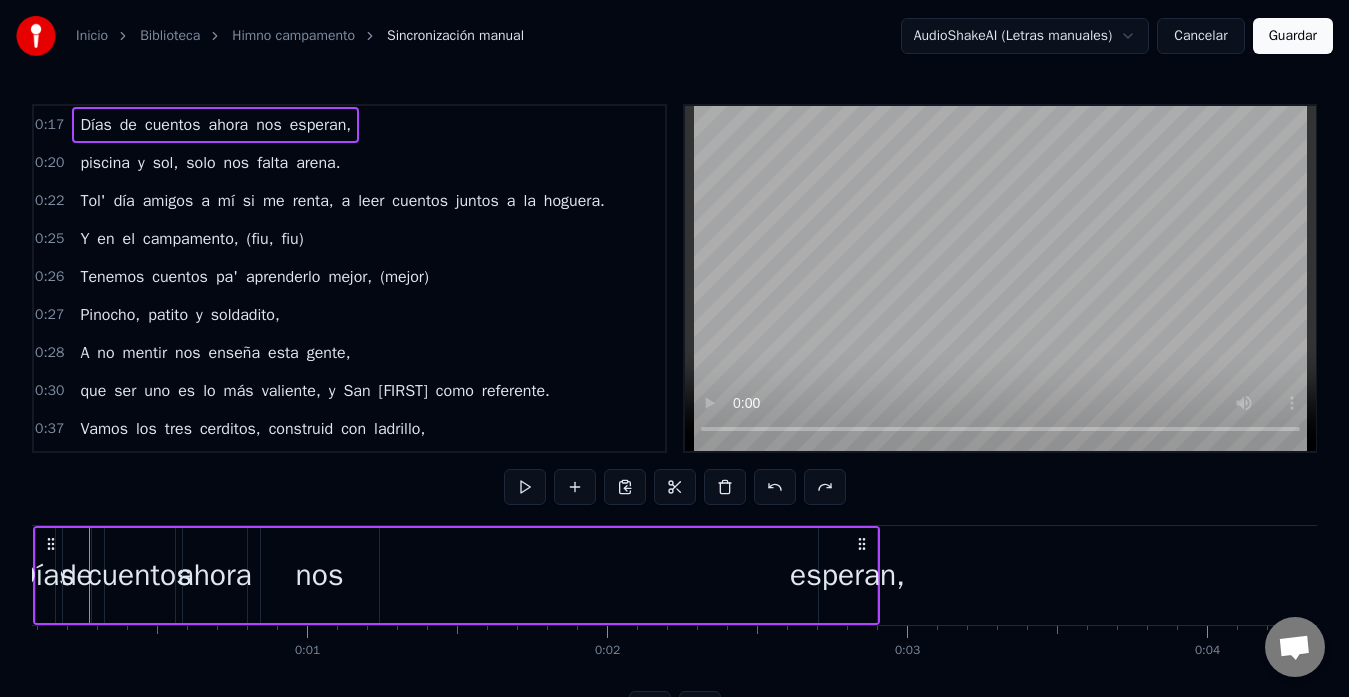 scroll, scrollTop: 0, scrollLeft: 0, axis: both 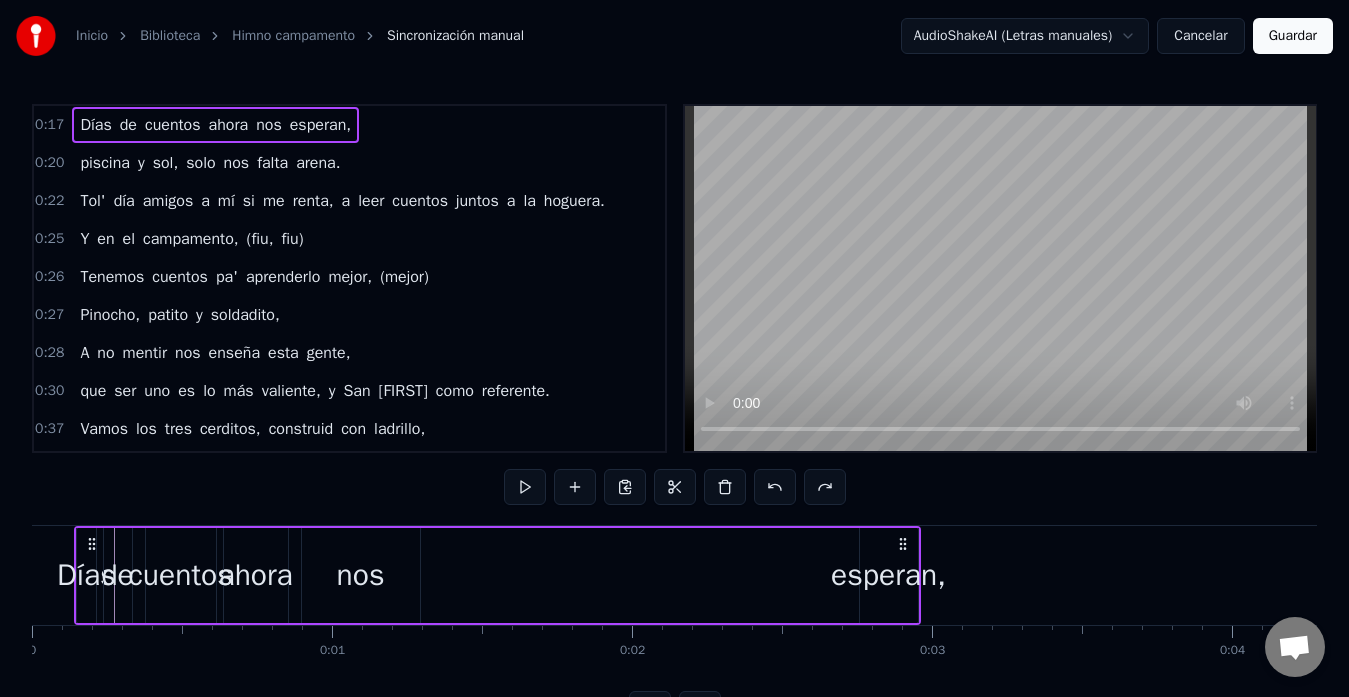 drag, startPoint x: 245, startPoint y: 544, endPoint x: 90, endPoint y: 548, distance: 155.0516 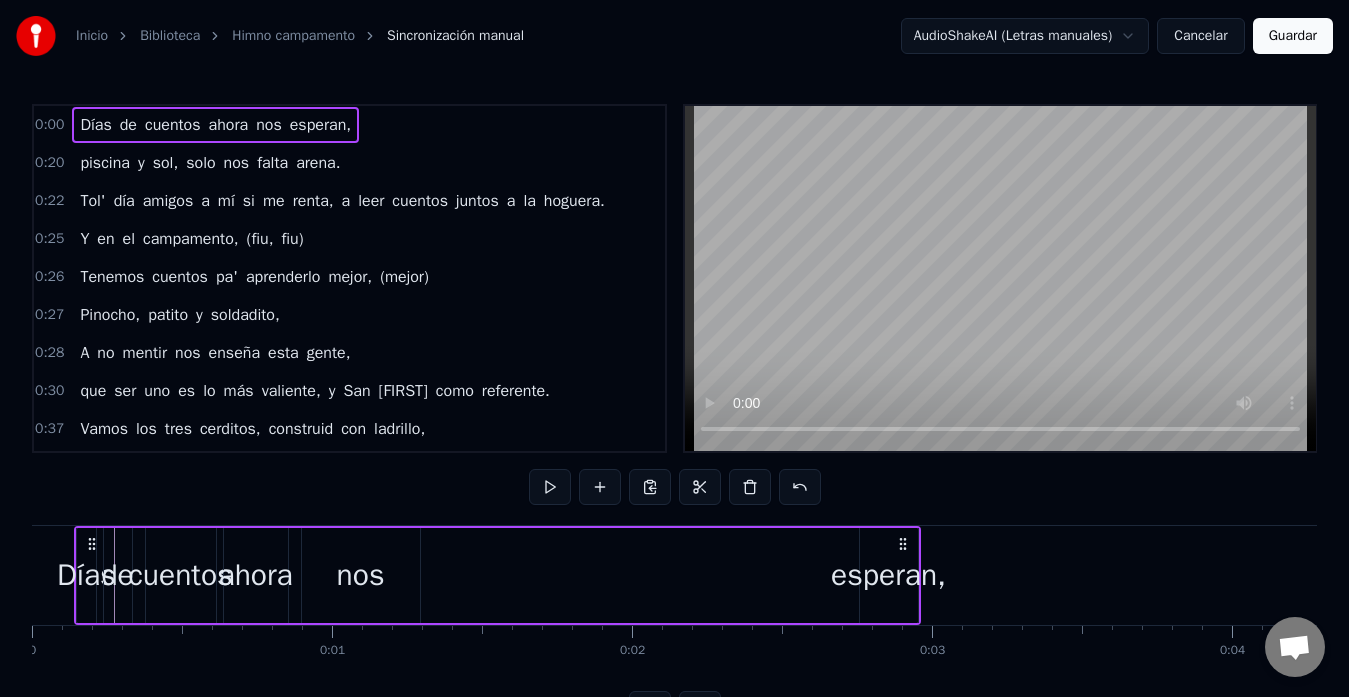 click on "0:00 Días de cuentos ahora nos esperan, 0:20 piscina y sol, solo nos falta arena. 0:22 Tol' día amigos a mí si me renta, a leer cuentos juntos a la hoguera. 0:25 Y en el campamento, (fiu, fiu) 0:26 Tenemos cuentos pa' aprenderlo mejor, (mejor) 0:27 Pinocho, patito y soldadito, 0:28 A no mentir nos enseña esta gente, 0:30 que ser uno es lo más valiente, y San [NAME] como referente. 0:37 Vamos los tres cerditos, construid con ladrillo, 0:42 Hansel y Gretel, venid los dos conmigo, 0:48 ten cuidao' soldadito, persigue a tu 0:51 amorcito, y tú caperuza, fíjate en el camino. 0:53 Y el mejor libro 0:54 es el que fue escrito, 0:55 hace ya muchos siglos pero 0:56 aún sigue vivo (eh, eh) 0:59 Y el mejor libro 1:00 es el que fue escrito, 1:03 por el mejor de todos, todos, 1:05 Autor de los siglos. 1:06 Esa es la Biblia, 1:08 Biblia eh, 1:08 Jesús enseña su vida -ida eh, 1:12 Rafael hacia él nos guía -uía eh, 1:16 Hacemos muy buenas migas -igas eh. Días de cuentos ahora nos esperan, piscina y sol, solo nos a" at bounding box center (674, 415) 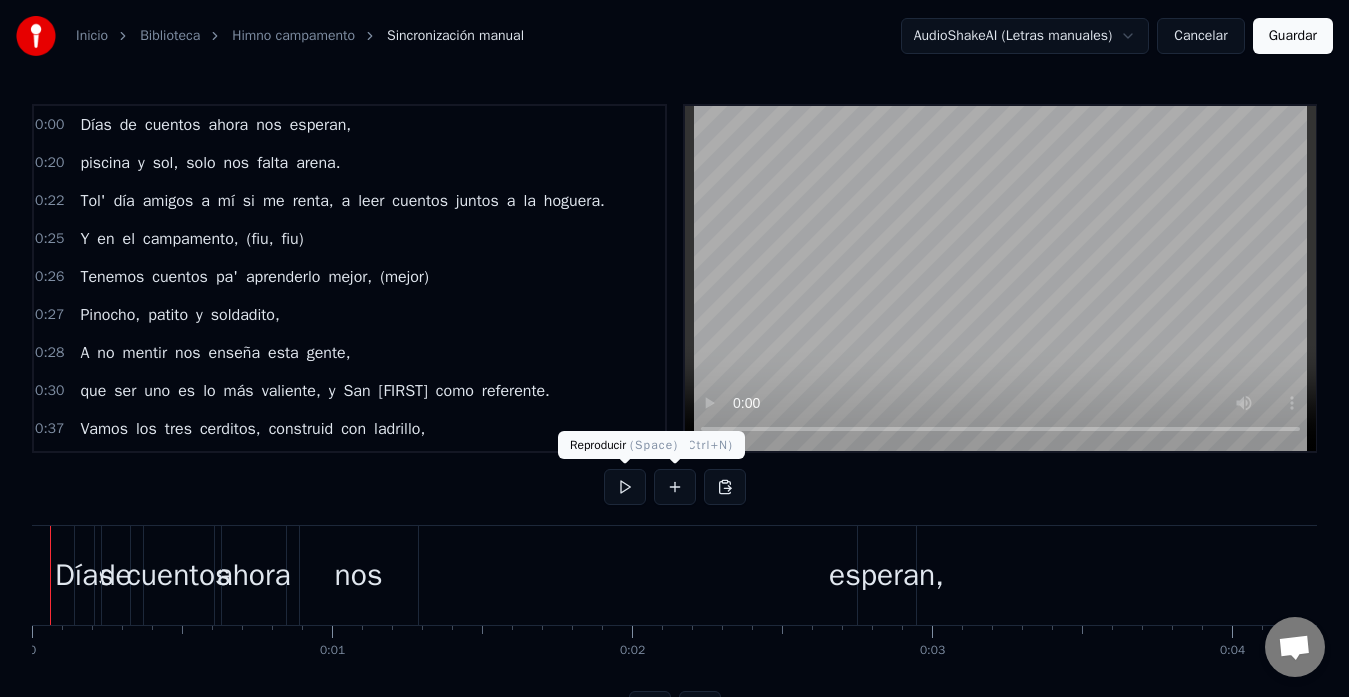 click at bounding box center (625, 487) 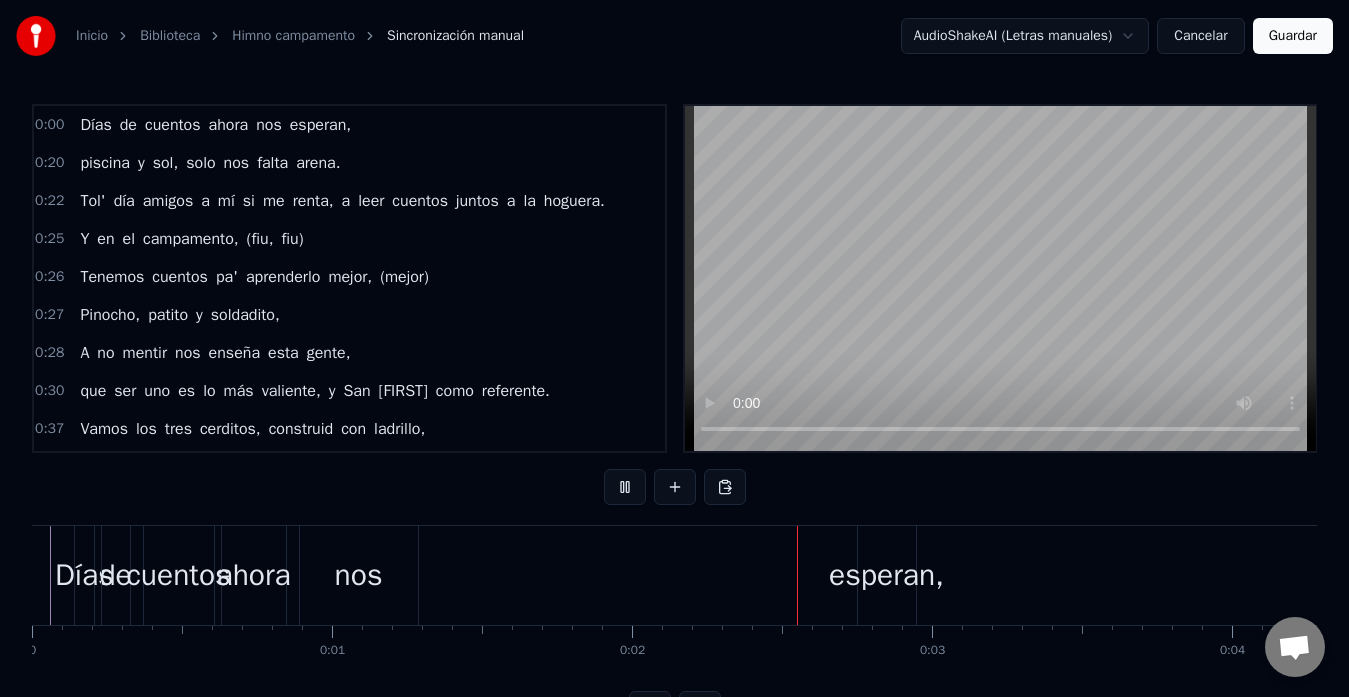 click at bounding box center [625, 487] 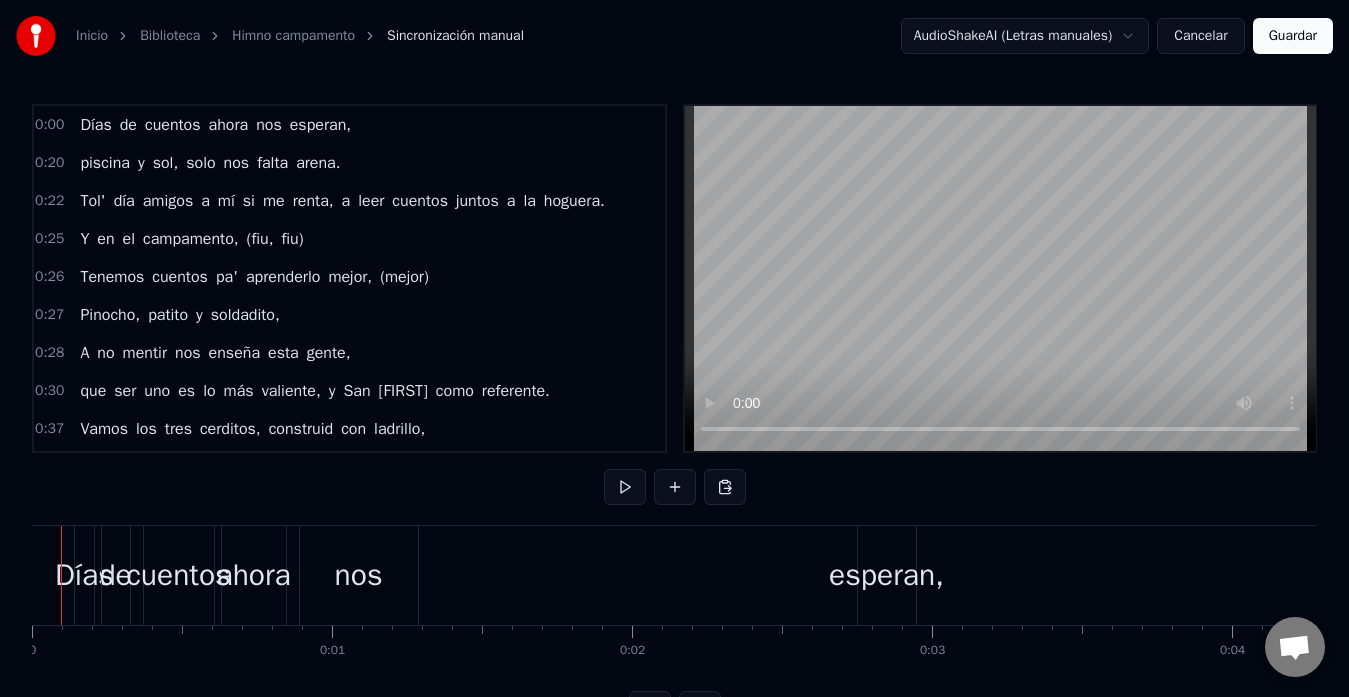 click on "Días" at bounding box center [84, 575] 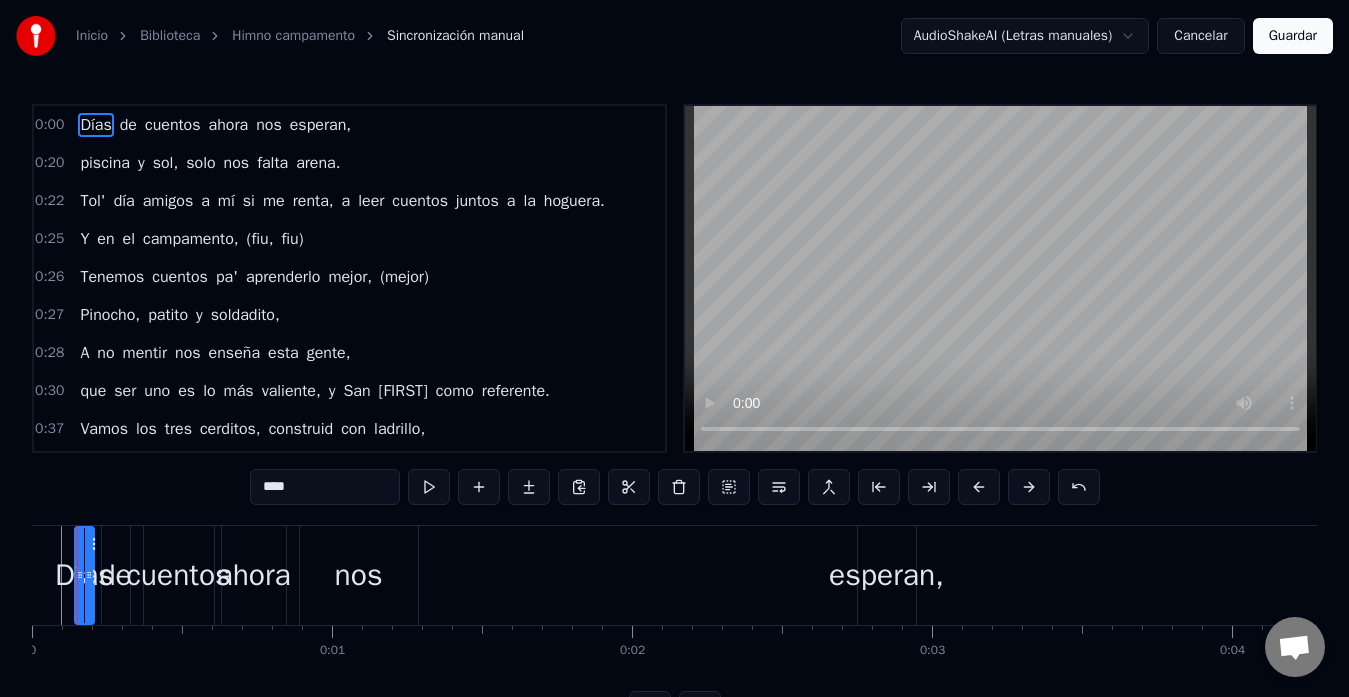 click on "cuentos" at bounding box center (178, 575) 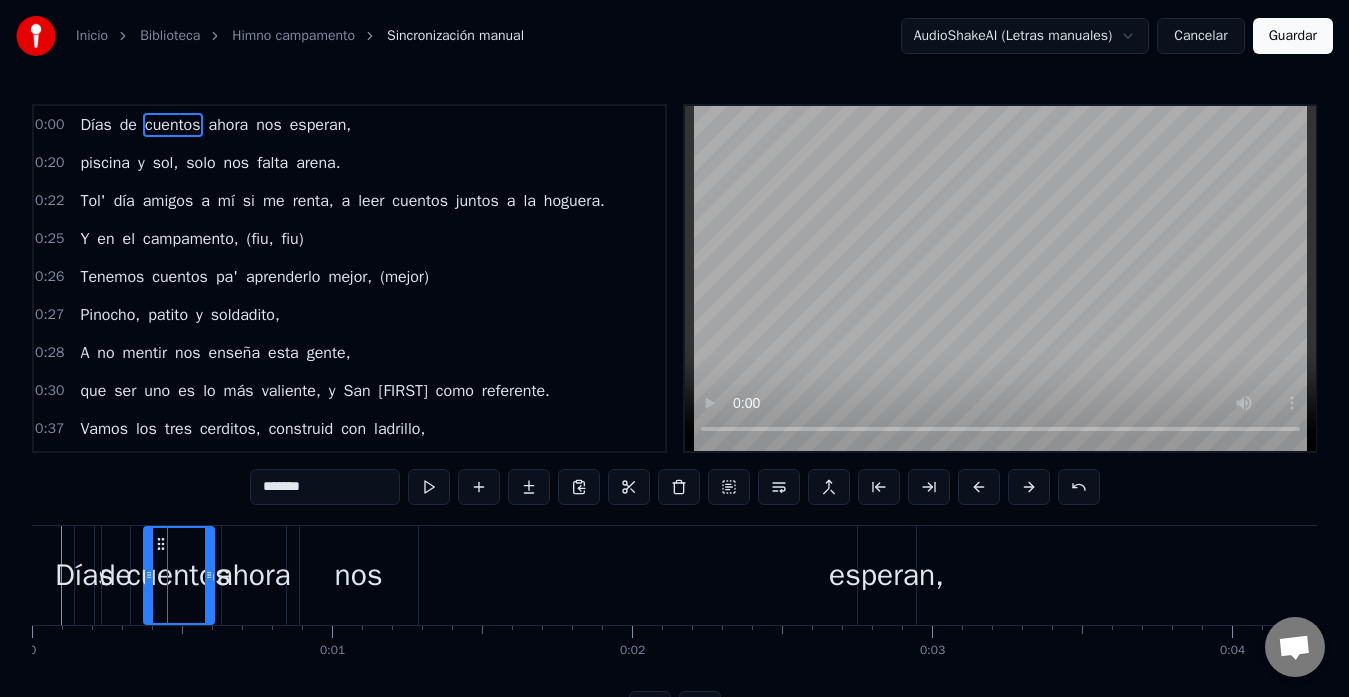 click on "Días" at bounding box center (84, 575) 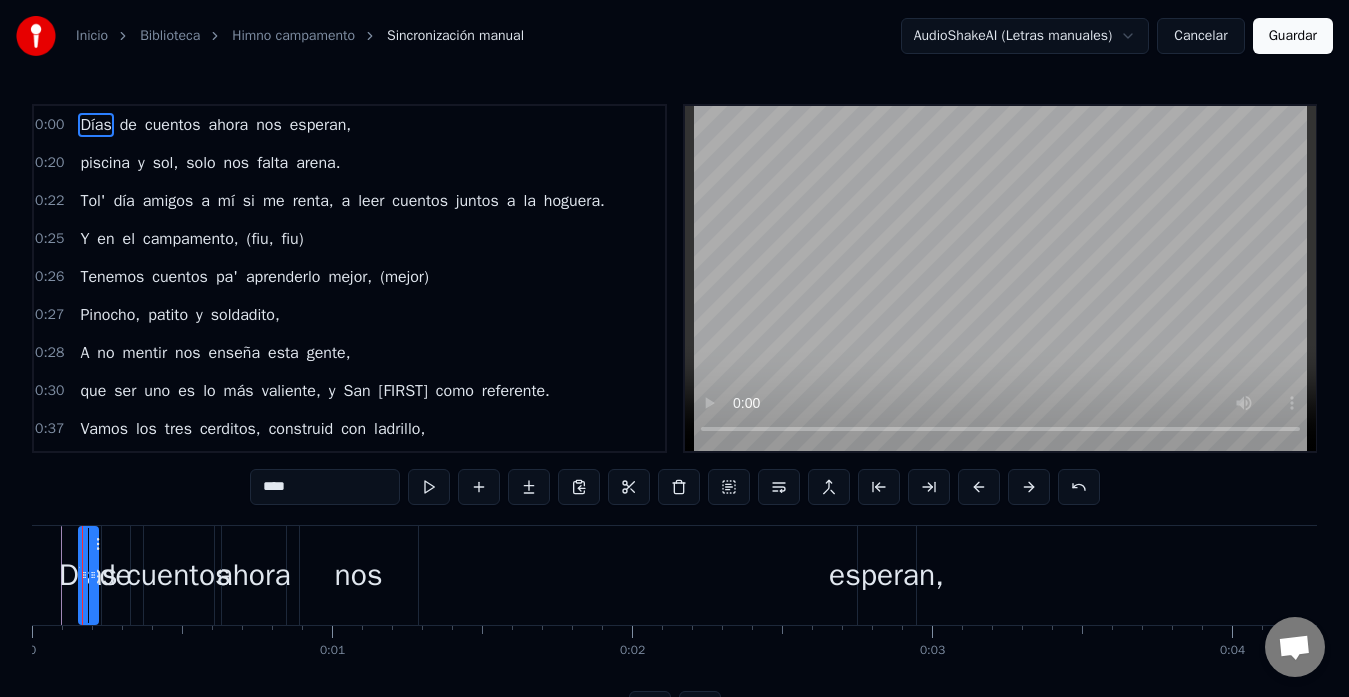 click 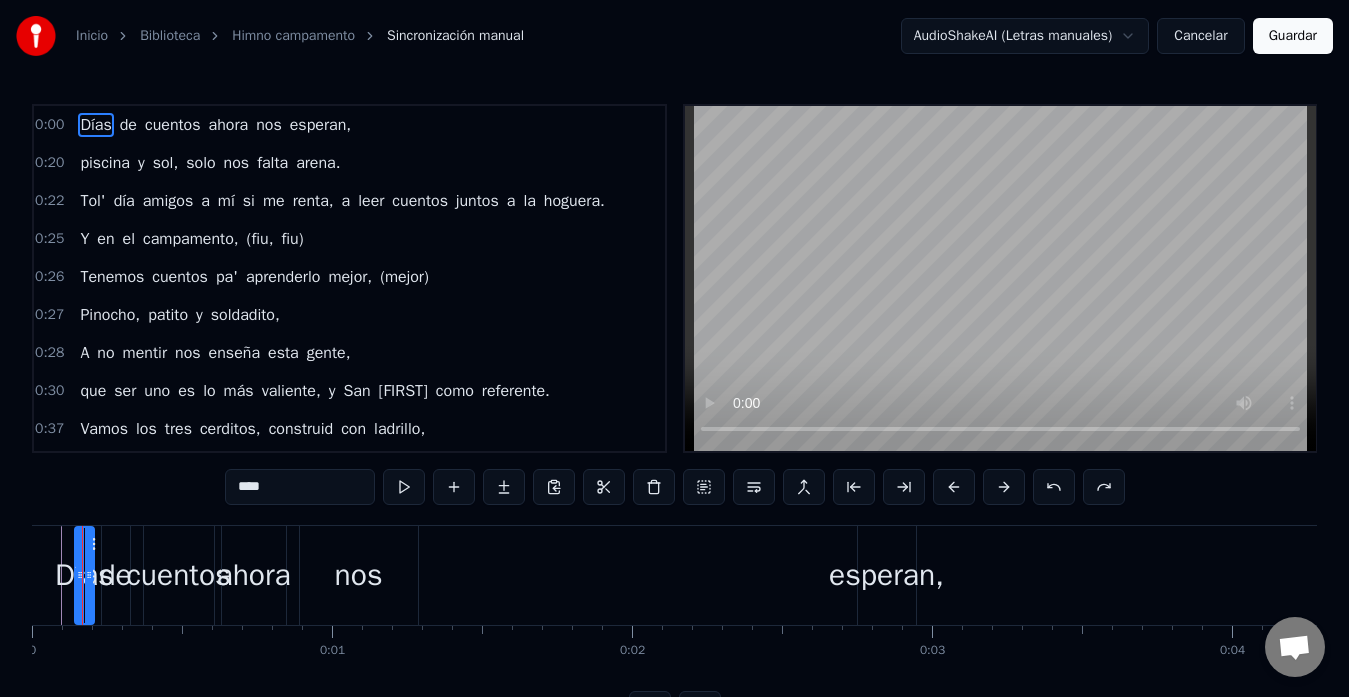 click on "ahora" at bounding box center (254, 575) 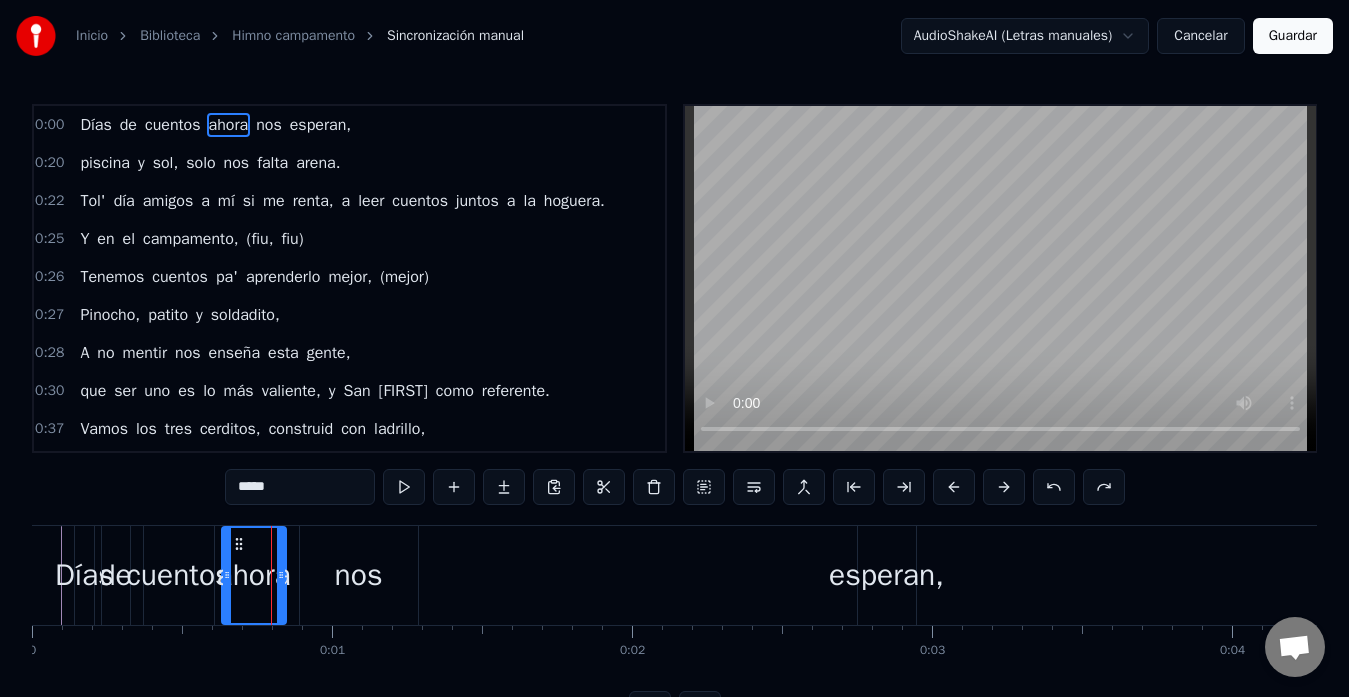 click on "cuentos" at bounding box center (179, 575) 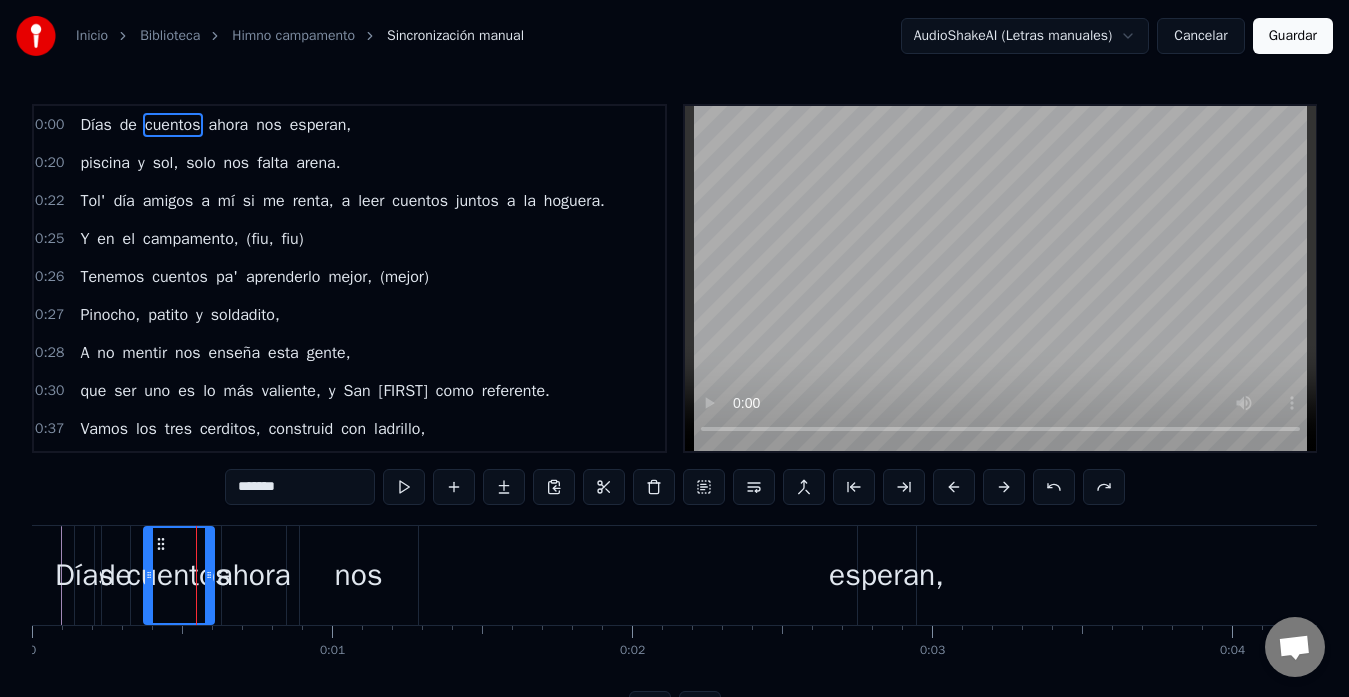 drag, startPoint x: 444, startPoint y: 653, endPoint x: 83, endPoint y: 522, distance: 384.03384 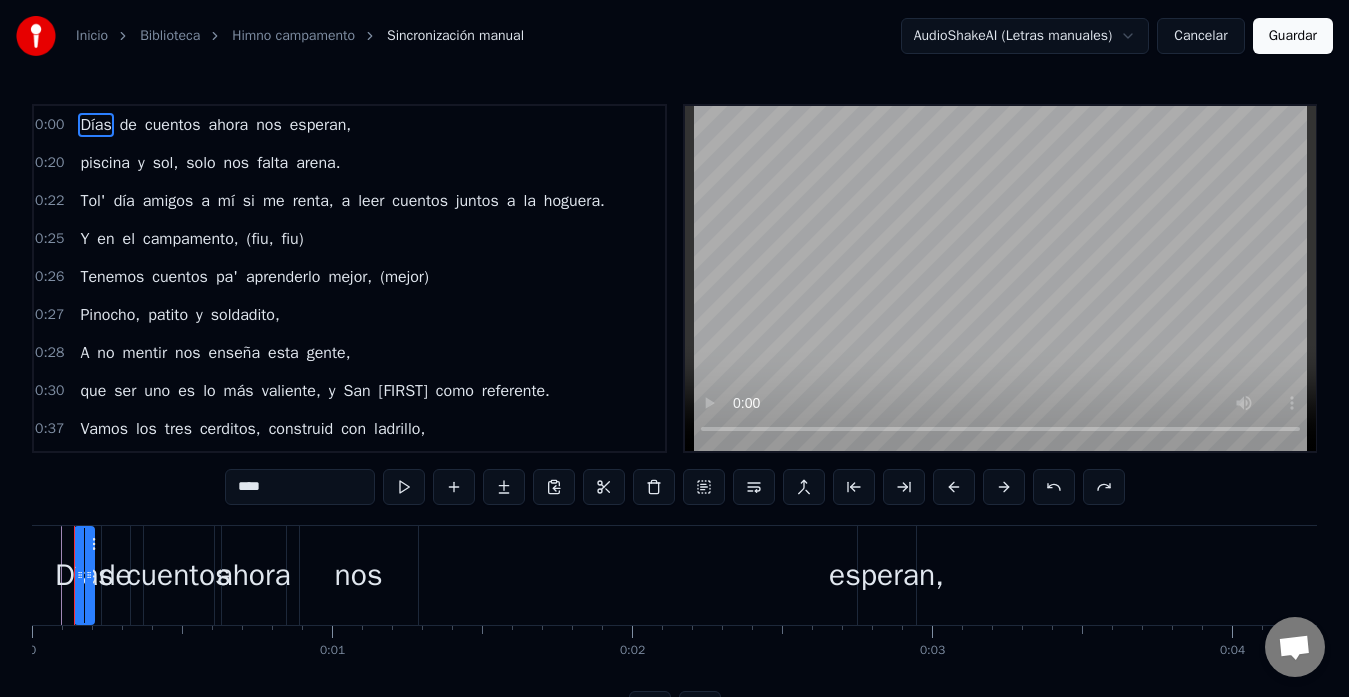 click on "esperan," at bounding box center [320, 125] 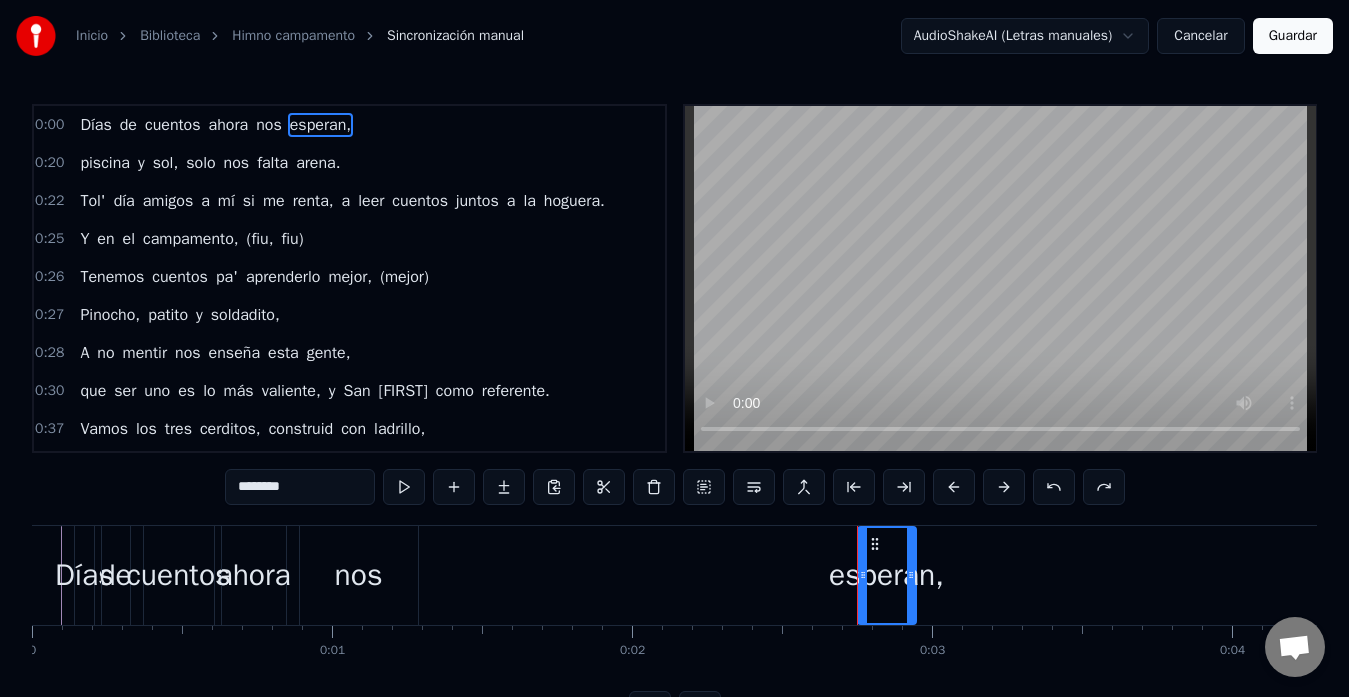 click on "Días de cuentos ahora nos esperan," at bounding box center (215, 125) 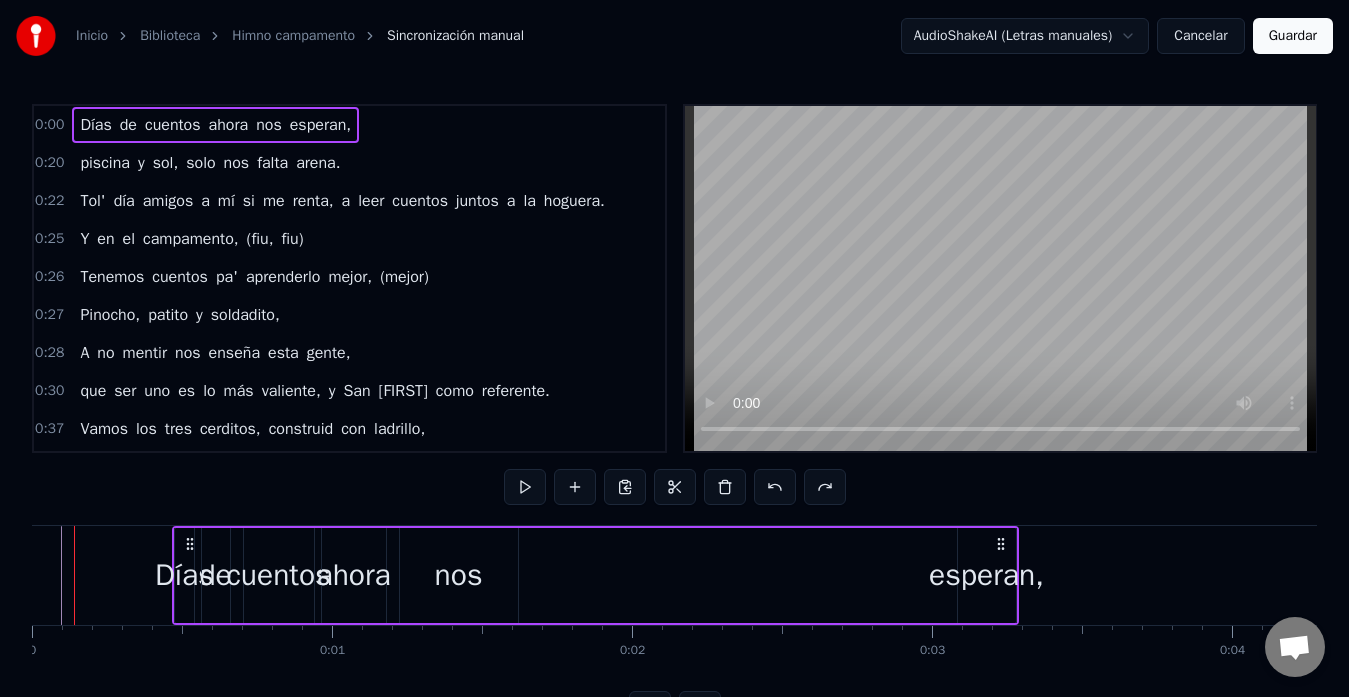 drag, startPoint x: 93, startPoint y: 541, endPoint x: 191, endPoint y: 545, distance: 98.0816 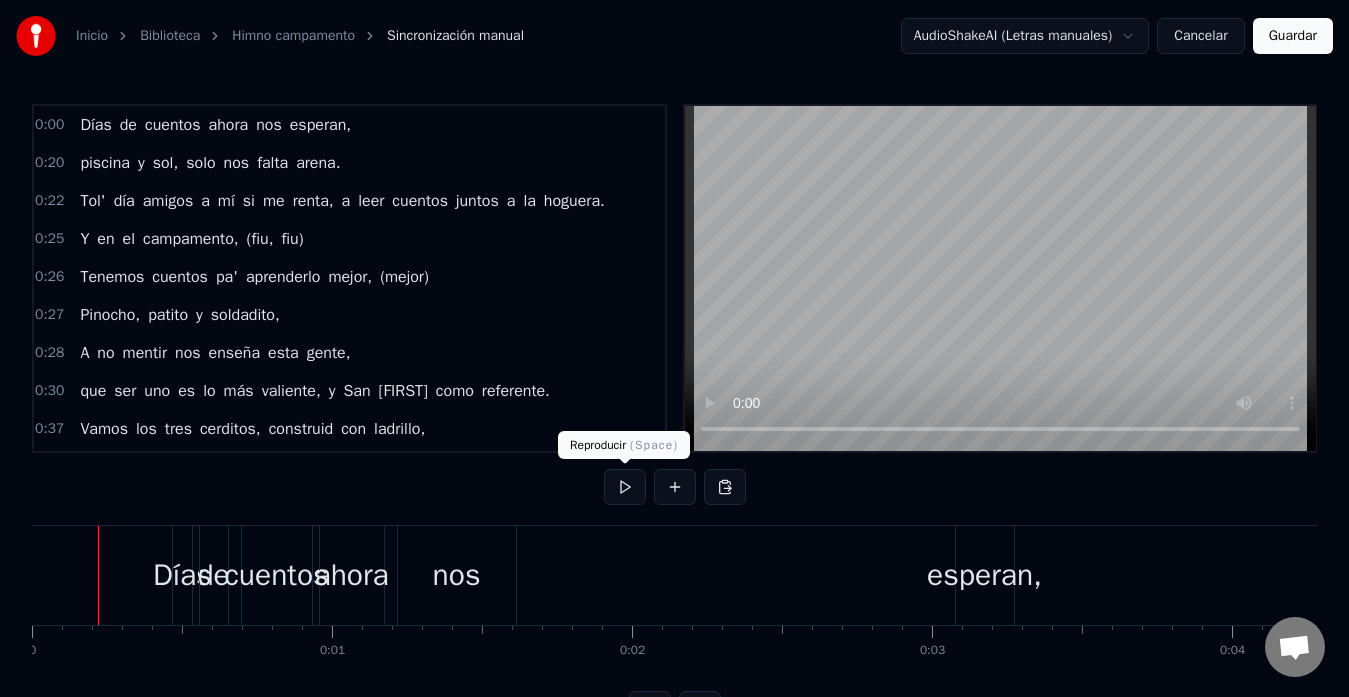 click at bounding box center [675, 487] 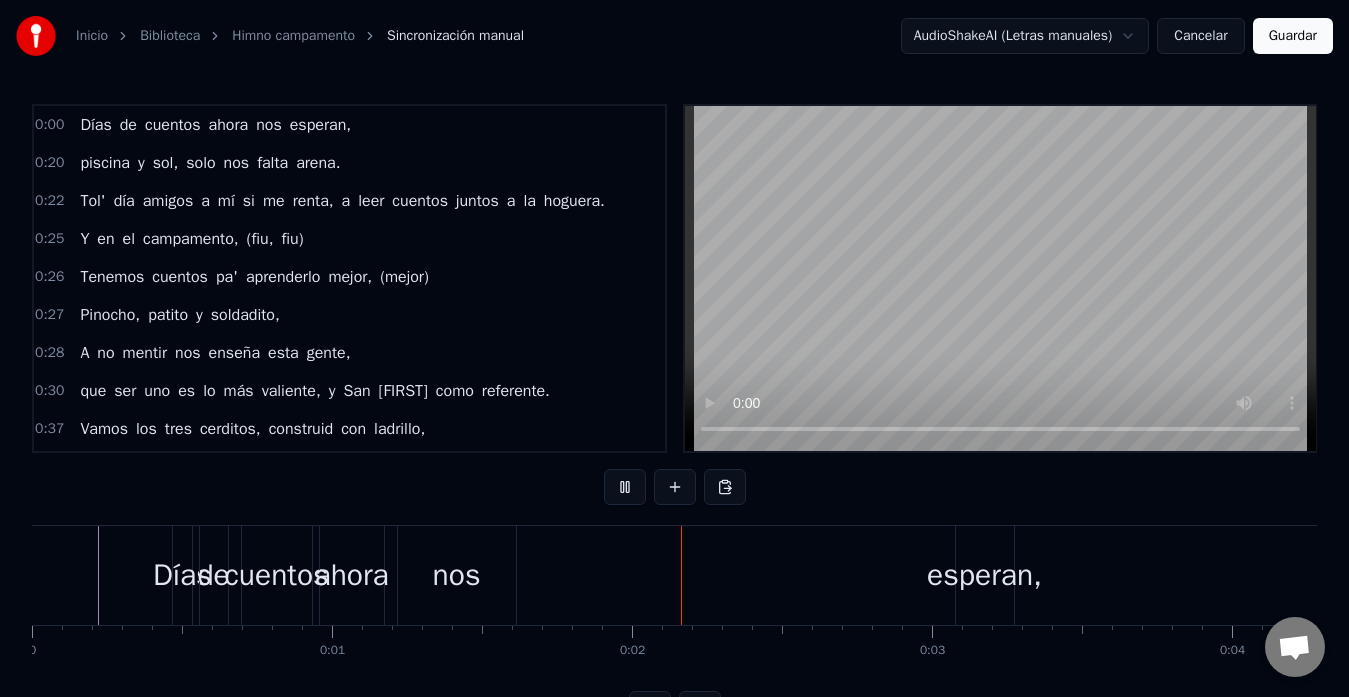 click at bounding box center [625, 487] 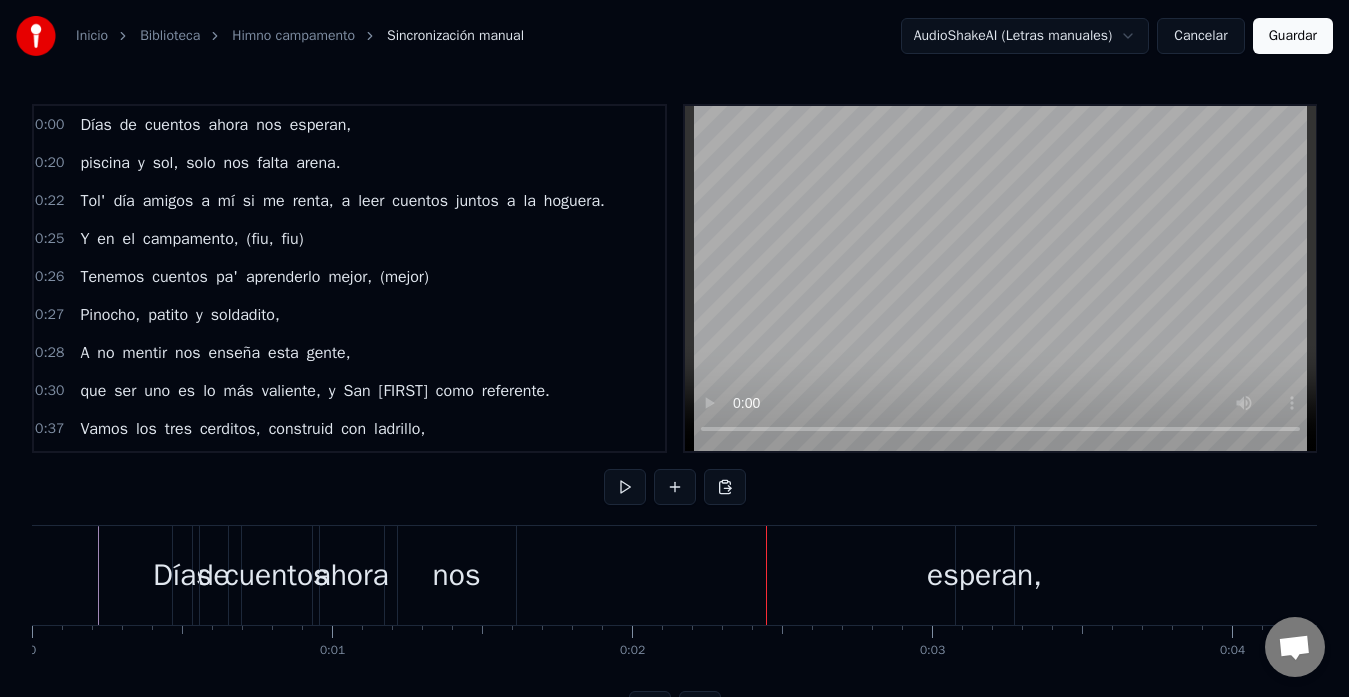click on "Días" at bounding box center (182, 575) 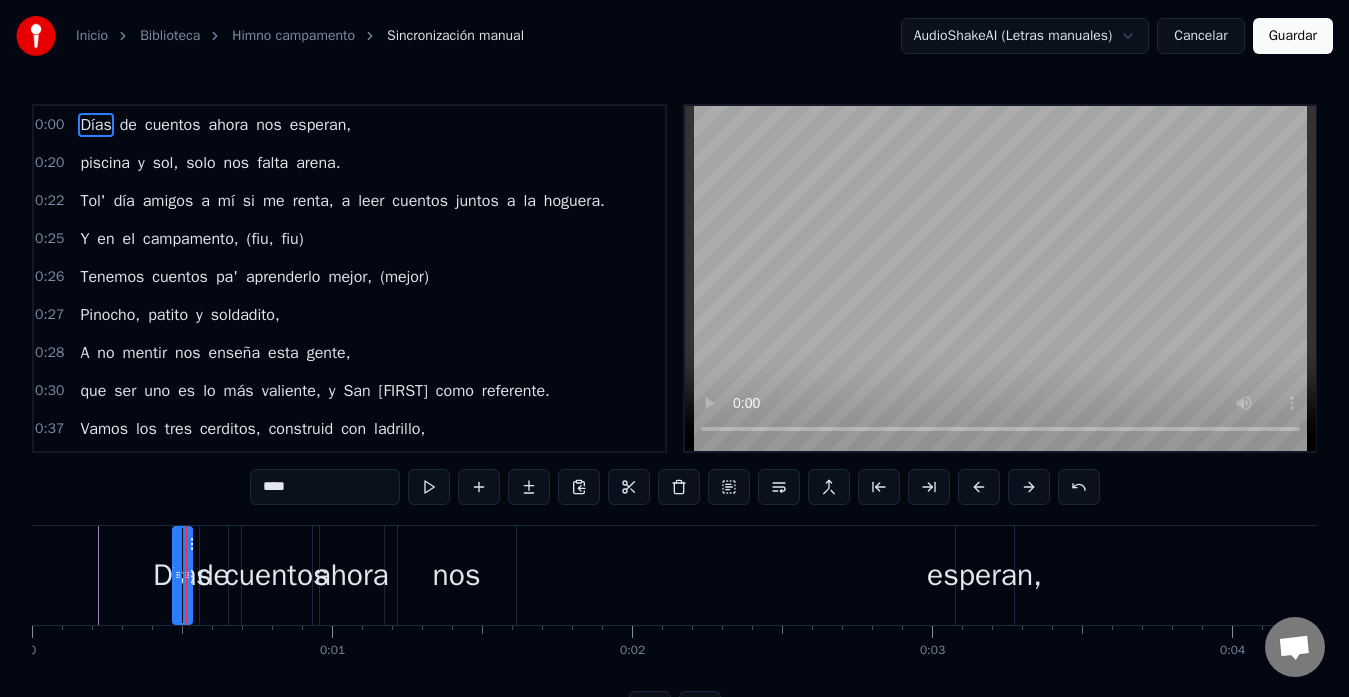 click on "0:01 Días de cuentos ahora nos esperan," at bounding box center (349, 125) 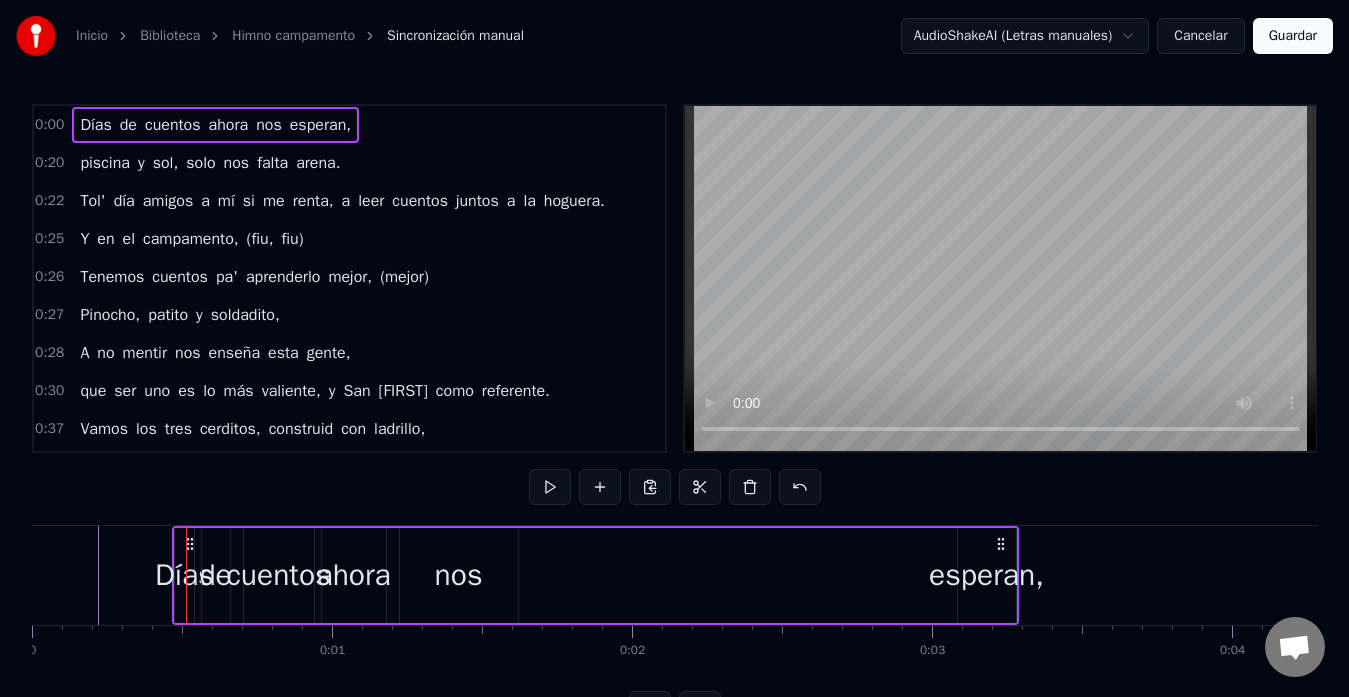 click on "esperan," at bounding box center (320, 125) 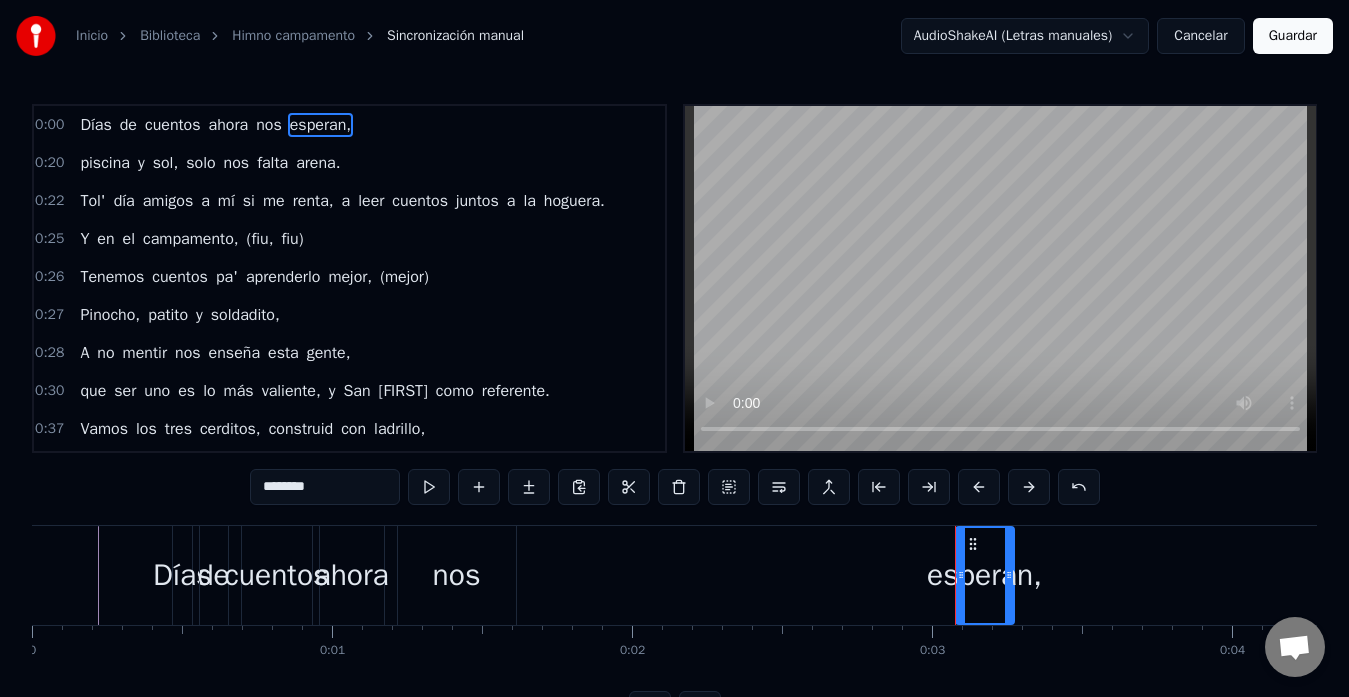 click on "Días de cuentos ahora nos esperan," at bounding box center [215, 125] 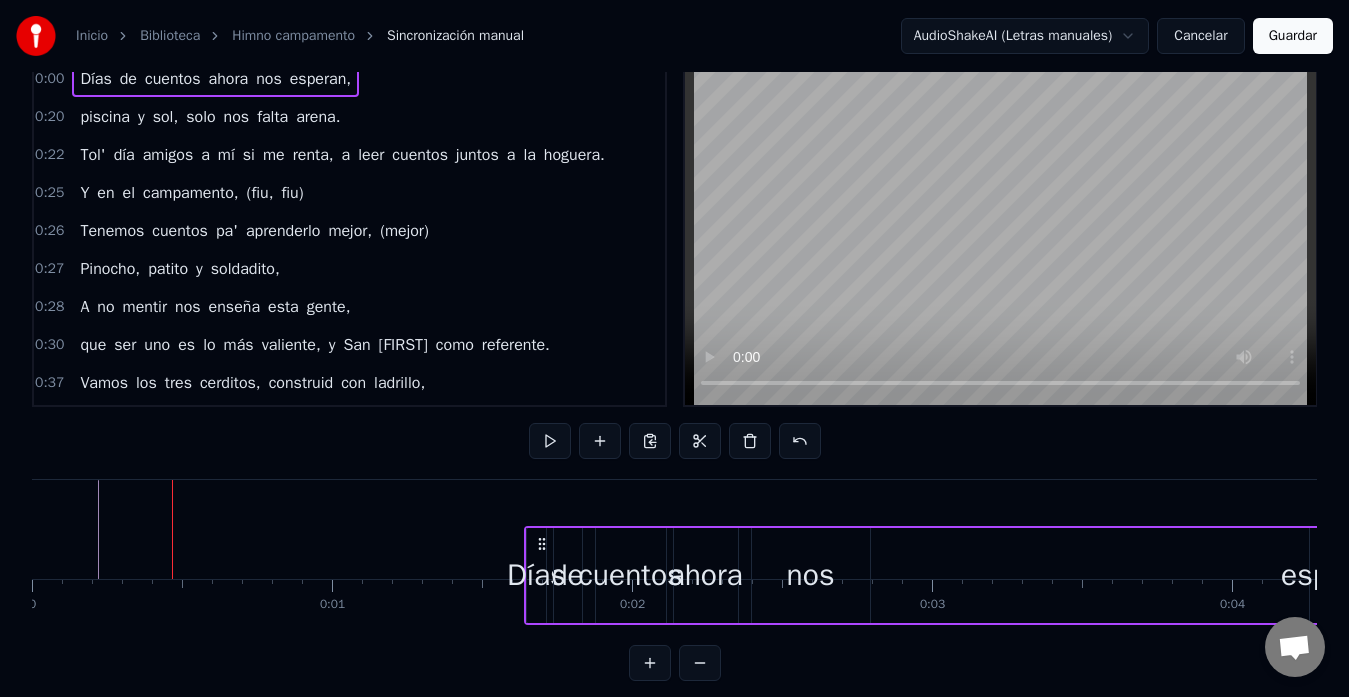 scroll, scrollTop: 60, scrollLeft: 0, axis: vertical 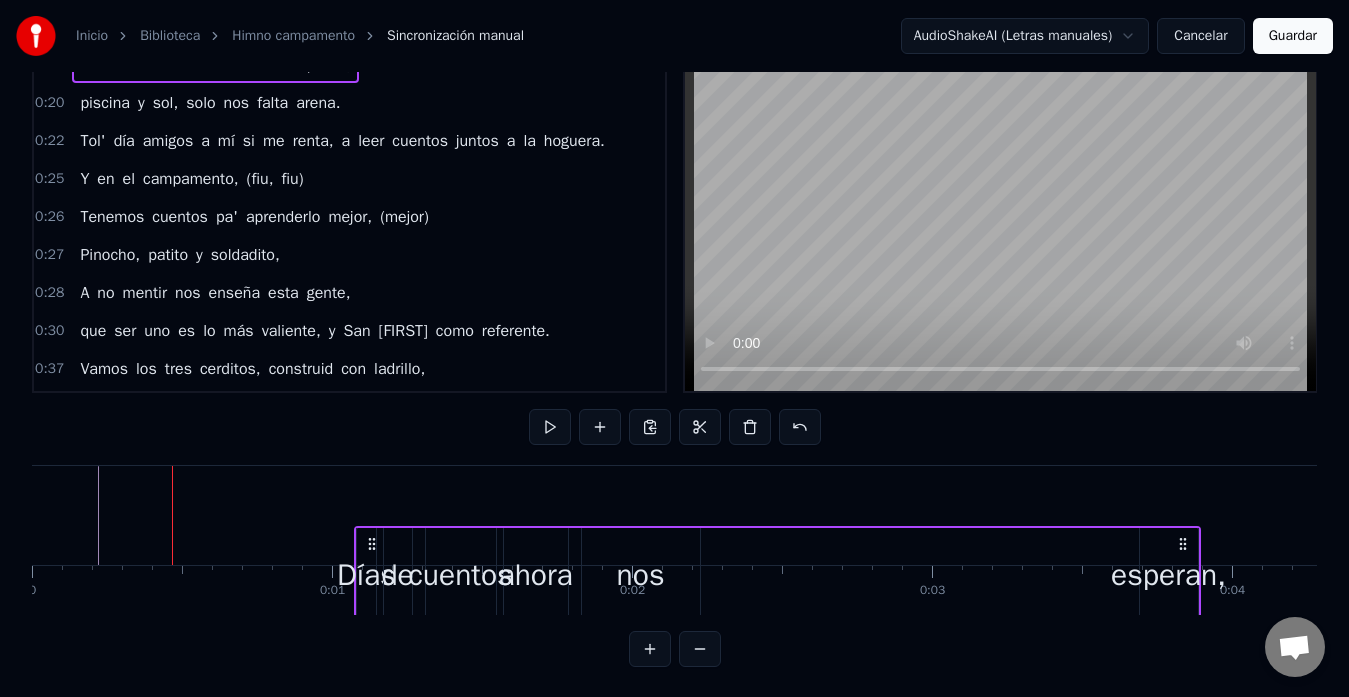 drag, startPoint x: 190, startPoint y: 541, endPoint x: 372, endPoint y: 452, distance: 202.59566 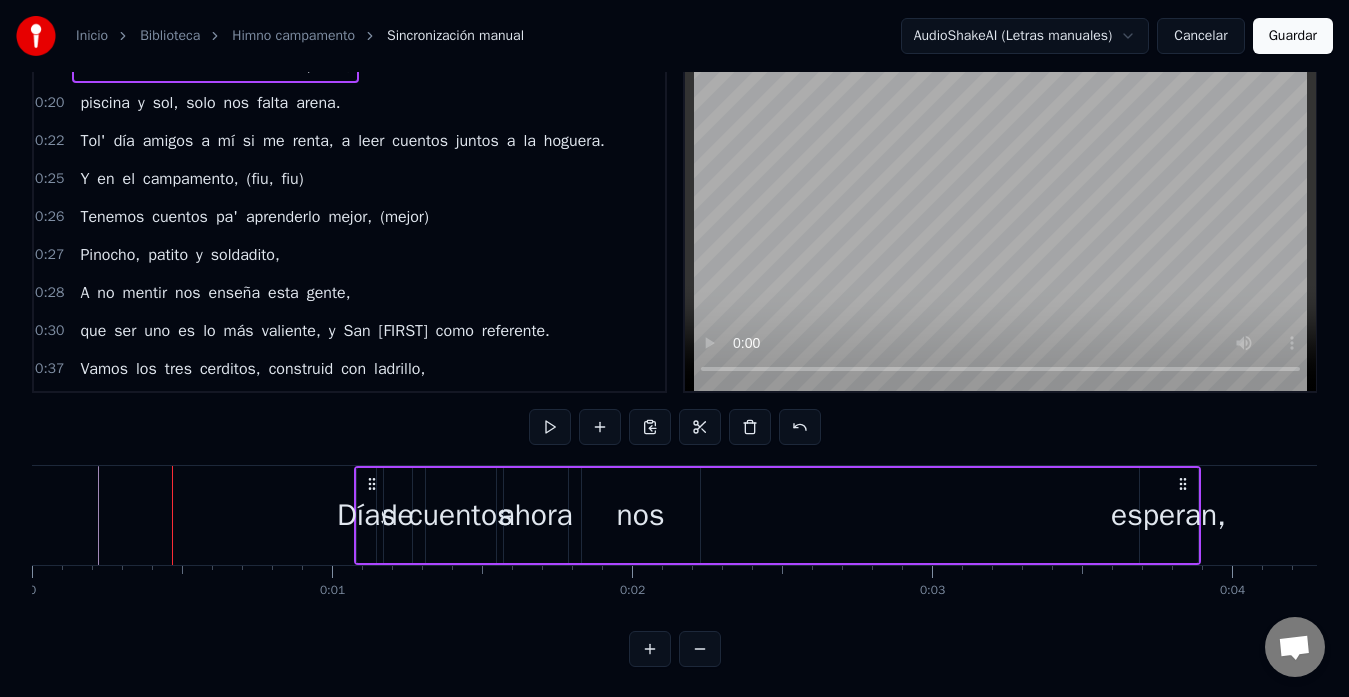 click at bounding box center [12449, 515] 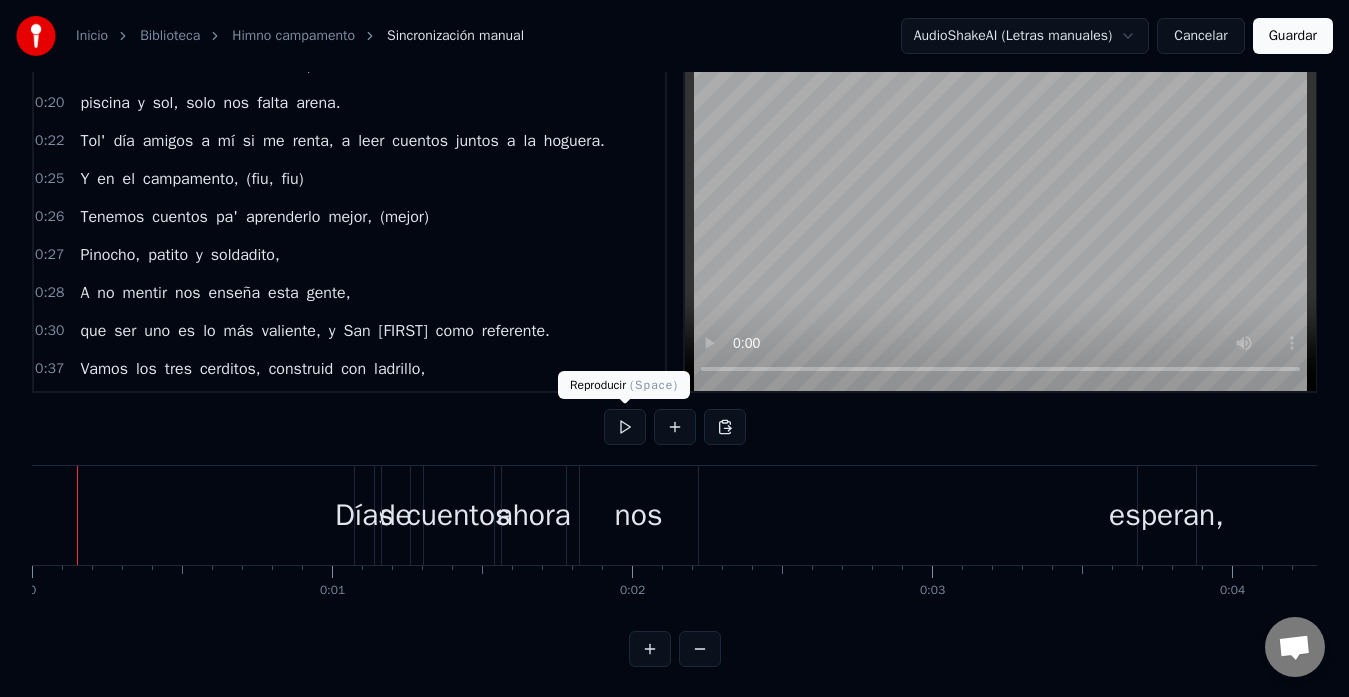 click at bounding box center [625, 427] 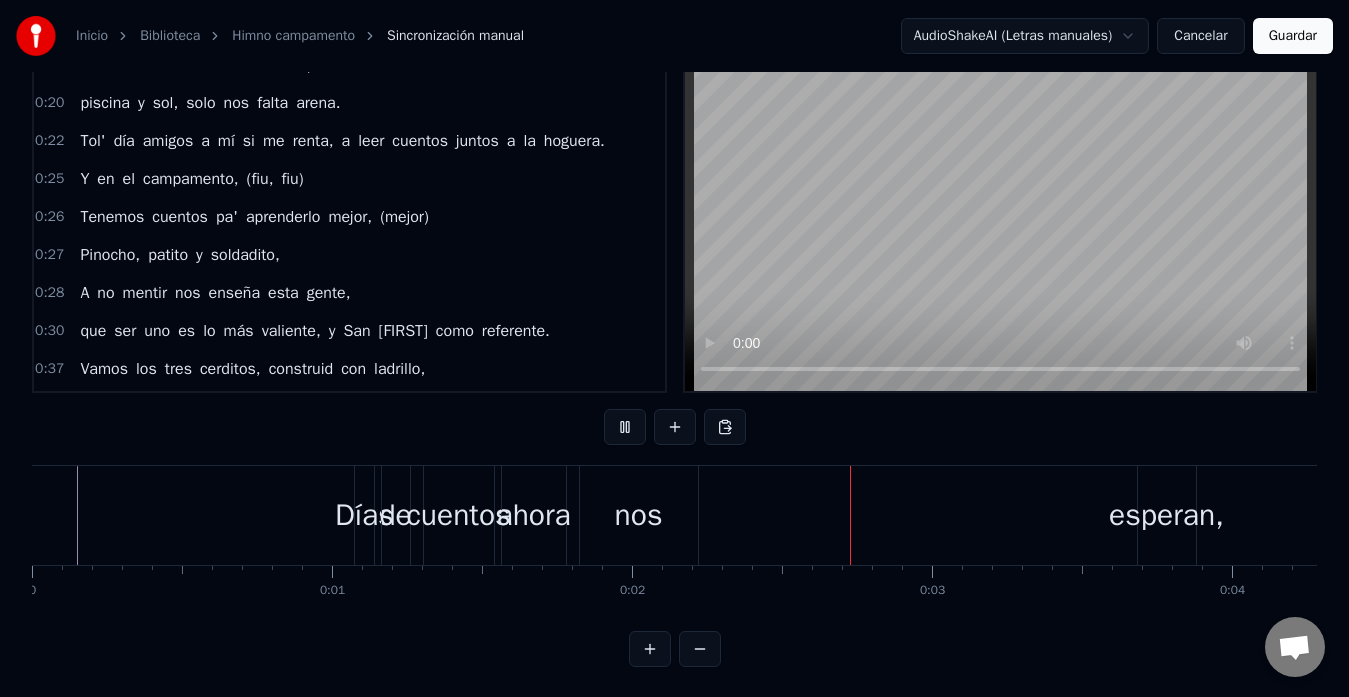 click at bounding box center (625, 427) 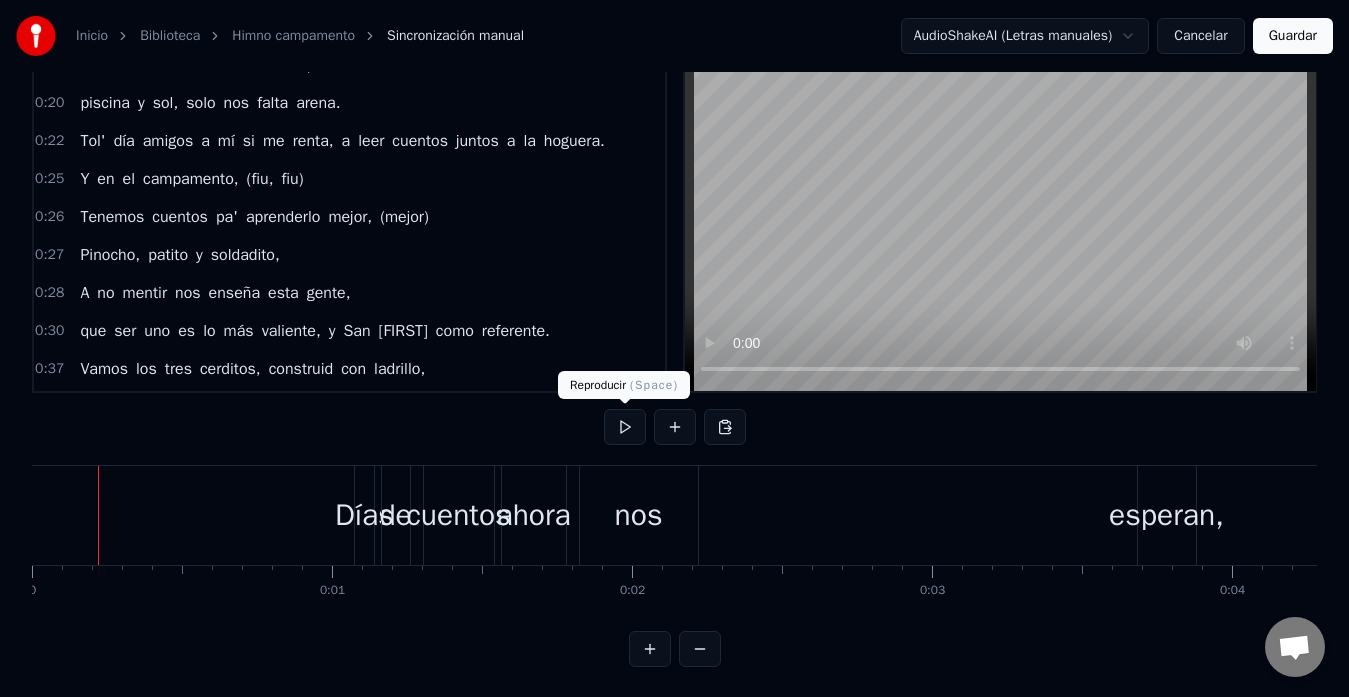 click at bounding box center [625, 427] 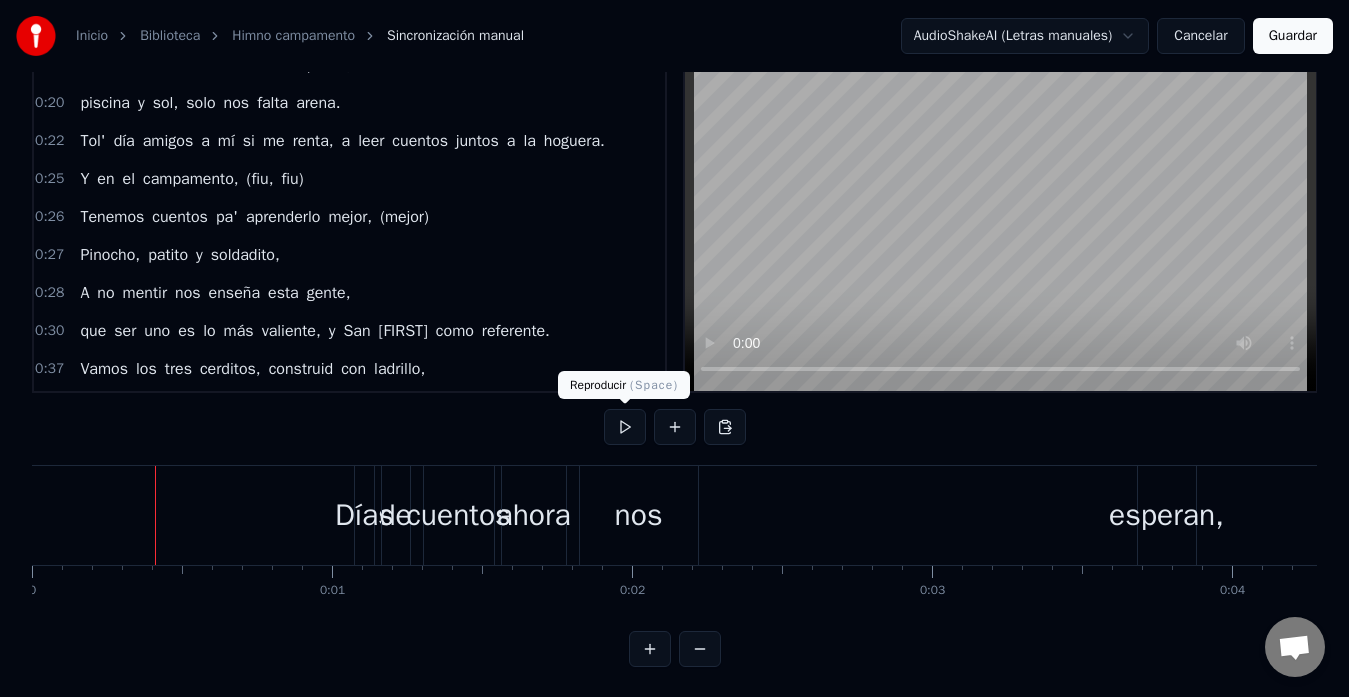 click at bounding box center [625, 427] 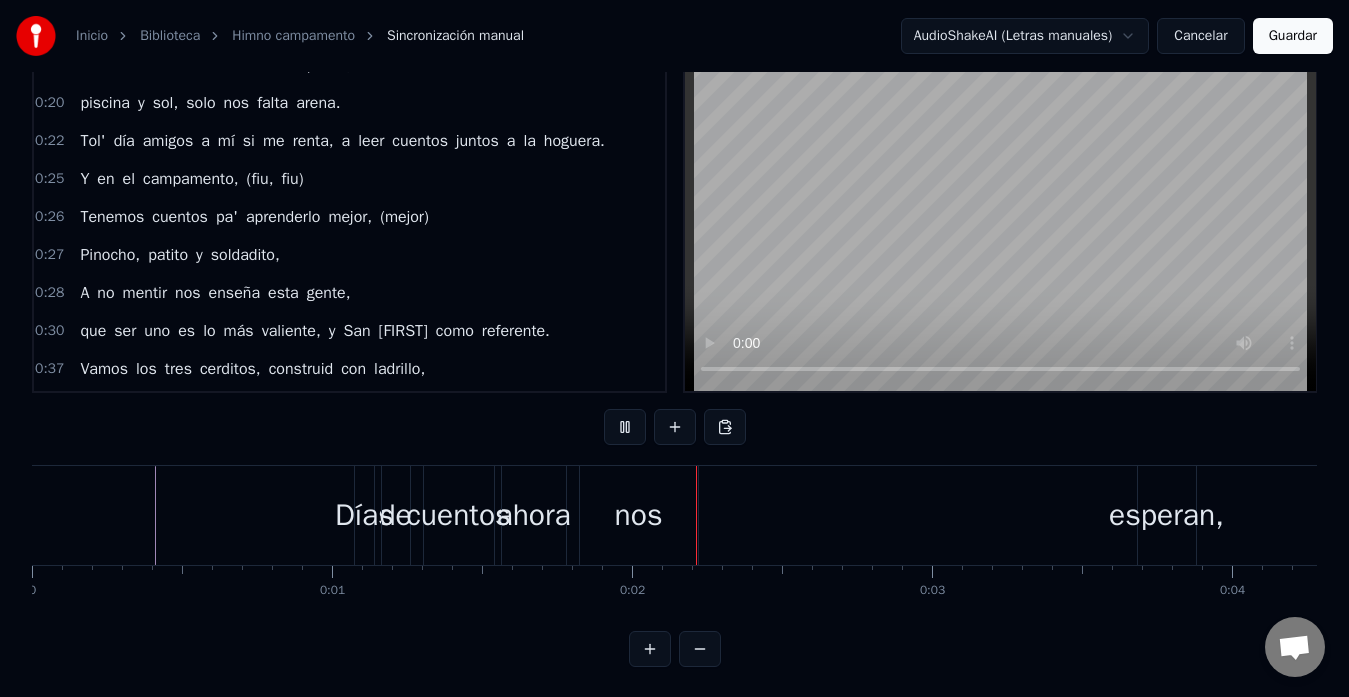 click at bounding box center [625, 427] 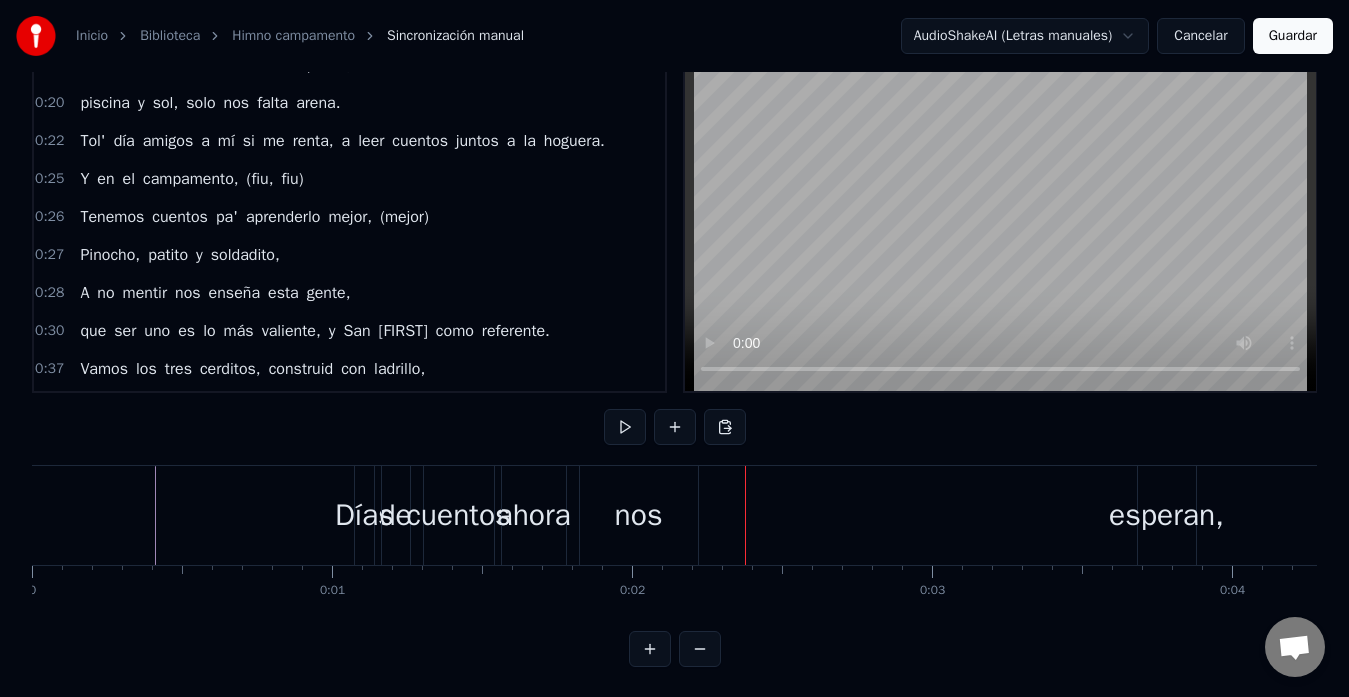 click at bounding box center [12449, 515] 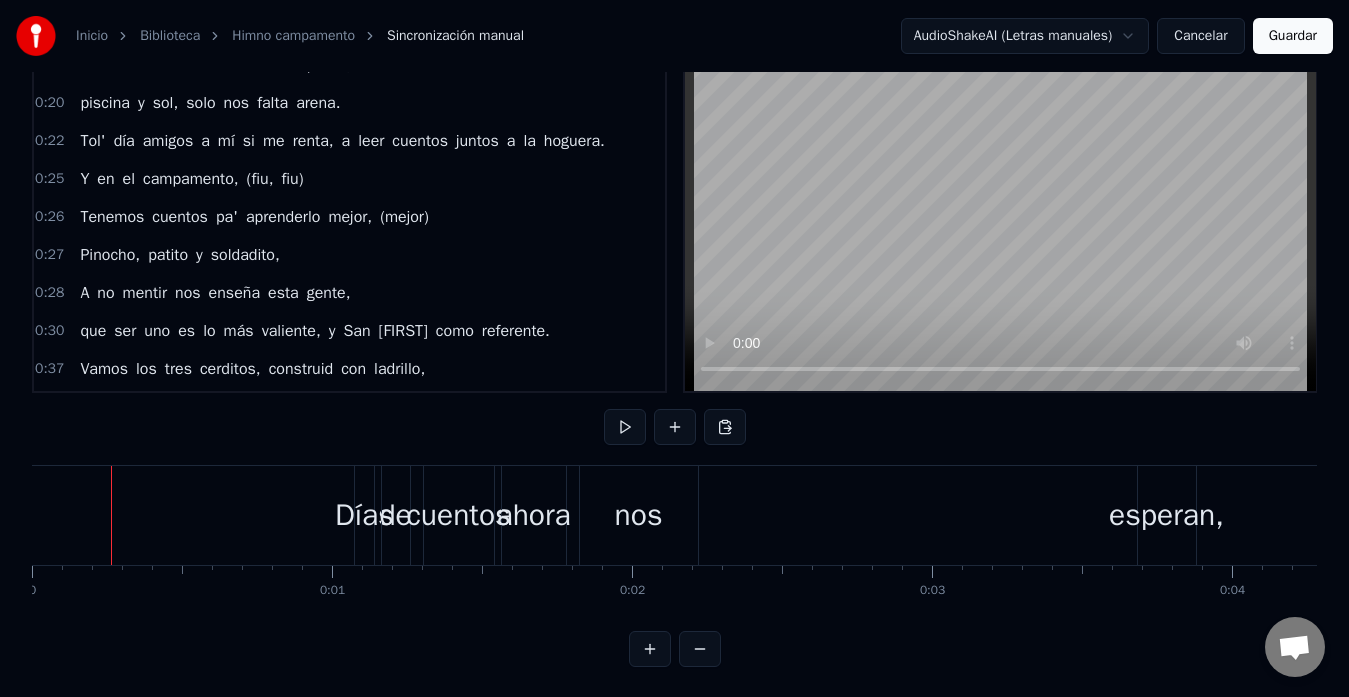 click at bounding box center (12449, 515) 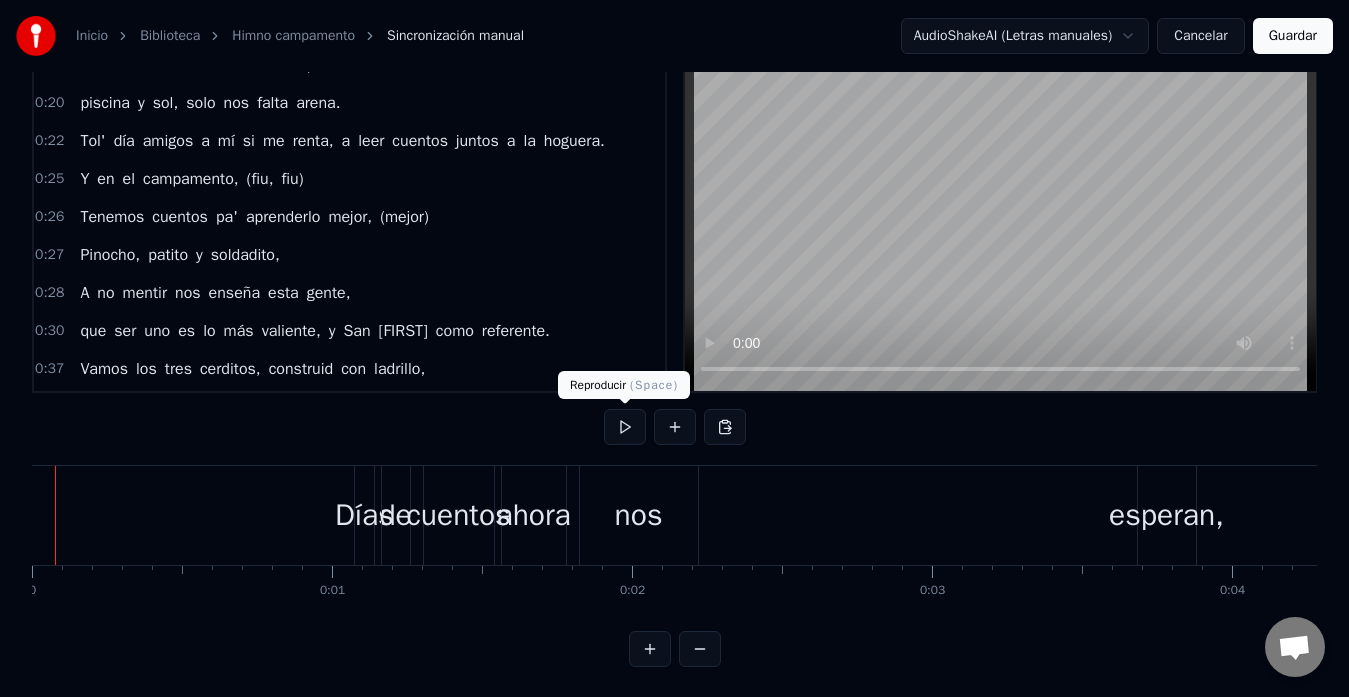 click at bounding box center (625, 427) 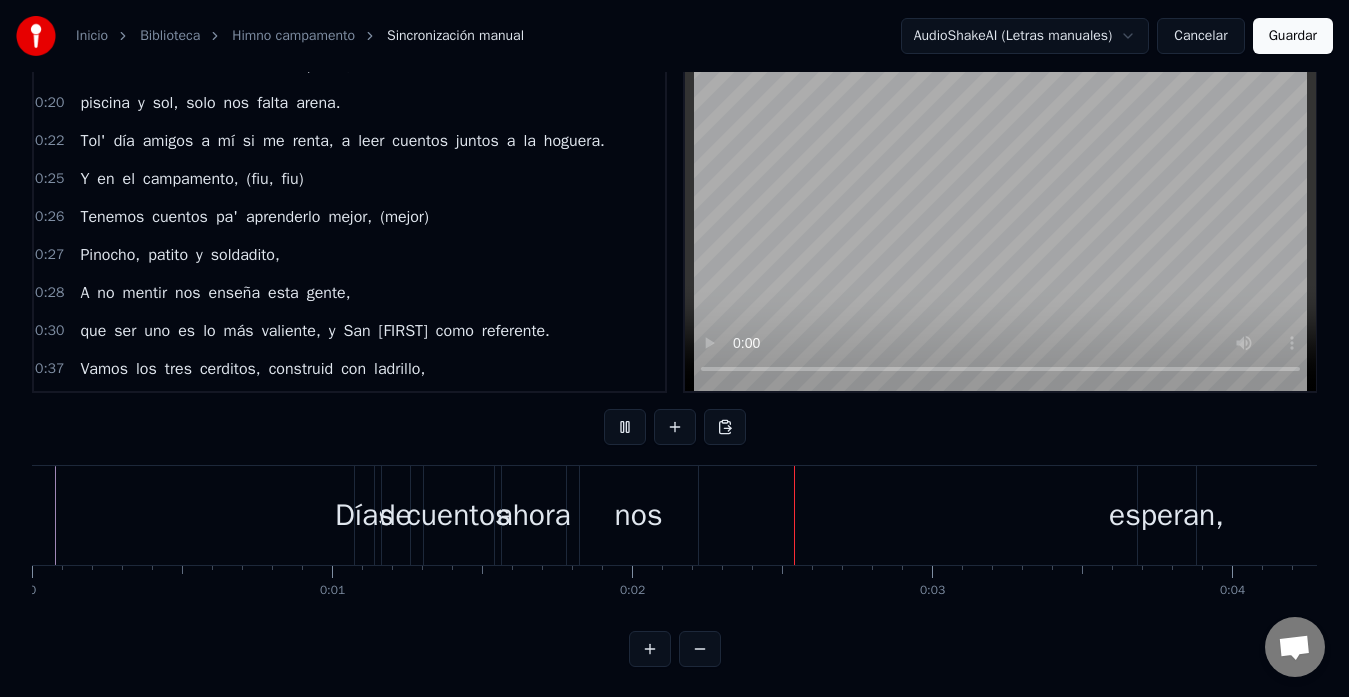 click at bounding box center [625, 427] 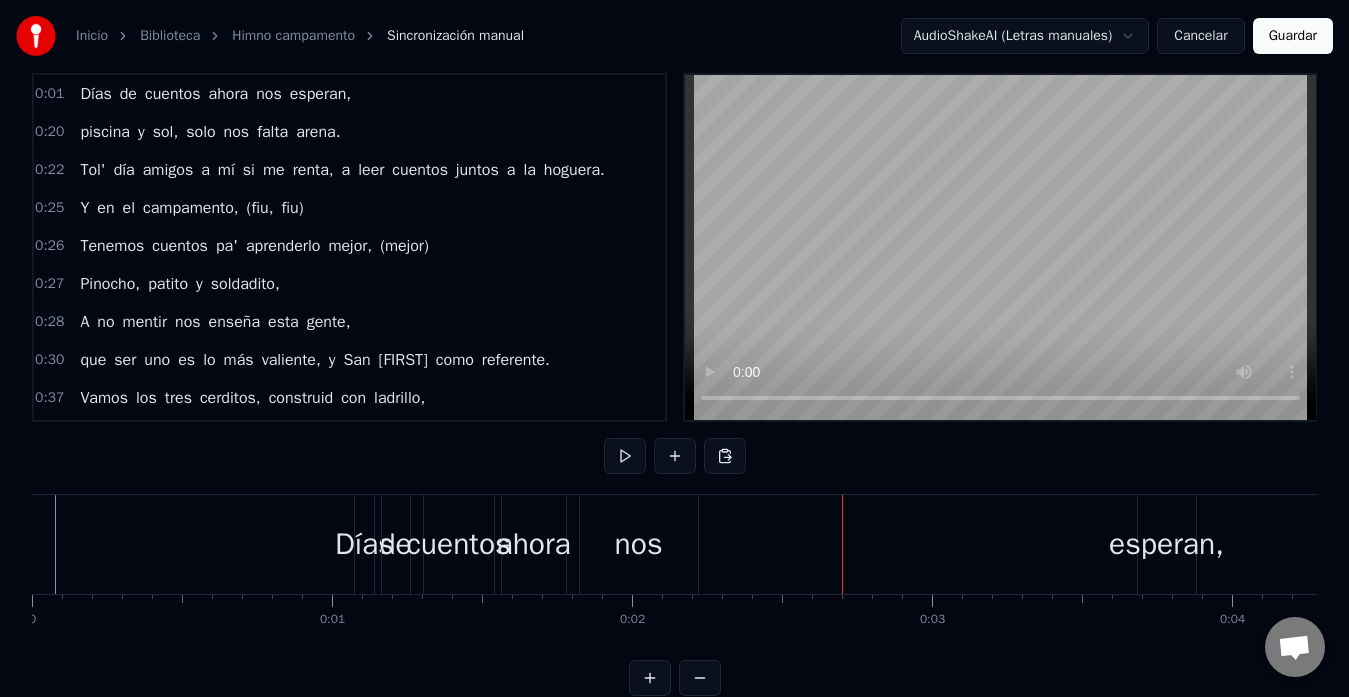 scroll, scrollTop: 0, scrollLeft: 0, axis: both 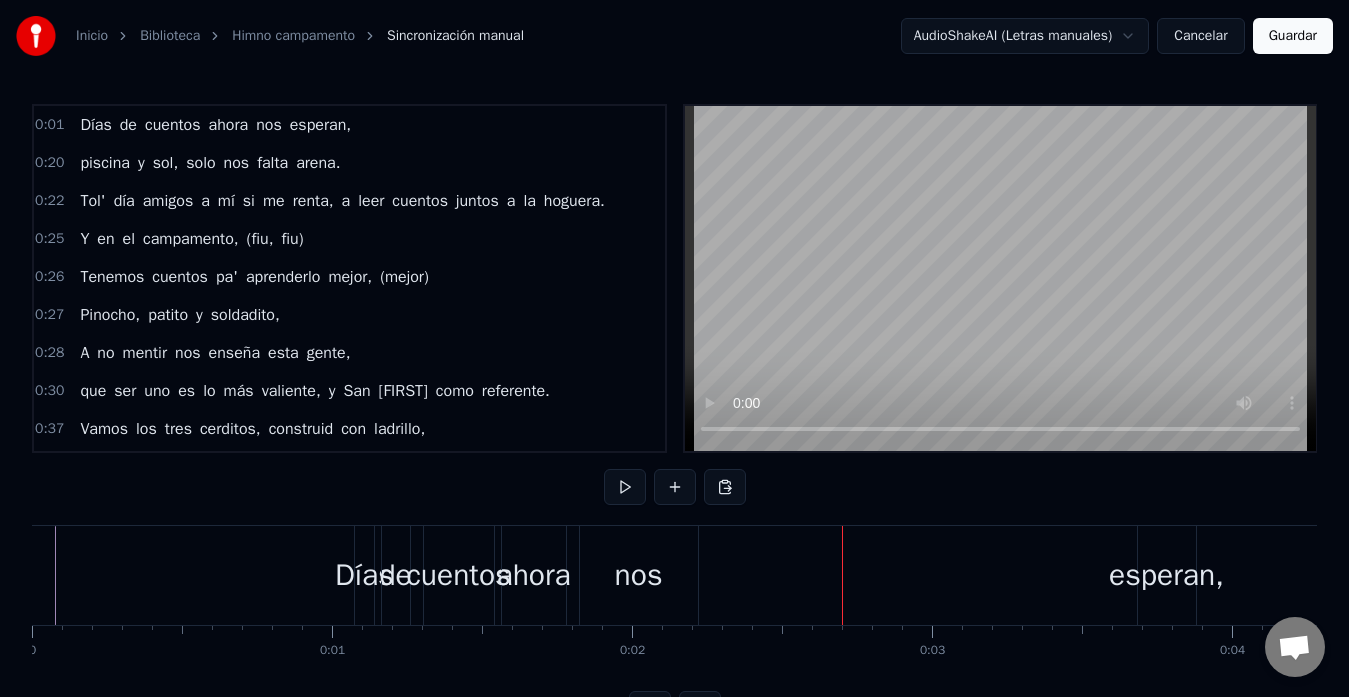 click on "Inicio Biblioteca Himno campamento Sincronización manual AudioShakeAI (Letras manuales) Cancelar Guardar 0:01 Días de cuentos ahora nos esperan, 0:20 piscina y sol, solo nos falta arena. 0:22 Tol' día amigos a mí si me renta, a leer cuentos juntos a la hoguera. 0:25 Y en el campamento, (fiu, fiu) 0:26 Tenemos cuentos pa' aprenderlo mejor, (mejor) 0:27 Pinocho, patito y soldadito, 0:28 A no mentir nos enseña esta gente, 0:30 que ser uno es lo más valiente, y San [FIRST] como referente. 0:37 Vamos los tres cerditos, construid con ladrillo, 0:42 Hansel y Gretel, venid los dos conmigo, 0:48 ten cuidao' soldadito, persigue a tu 0:51 amorcito, y tú caperuza, fíjate en el camino. 0:53 Y el mejor libro 0:54 es el que fue escrito, 0:55 hace ya muchos siglos pero 0:56 aún sigue vivo (eh, eh) 0:59 Y el mejor libro 1:00 es el que fue escrito, 1:03 por el mejor de todos, todos, 1:05 Autor de los siglos. 1:06 Esa es la Biblia, 1:08 Biblia eh, 1:08 Jesús enseña su vida -ida eh, 1:12 Rafael hacia él nos guía -uía" at bounding box center (674, 379) 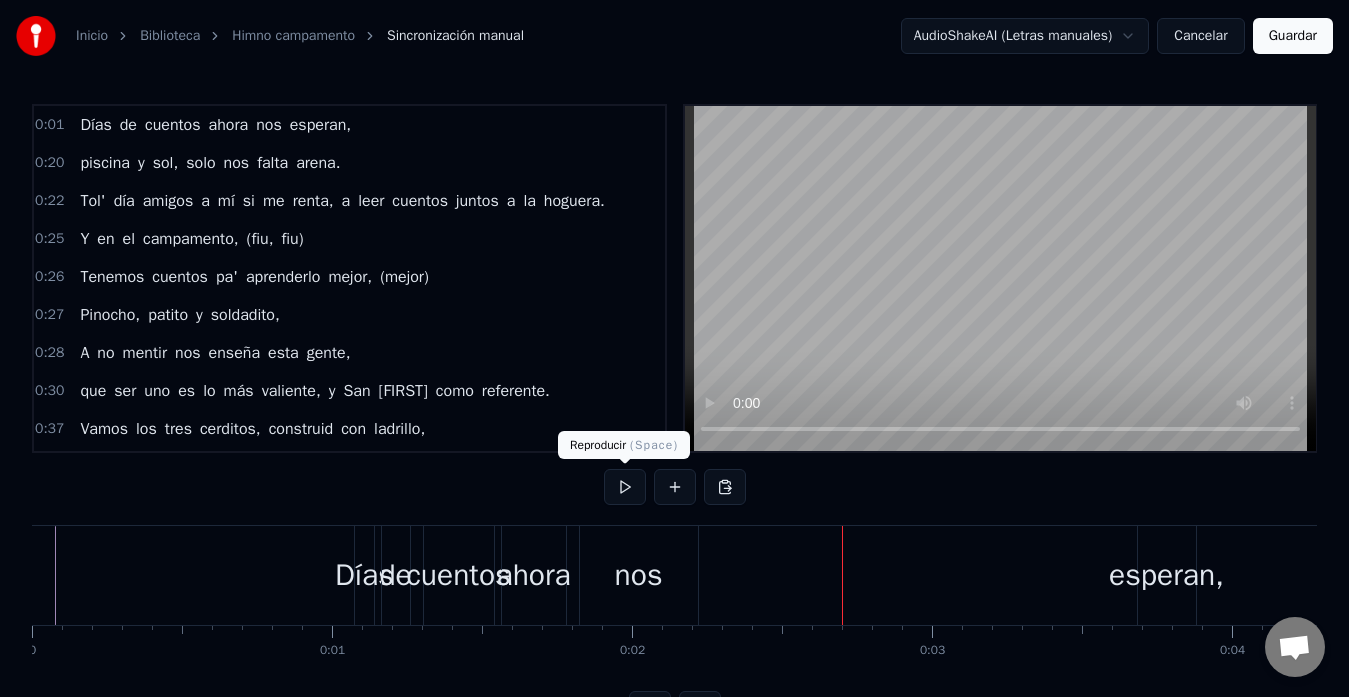 click at bounding box center [625, 487] 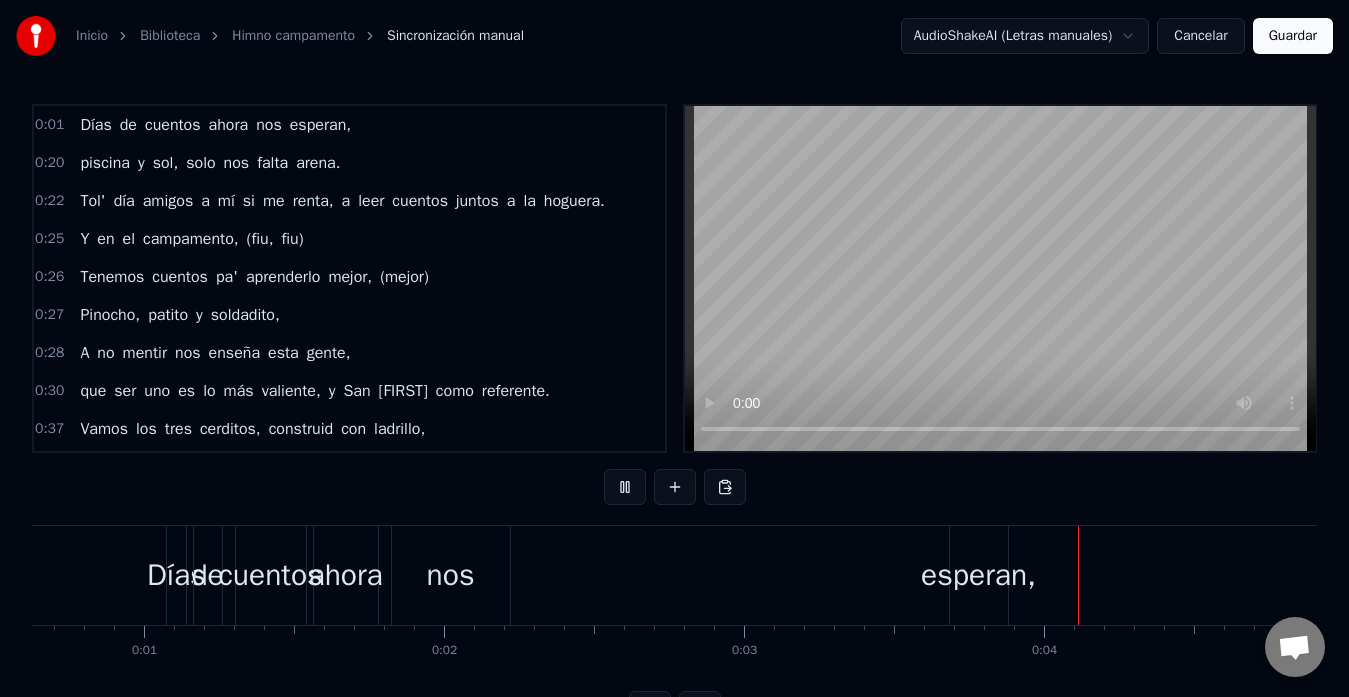 click on "Días de cuentos ahora nos esperan, piscina y sol, solo nos falta arena. Tol' día amigos a mí si me renta, a leer cuentos juntos a la hoguera. Y en el campamento, (fiu, fiu) Tenemos cuentos pa' aprenderlo mejor, (mejor) Pinocho, patito y soldadito, A no mentir nos enseña esta gente, que ser uno es lo más valiente, y San [FIRST] como referente. Vamos los tres cerditos, construid con ladrillo, Hansel y Gretel, venid los dos conmigo, ten cuidao' soldadito, persigue a tu amorcito, y tú caperuza, fíjate en el camino. Y el mejor libro es el que fue escrito, hace ya muchos siglos pero aún sigue vivo (eh, eh) Y el mejor libro es el que fue escrito, por el mejor de todos, todos, Autor de los siglos. Esa es la Biblia, Biblia eh, Jesús enseña su vida -ida eh, Rafael hacia él nos guía -uía eh, Hacemos muy buenas migas -igas eh." at bounding box center (12261, 575) 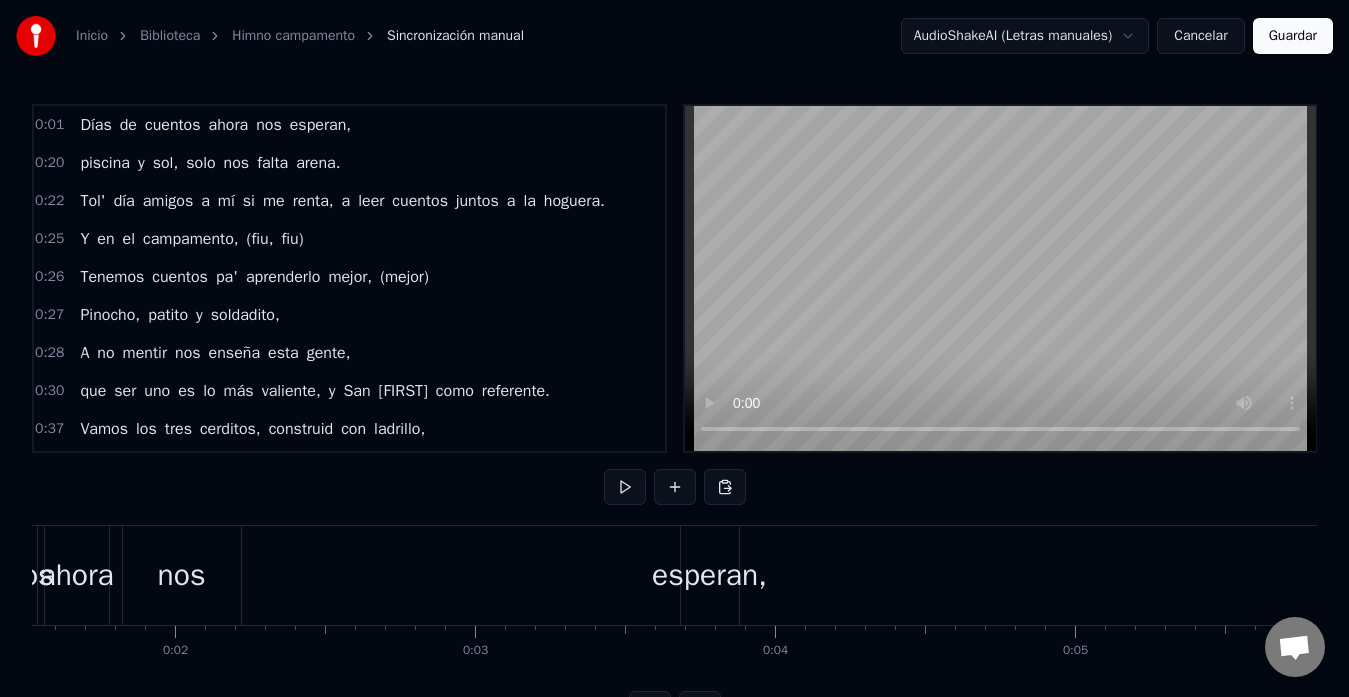 scroll, scrollTop: 0, scrollLeft: 0, axis: both 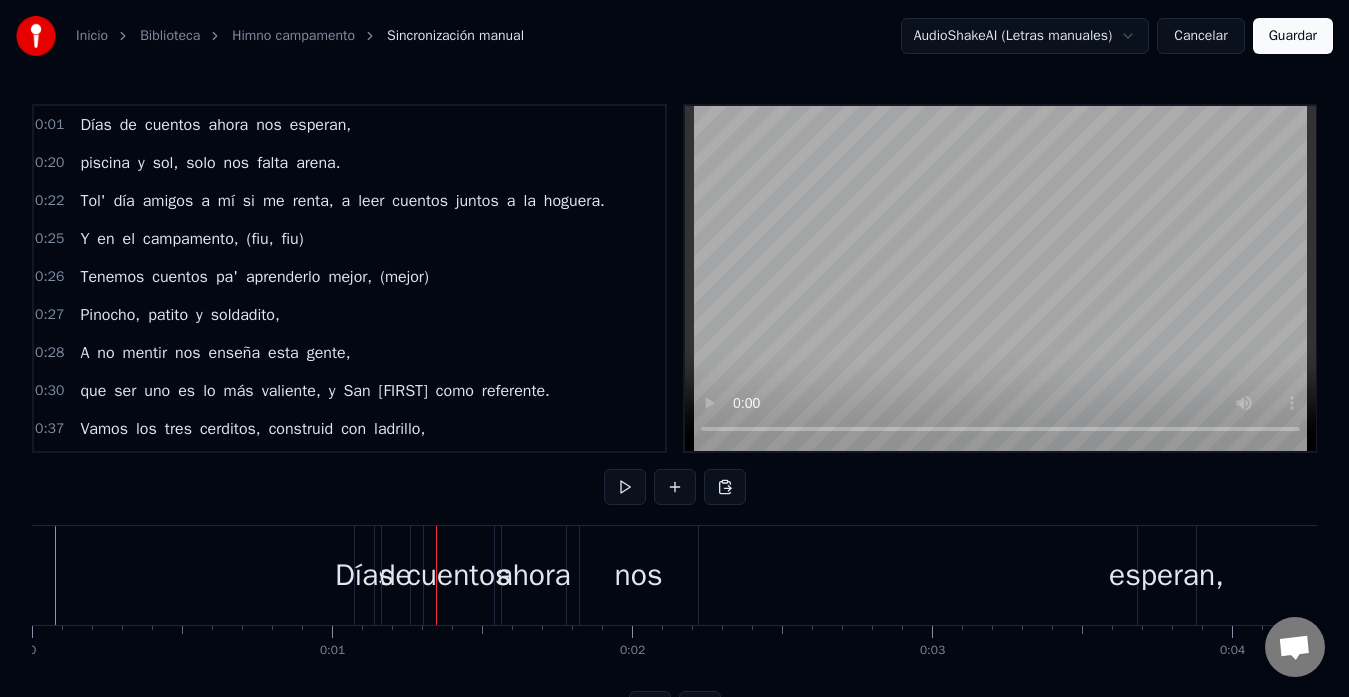 click on "0:01 Días de cuentos ahora nos esperan," at bounding box center (349, 125) 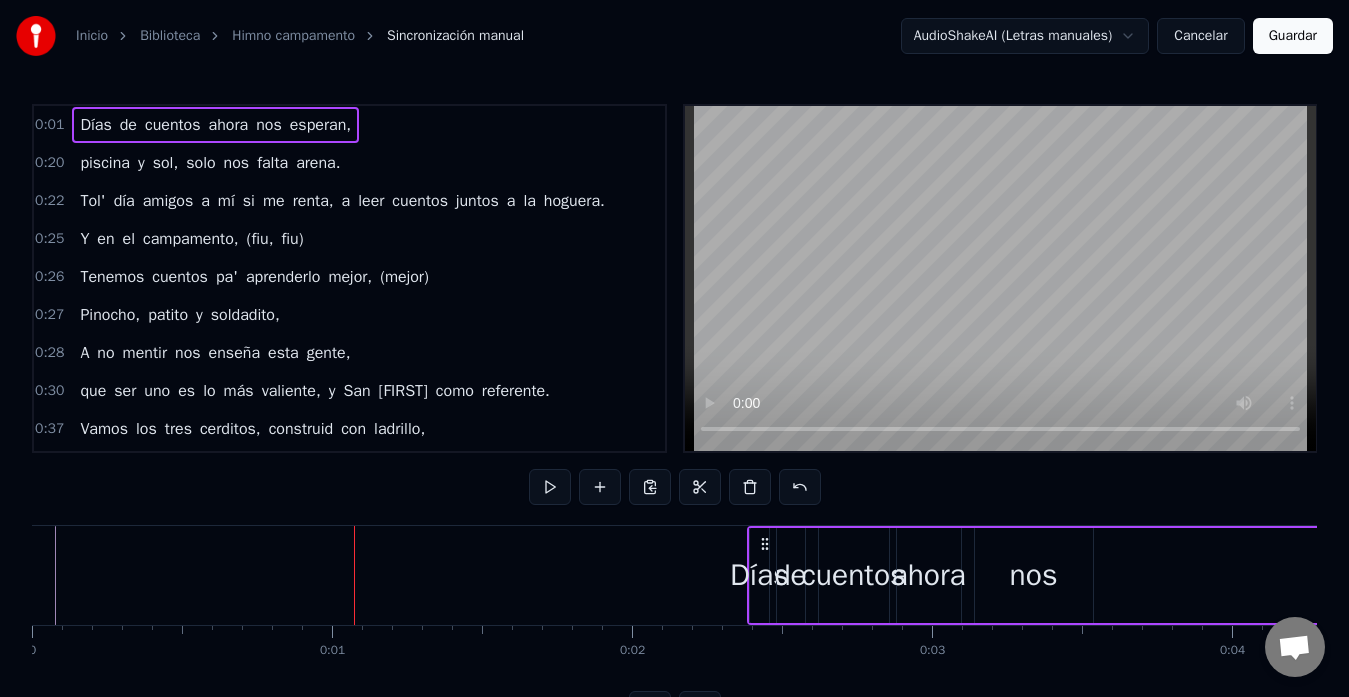 drag, startPoint x: 373, startPoint y: 539, endPoint x: 766, endPoint y: 523, distance: 393.32556 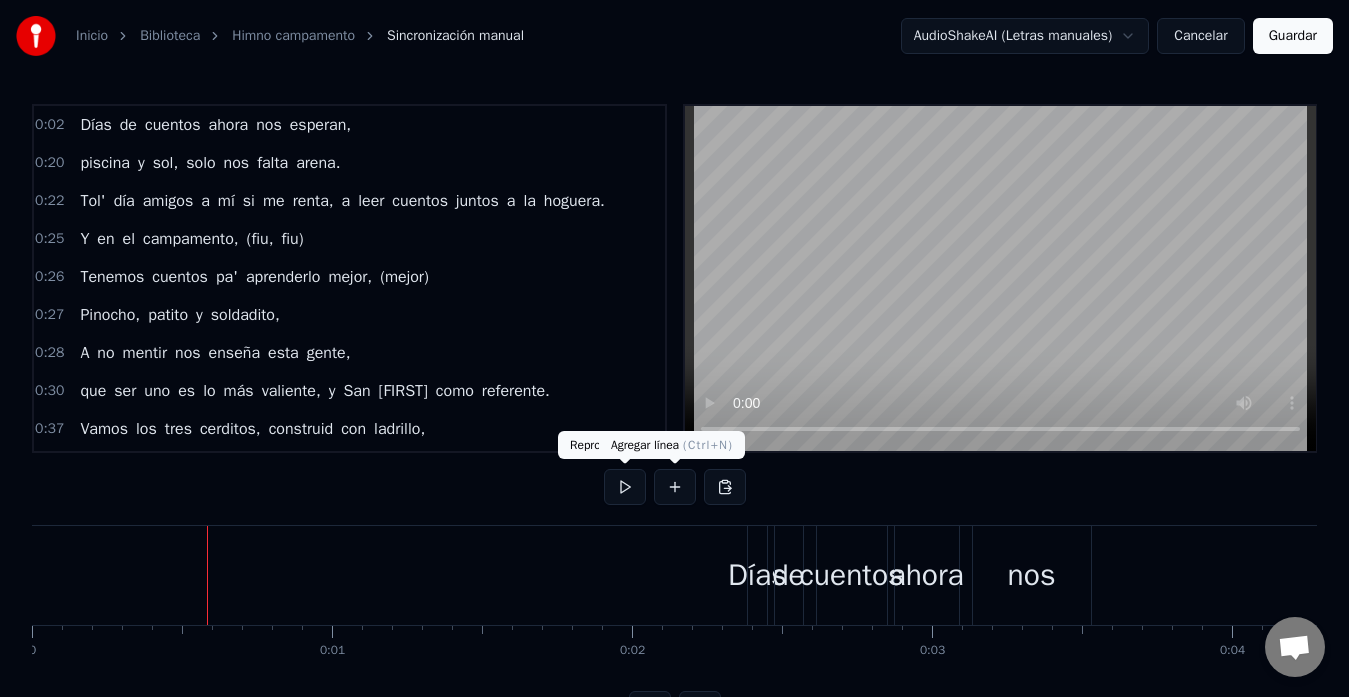 click at bounding box center (675, 487) 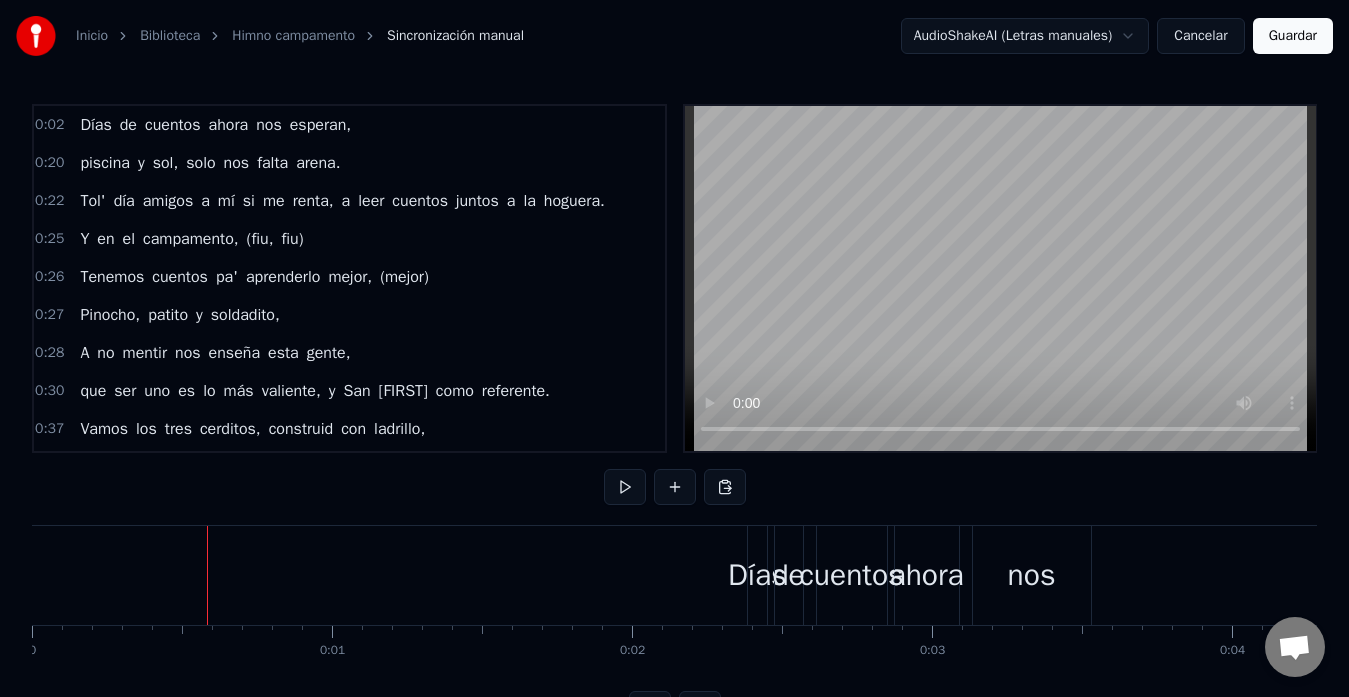 click at bounding box center (625, 487) 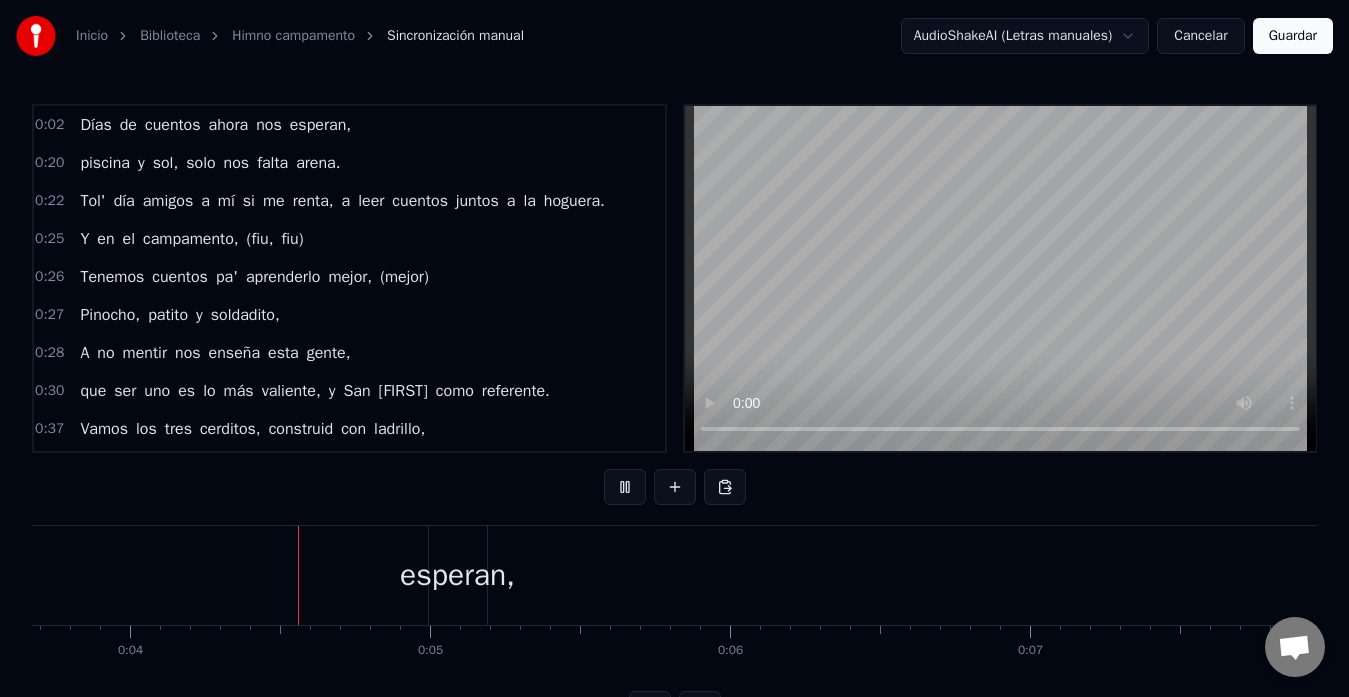 scroll, scrollTop: 0, scrollLeft: 1127, axis: horizontal 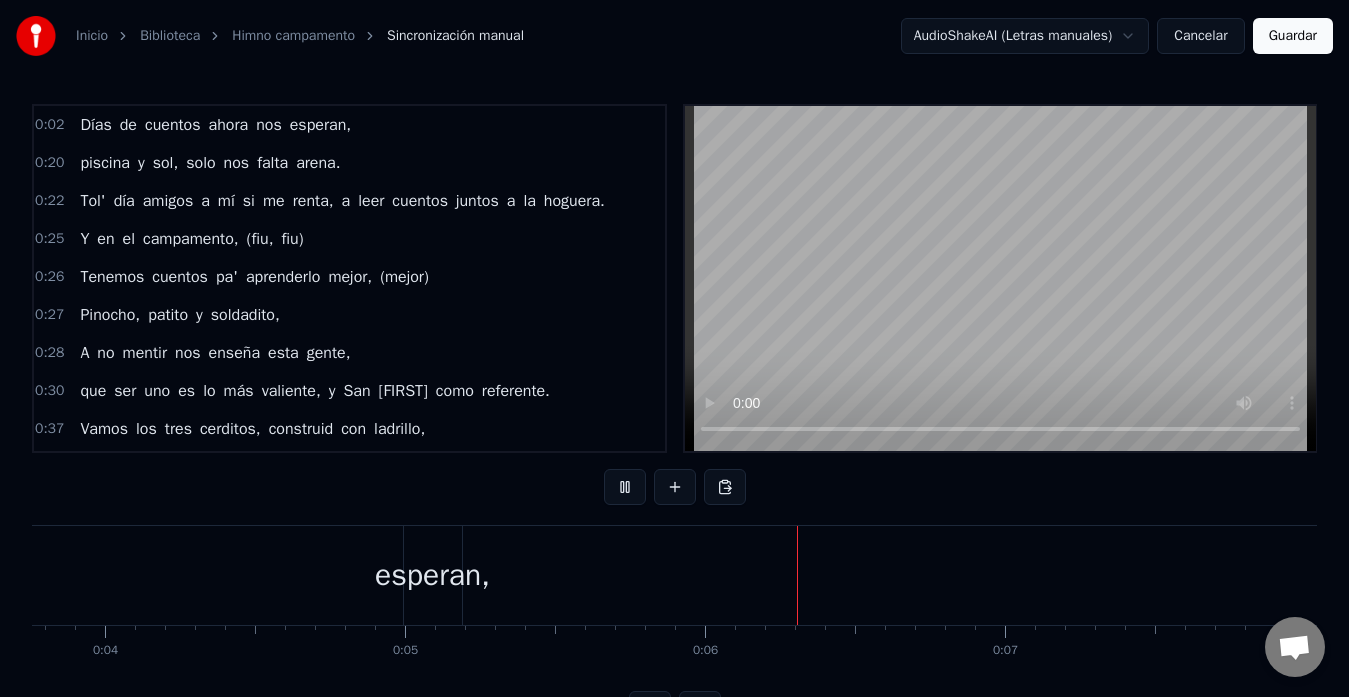 click at bounding box center [625, 487] 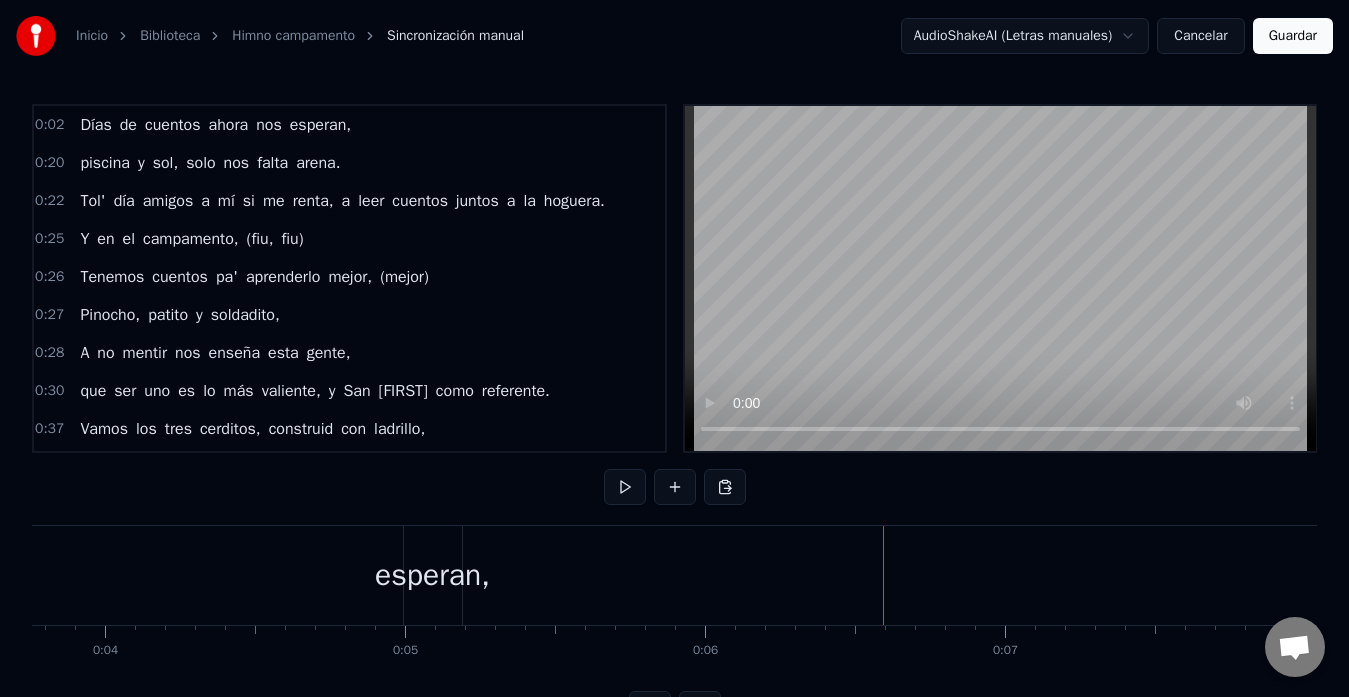 click on "Inicio Biblioteca Himno campamento Sincronización manual AudioShakeAI (Letras manuales) Cancelar Guardar 0:02 Días de cuentos ahora nos esperan, 0:20 piscina y sol, solo nos falta arena. 0:22 Tol' día amigos a mí si me renta, a leer cuentos juntos a la hoguera. 0:25 Y en el campamento, (fiu, fiu) 0:26 Tenemos cuentos pa' aprenderlo mejor, (mejor) 0:27 Pinocho, patito y soldadito, 0:28 A no mentir nos enseña esta gente, 0:30 que ser uno es lo más valiente, y San [FIRST] como referente. 0:37 Vamos los tres cerditos, construid con ladrillo, 0:42 Hansel y Gretel, venid los dos conmigo, 0:48 ten cuidao' soldadito, persigue a tu 0:51 amorcito, y tú caperuza, fíjate en el camino. 0:53 Y el mejor libro 0:54 es el que fue escrito, 0:55 hace ya muchos siglos pero 0:56 aún sigue vivo (eh, eh) 0:59 Y el mejor libro 1:00 es el que fue escrito, 1:03 por el mejor de todos, todos, 1:05 Autor de los siglos. 1:06 Esa es la Biblia, 1:08 Biblia eh, 1:08 Jesús enseña su vida -ida eh, 1:12 Rafael hacia él nos guía -uía" at bounding box center [674, 379] 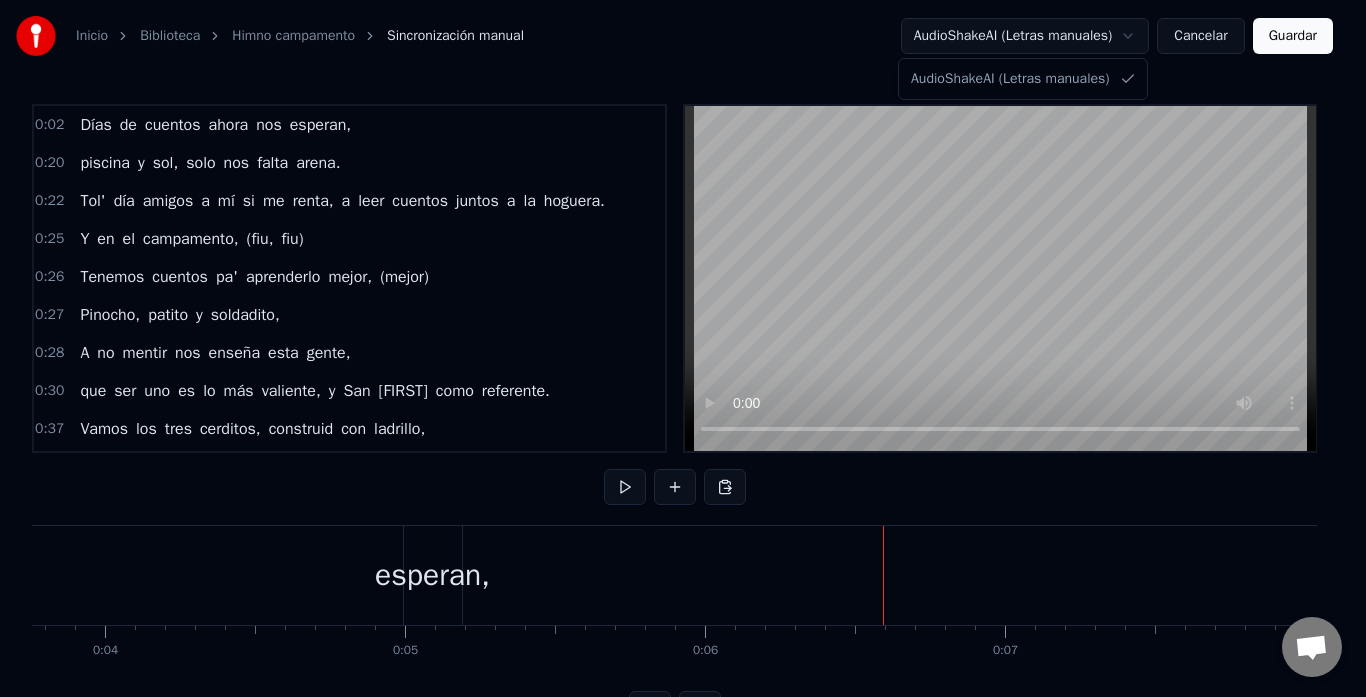 click on "Inicio Biblioteca Himno campamento Sincronización manual AudioShakeAI (Letras manuales) Cancelar Guardar 0:02 Días de cuentos ahora nos esperan, 0:20 piscina y sol, solo nos falta arena. 0:22 Tol' día amigos a mí si me renta, a leer cuentos juntos a la hoguera. 0:25 Y en el campamento, (fiu, fiu) 0:26 Tenemos cuentos pa' aprenderlo mejor, (mejor) 0:27 Pinocho, patito y soldadito, 0:28 A no mentir nos enseña esta gente, 0:30 que ser uno es lo más valiente, y San [FIRST] como referente. 0:37 Vamos los tres cerditos, construid con ladrillo, 0:42 Hansel y Gretel, venid los dos conmigo, 0:48 ten cuidao' soldadito, persigue a tu 0:51 amorcito, y tú caperuza, fíjate en el camino. 0:53 Y el mejor libro 0:54 es el que fue escrito, 0:55 hace ya muchos siglos pero 0:56 aún sigue vivo (eh, eh) 0:59 Y el mejor libro 1:00 es el que fue escrito, 1:03 por el mejor de todos, todos, 1:05 Autor de los siglos. 1:06 Esa es la Biblia, 1:08 Biblia eh, 1:08 Jesús enseña su vida -ida eh, 1:12 Rafael hacia él nos guía -uía" at bounding box center (683, 379) 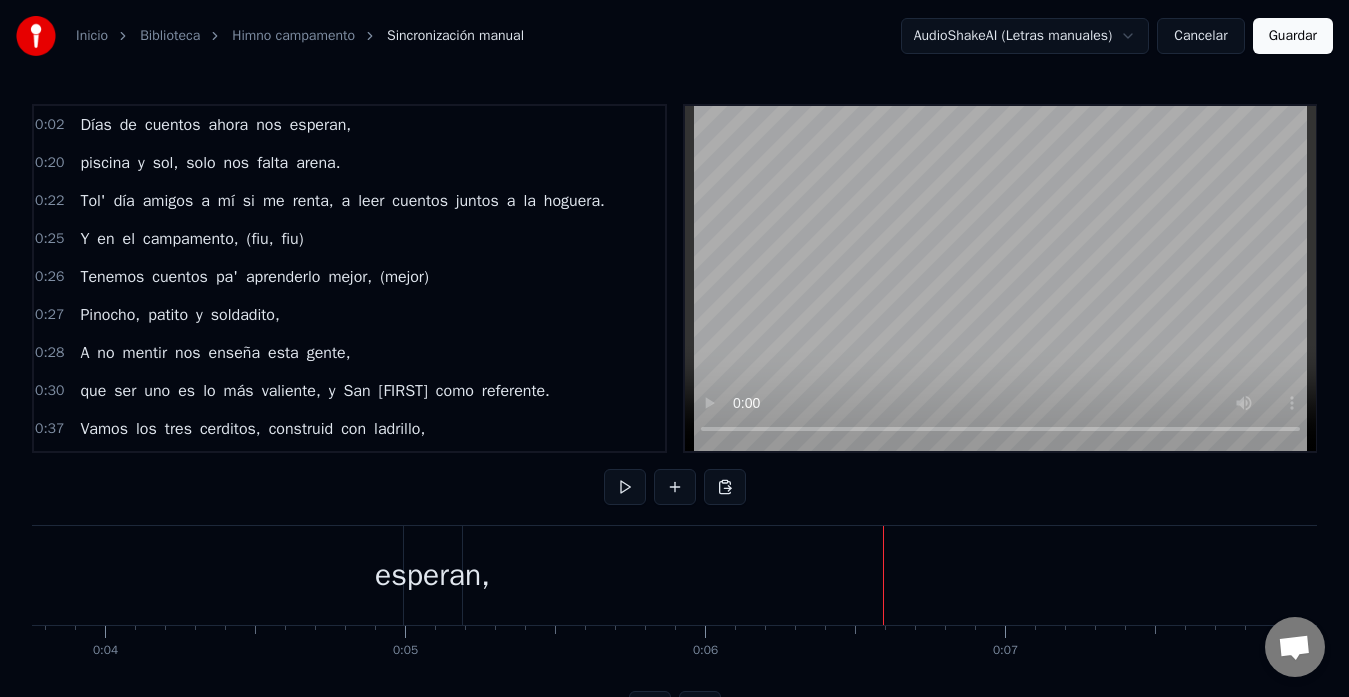 click on "Guardar" at bounding box center (1293, 36) 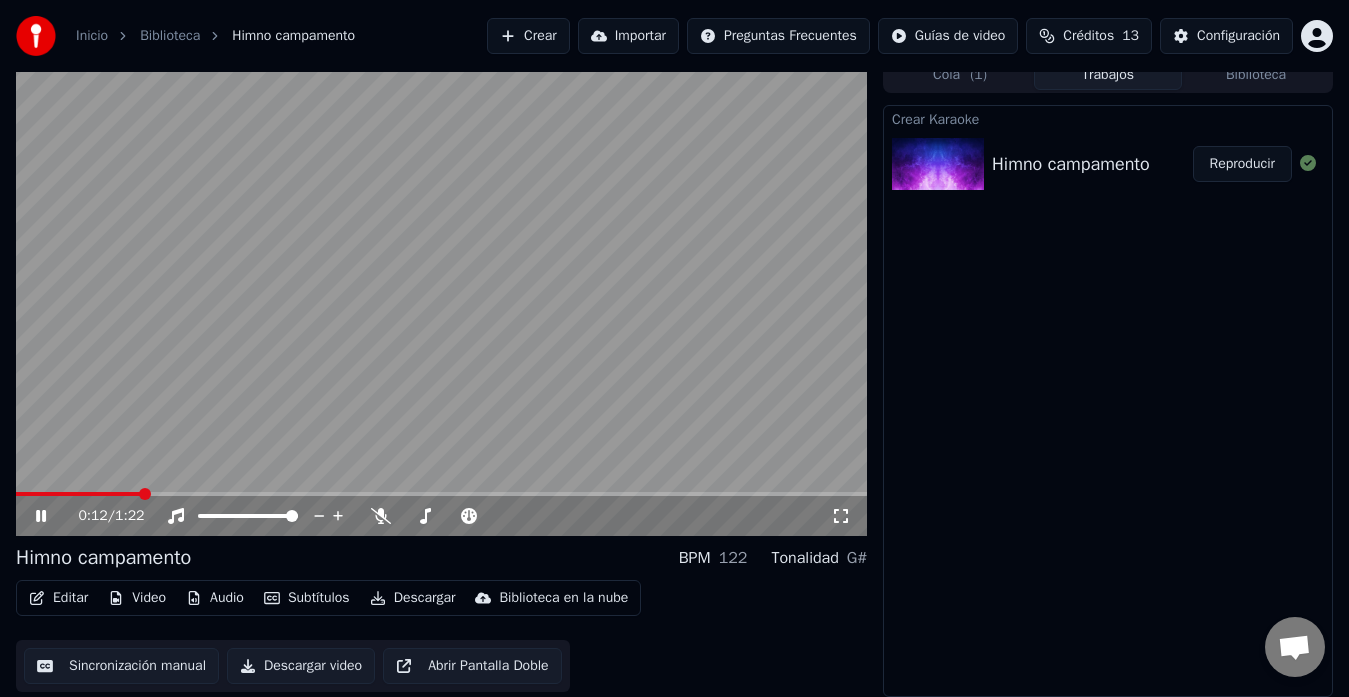 scroll, scrollTop: 0, scrollLeft: 0, axis: both 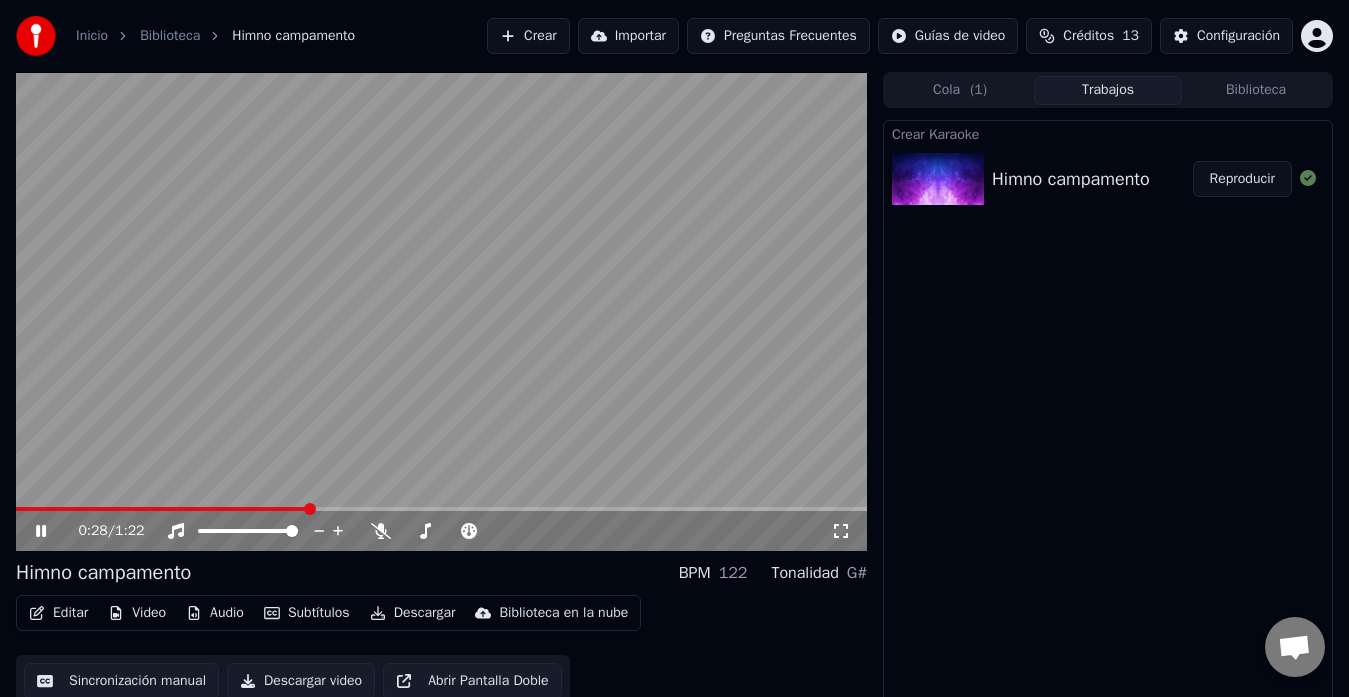 click 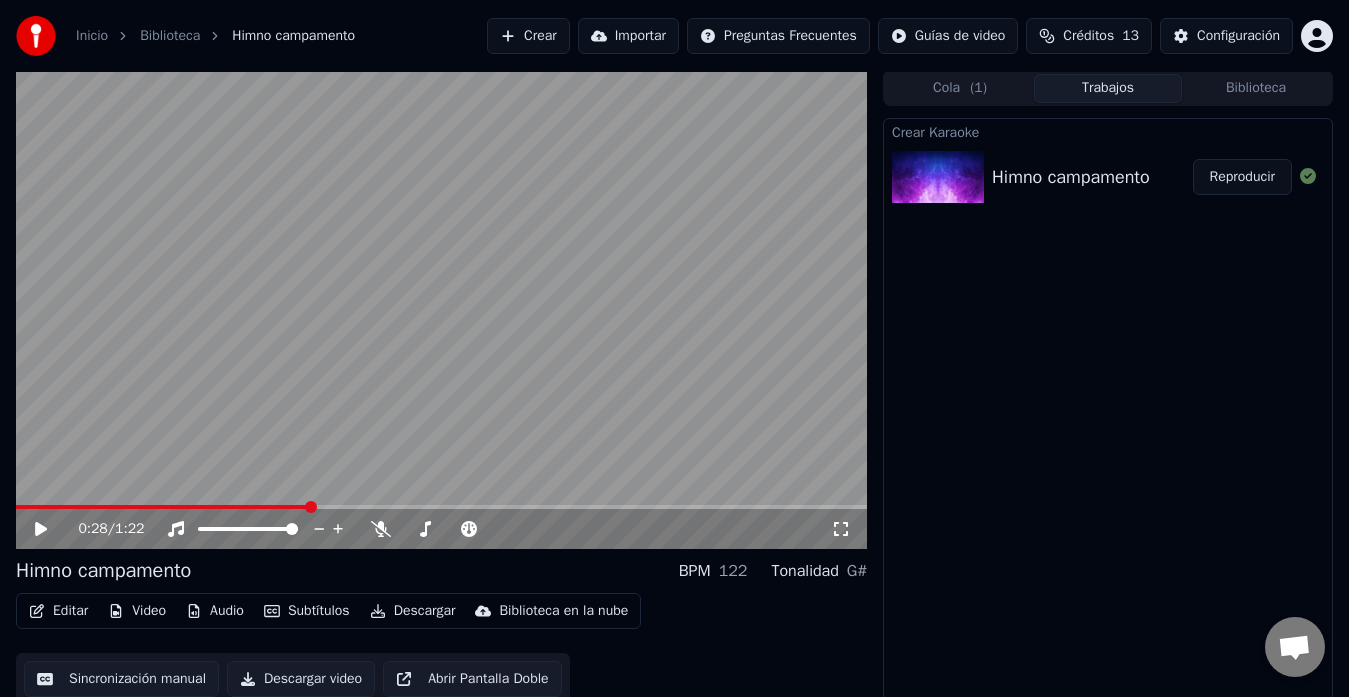 scroll, scrollTop: 15, scrollLeft: 0, axis: vertical 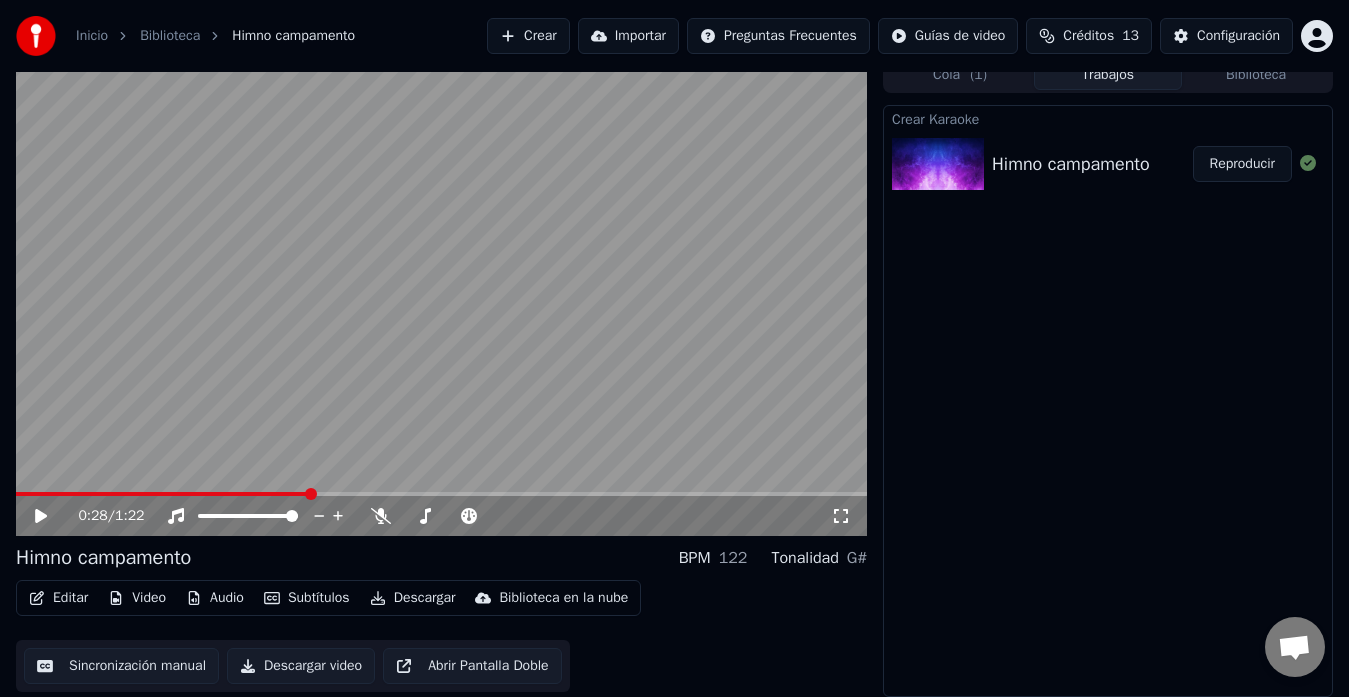 click on "Subtítulos" at bounding box center (307, 598) 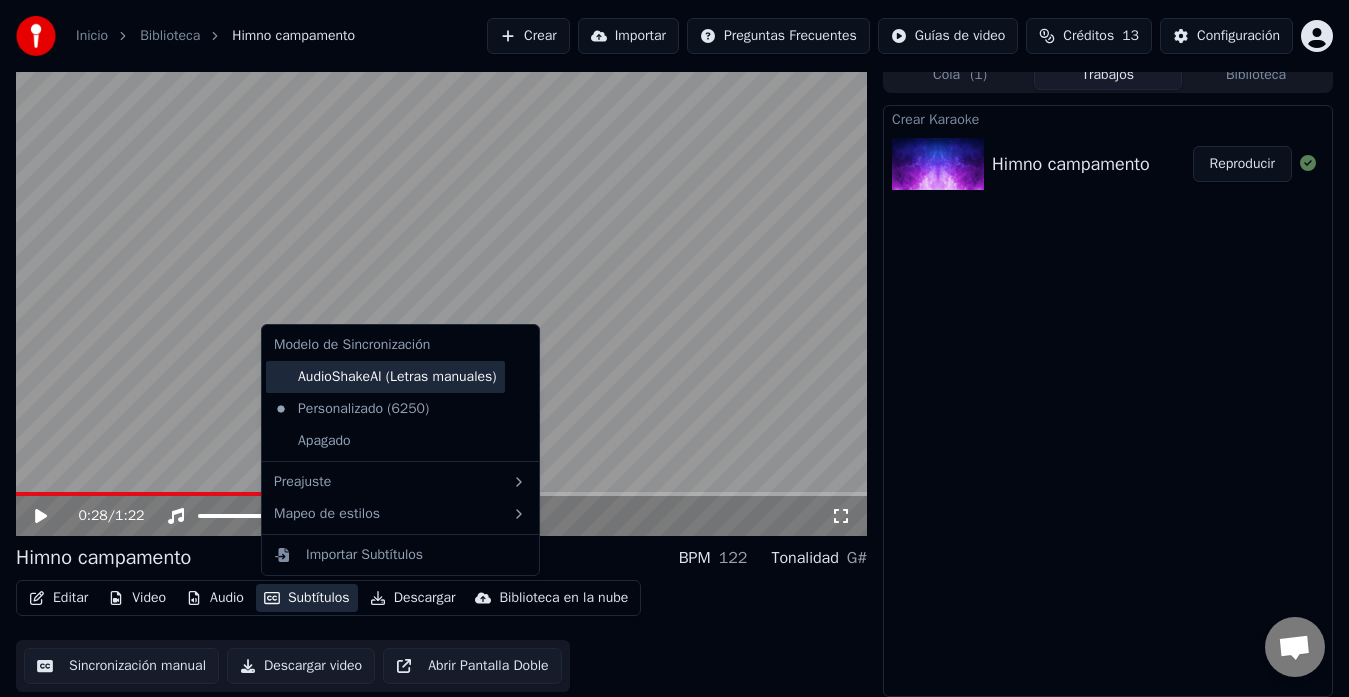 click on "AudioShakeAI (Letras manuales)" at bounding box center [385, 377] 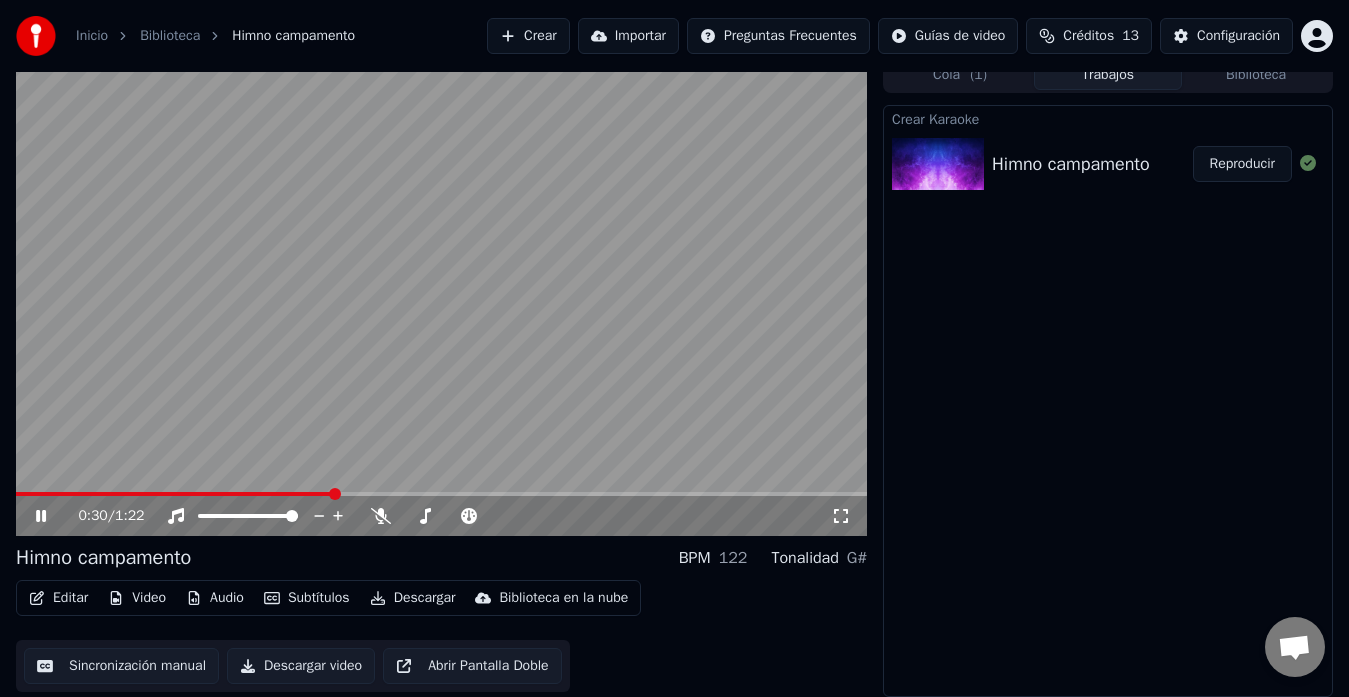 click at bounding box center [441, 296] 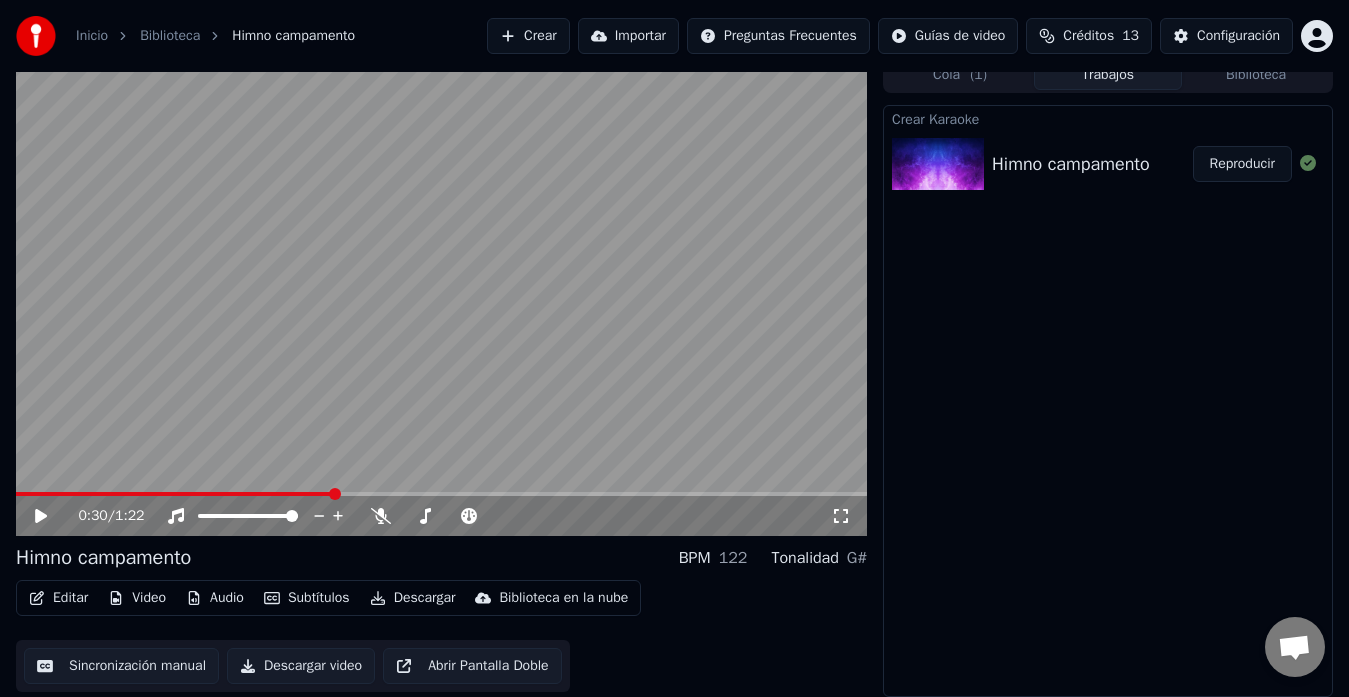click at bounding box center [441, 296] 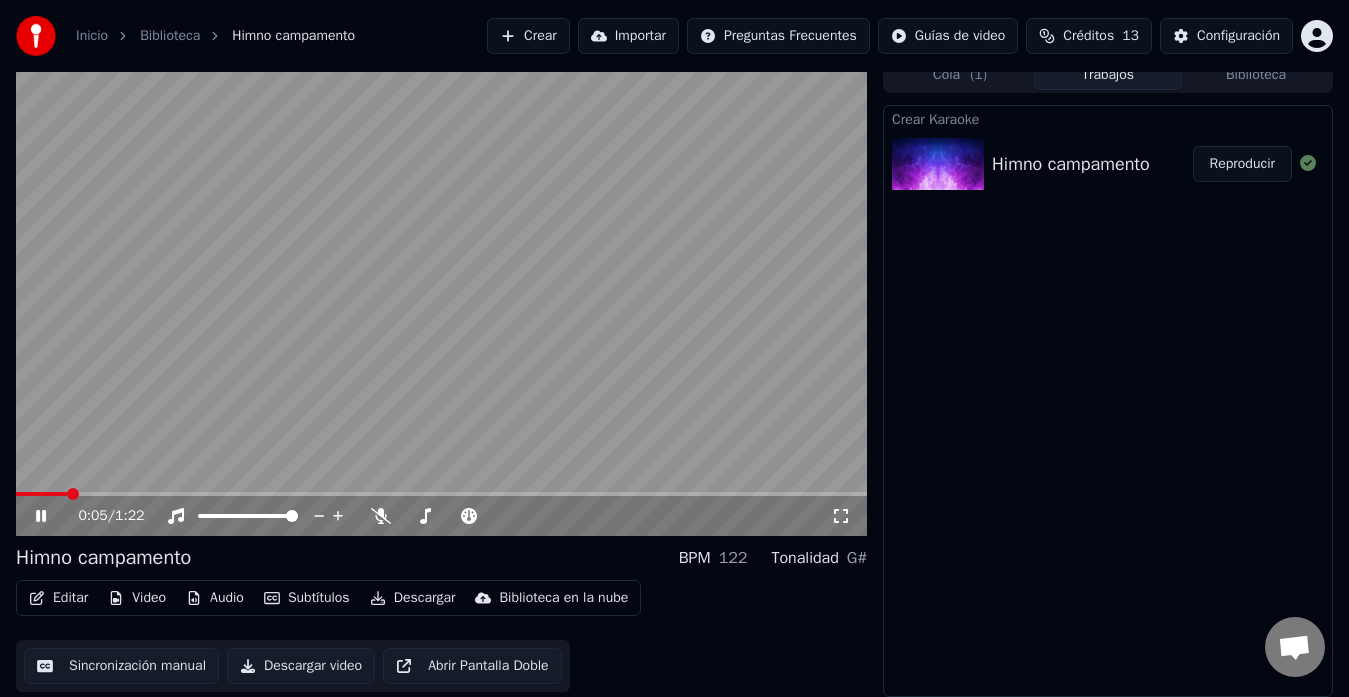 click at bounding box center [41, 494] 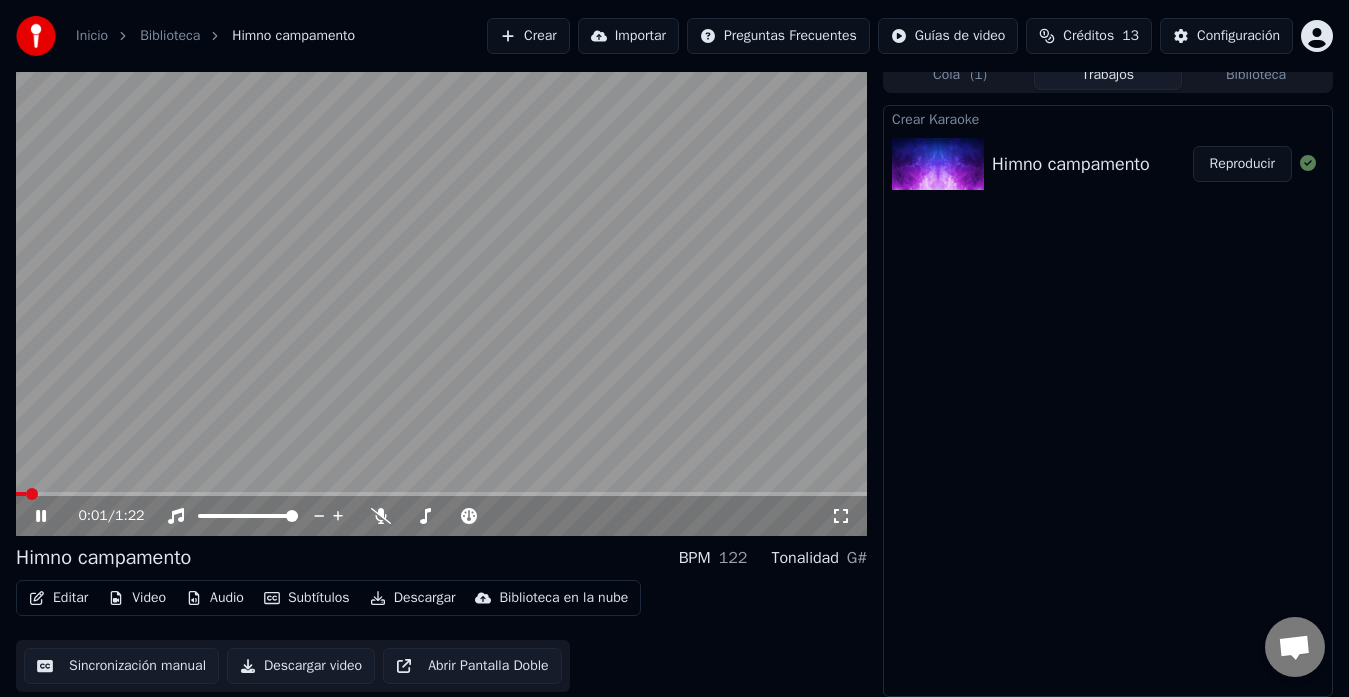 click at bounding box center (21, 494) 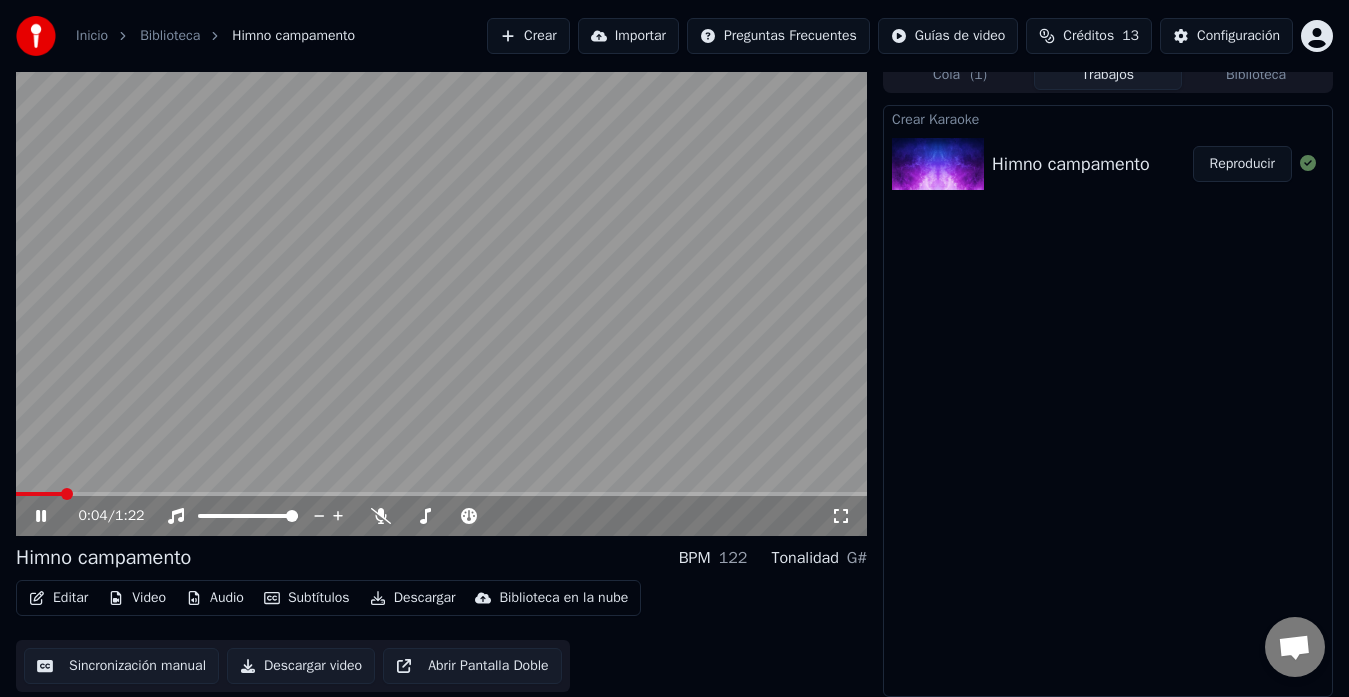 click 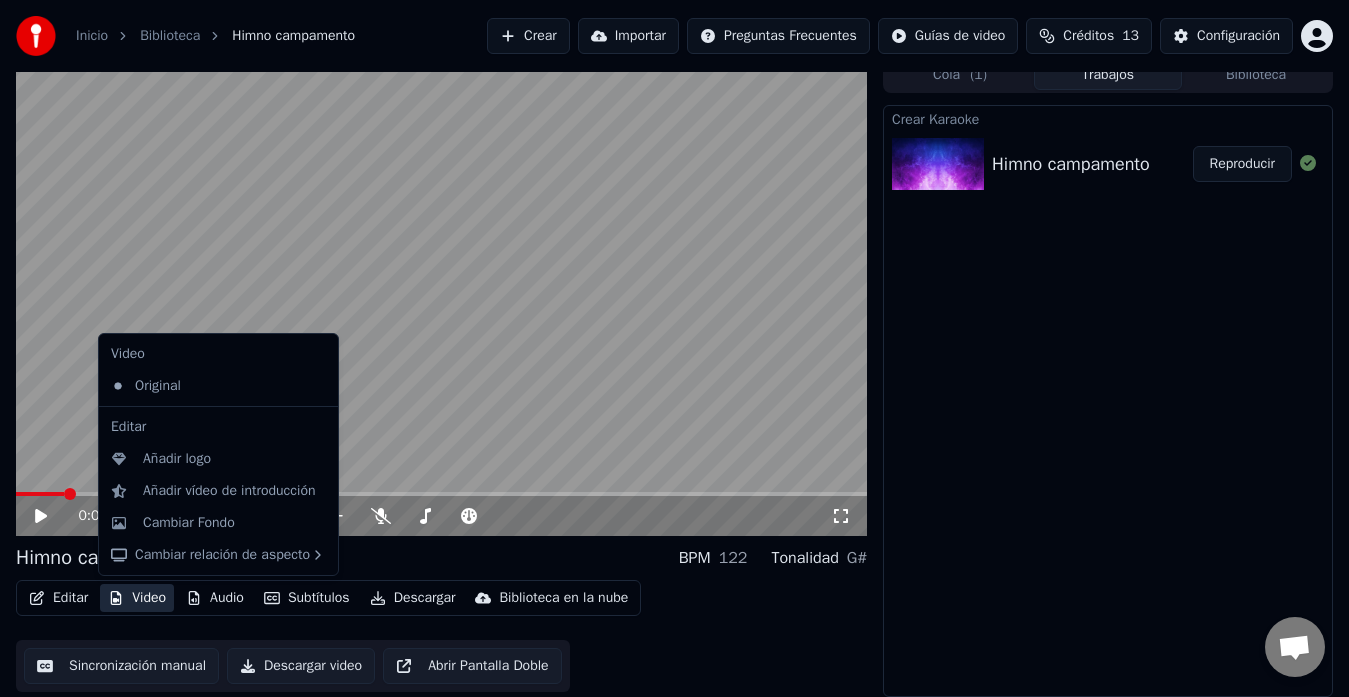 click on "Video" at bounding box center (137, 598) 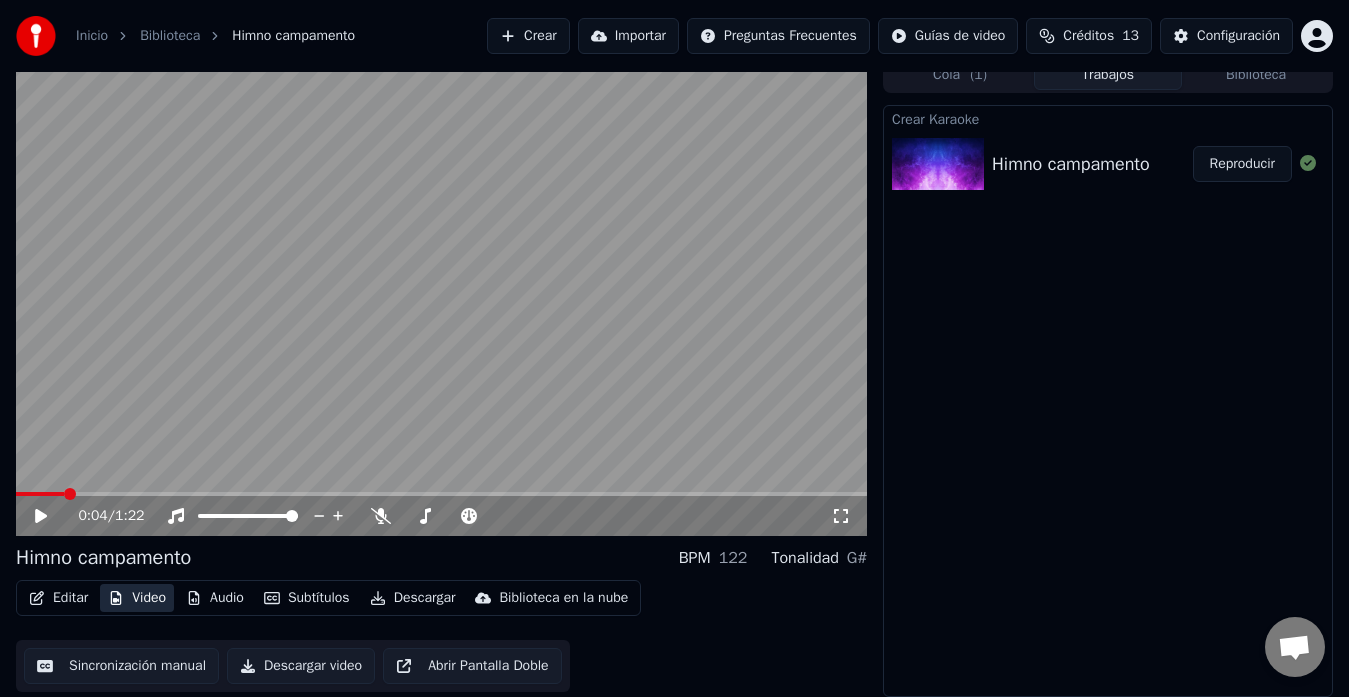 click on "Video" at bounding box center (137, 598) 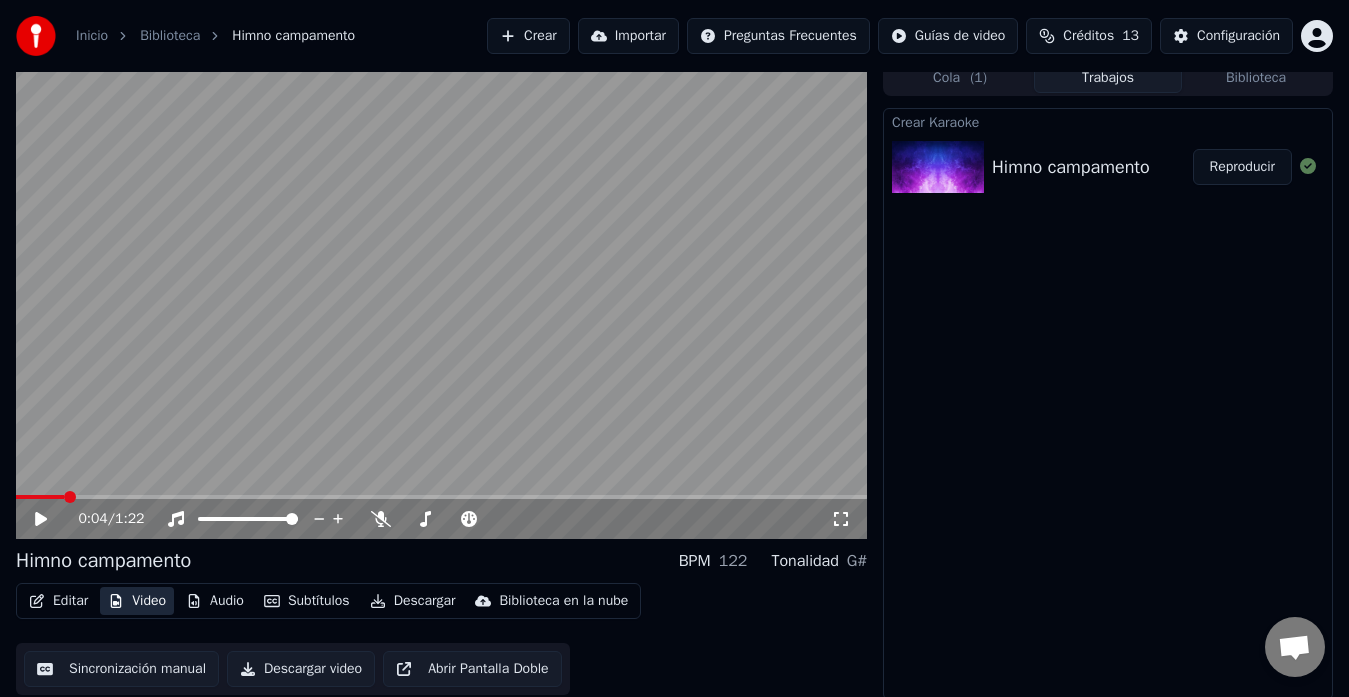 scroll, scrollTop: 15, scrollLeft: 0, axis: vertical 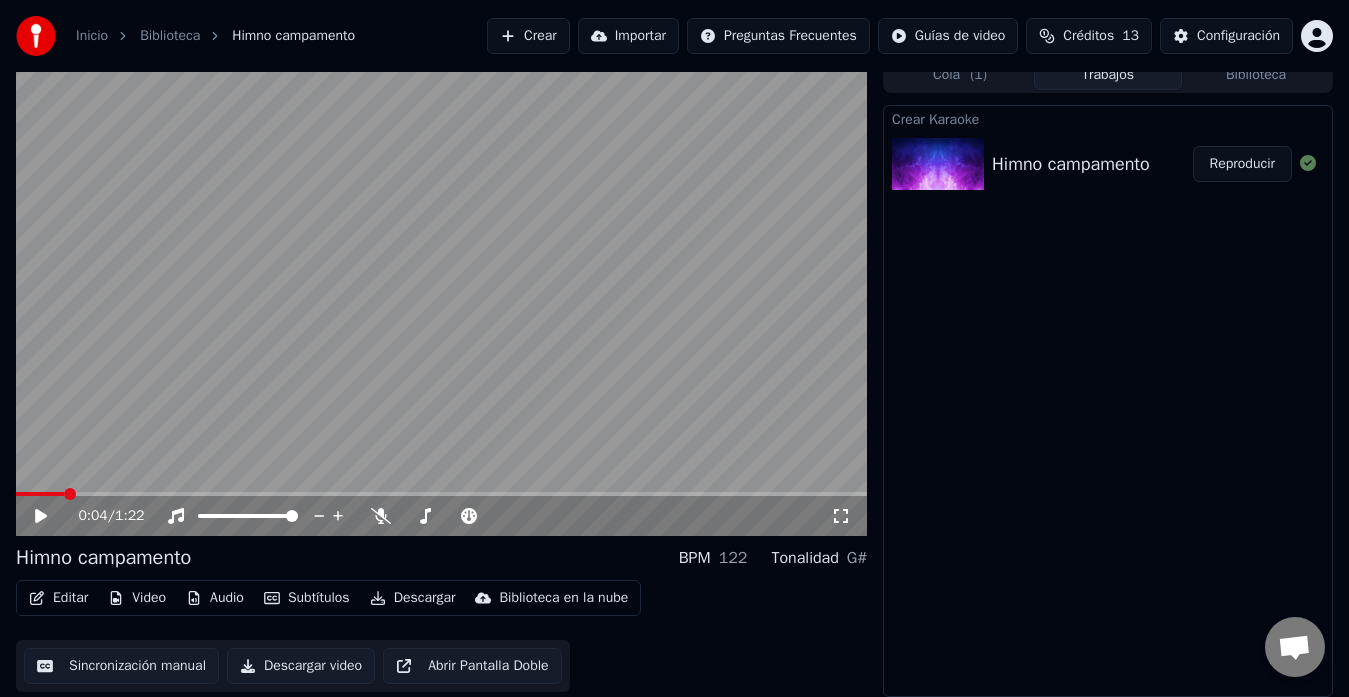 click on "Sincronización manual" at bounding box center [121, 666] 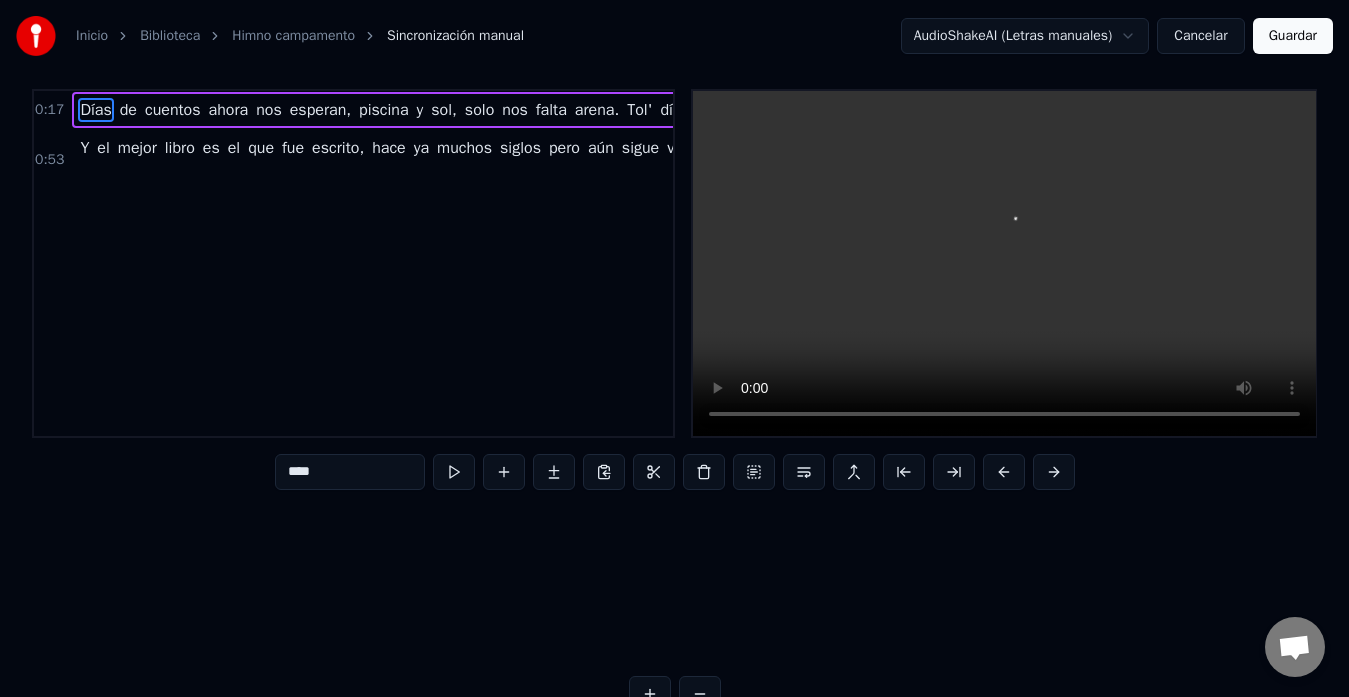 scroll, scrollTop: 0, scrollLeft: 0, axis: both 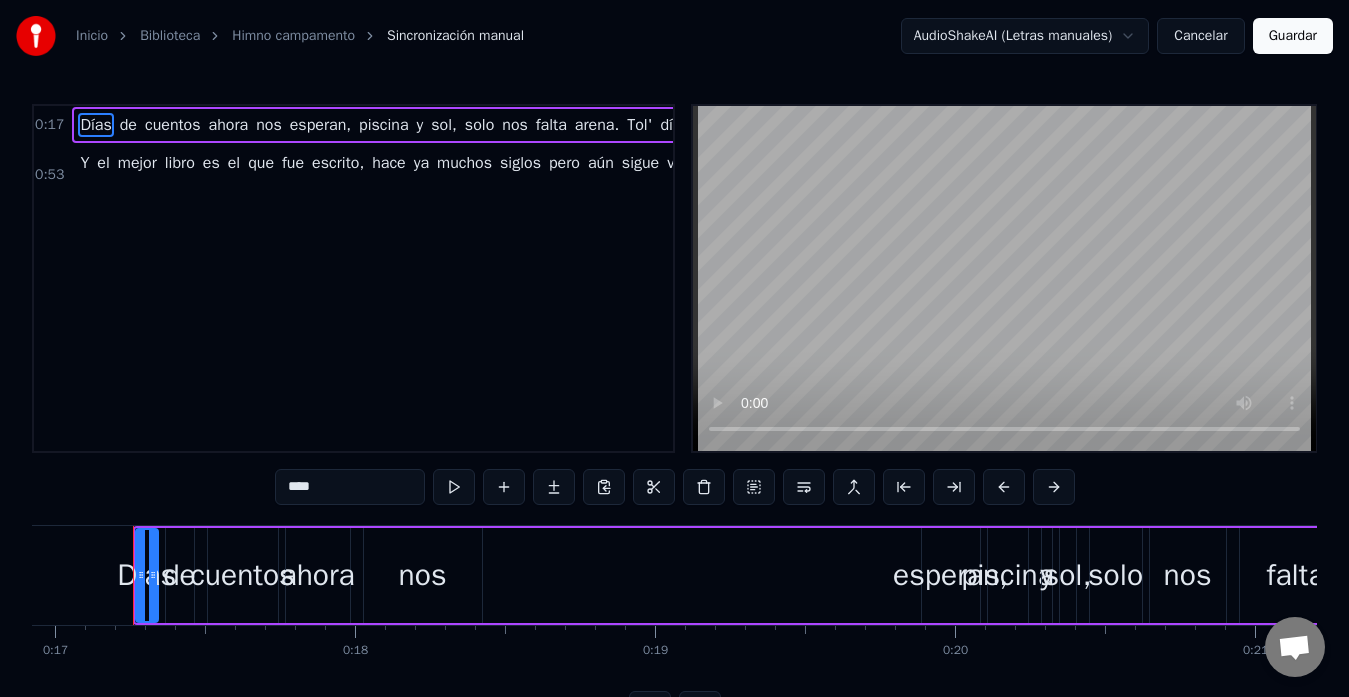click on "Inicio Biblioteca Himno campamento Sincronización manual AudioShakeAI (Letras manuales) Cancelar Guardar 0:17 Días de cuentos ahora nos esperan, piscina y sol, solo nos falta arena. Tol' día amigos a mí si me renta, a leer cuentos juntos a la hoguera. Y en el campamento, (fiu, fiu) Tenemos cuentos pa' aprenderlo mejor, (mejor) Pinocho, patito y soldadito, A no mentir nos enseña esta gente, que ser uno es lo más valiente, y San [FIRST] como referente. Vamos los tres cerditos, construid con ladrillo, Hansel y Gretel, venid los dos conmigo, ten cuidao' soldadito, persigue a tu amorcito, y tú caperuza, fíjate en el camino. 0:53 Y el mejor libro es el que fue escrito, hace ya muchos siglos pero aún sigue vivo (eh, eh) Y el mejor libro es el que fue escrito, por el mejor de todos, todos, Autor de los siglos. Esa es la Biblia, Biblia eh, Jesús enseña su vida -ida eh, Rafael hacia él nos guía -uía eh, Hacemos muy buenas migas -igas eh. **** Días de cuentos ahora nos esperan, piscina y sol, solo nos falta" at bounding box center [674, 379] 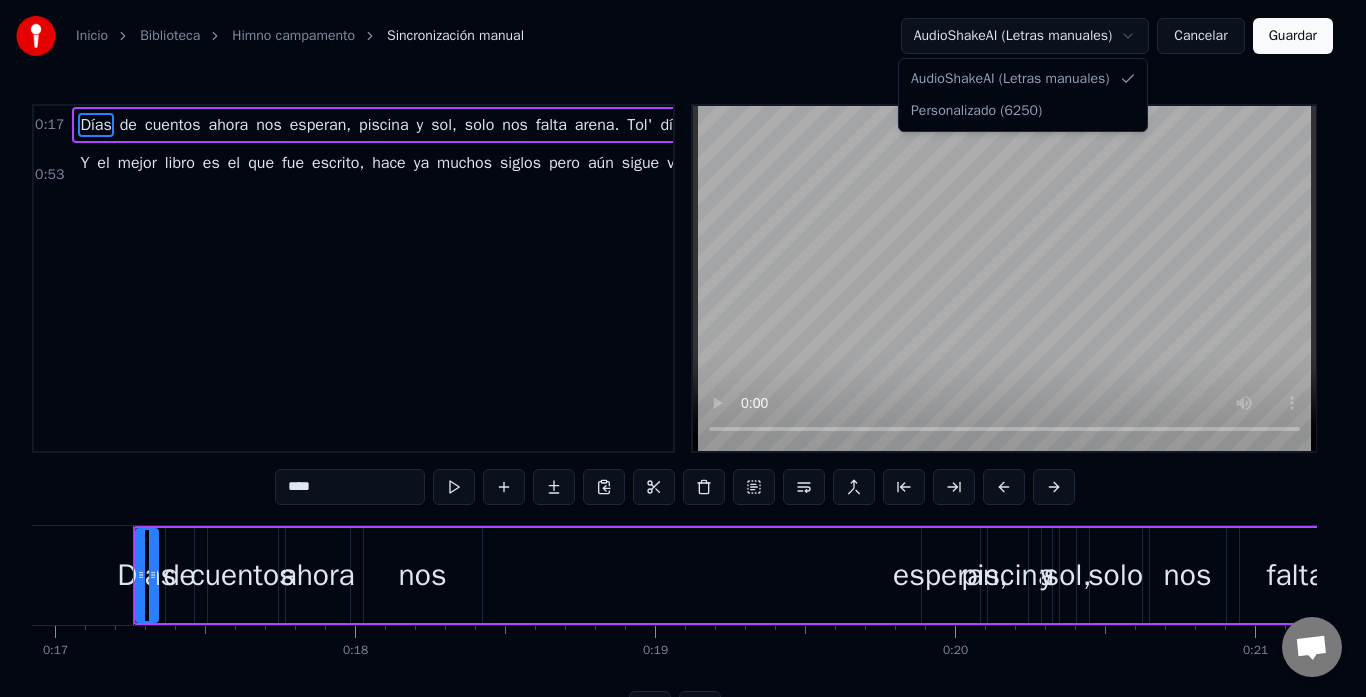 click on "Inicio Biblioteca Himno campamento Sincronización manual AudioShakeAI (Letras manuales) Cancelar Guardar 0:17 Días de cuentos ahora nos esperan, piscina y sol, solo nos falta arena. Tol' día amigos a mí si me renta, a leer cuentos juntos a la hoguera. Y en el campamento, (fiu, fiu) Tenemos cuentos pa' aprenderlo mejor, (mejor) Pinocho, patito y soldadito, A no mentir nos enseña esta gente, que ser uno es lo más valiente, y San [FIRST] como referente. Vamos los tres cerditos, construid con ladrillo, Hansel y Gretel, venid los dos conmigo, ten cuidao' soldadito, persigue a tu amorcito, y tú caperuza, fíjate en el camino. 0:53 Y el mejor libro es el que fue escrito, hace ya muchos siglos pero aún sigue vivo (eh, eh) Y el mejor libro es el que fue escrito, por el mejor de todos, todos, Autor de los siglos. Esa es la Biblia, Biblia eh, Jesús enseña su vida -ida eh, Rafael hacia él nos guía -uía eh, Hacemos muy buenas migas -igas eh. **** Días de cuentos ahora nos esperan, piscina y sol, solo nos falta" at bounding box center (683, 379) 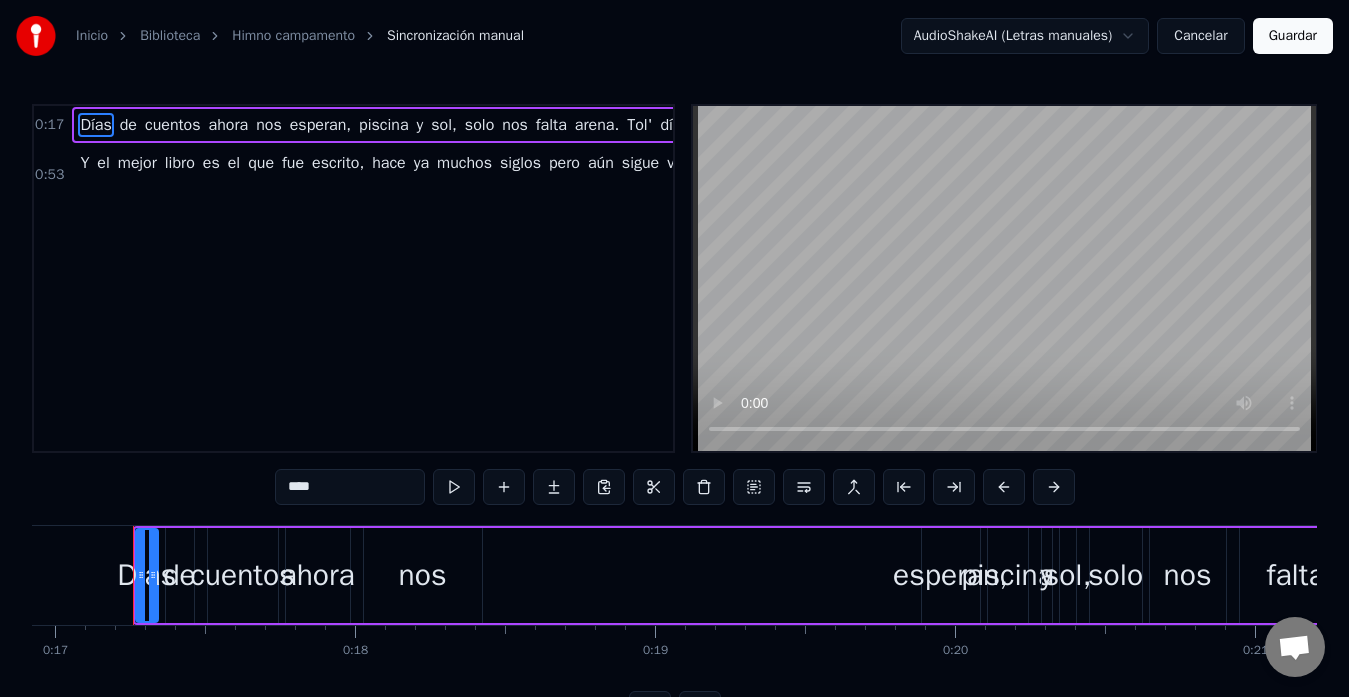 click on "Inicio Biblioteca Himno campamento Sincronización manual AudioShakeAI (Letras manuales) Cancelar Guardar 0:17 Días de cuentos ahora nos esperan, piscina y sol, solo nos falta arena. Tol' día amigos a mí si me renta, a leer cuentos juntos a la hoguera. Y en el campamento, (fiu, fiu) Tenemos cuentos pa' aprenderlo mejor, (mejor) Pinocho, patito y soldadito, A no mentir nos enseña esta gente, que ser uno es lo más valiente, y San [FIRST] como referente. Vamos los tres cerditos, construid con ladrillo, Hansel y Gretel, venid los dos conmigo, ten cuidao' soldadito, persigue a tu amorcito, y tú caperuza, fíjate en el camino. 0:53 Y el mejor libro es el que fue escrito, hace ya muchos siglos pero aún sigue vivo (eh, eh) Y el mejor libro es el que fue escrito, por el mejor de todos, todos, Autor de los siglos. Esa es la Biblia, Biblia eh, Jesús enseña su vida -ida eh, Rafael hacia él nos guía -uía eh, Hacemos muy buenas migas -igas eh. **** Días de cuentos ahora nos esperan, piscina y sol, solo nos falta" at bounding box center [674, 379] 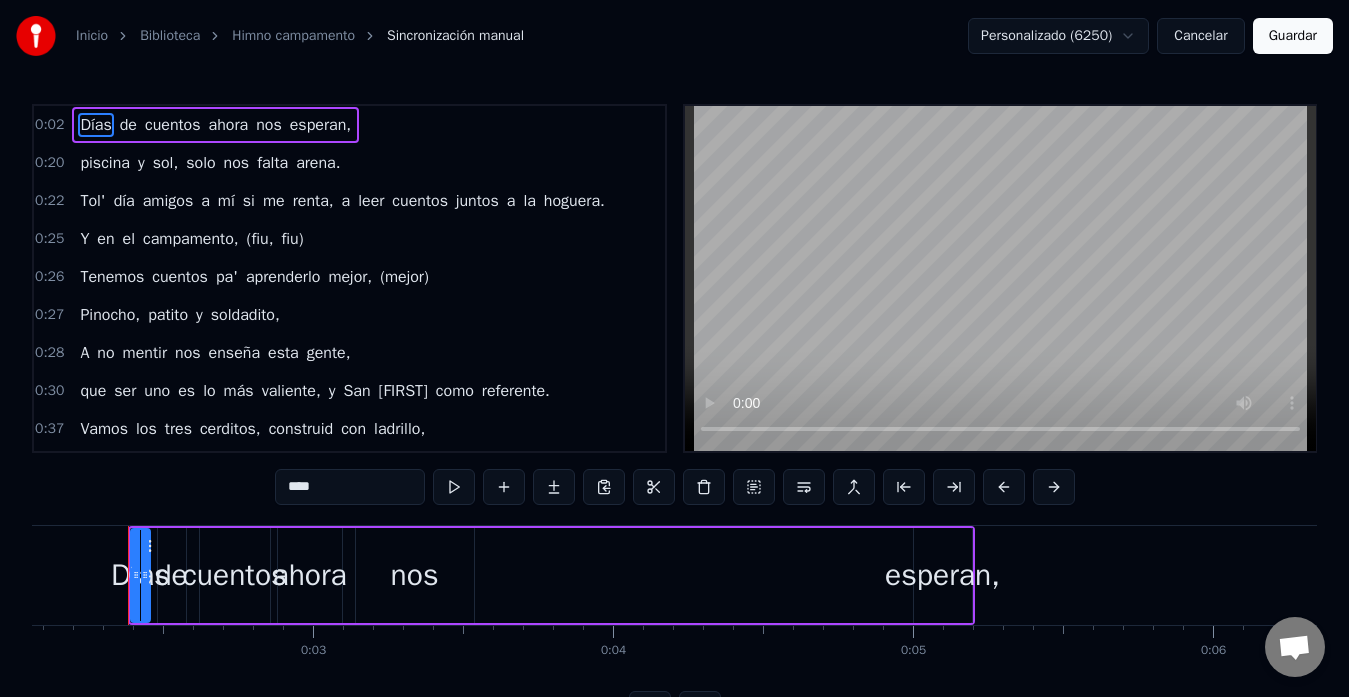 scroll, scrollTop: 0, scrollLeft: 615, axis: horizontal 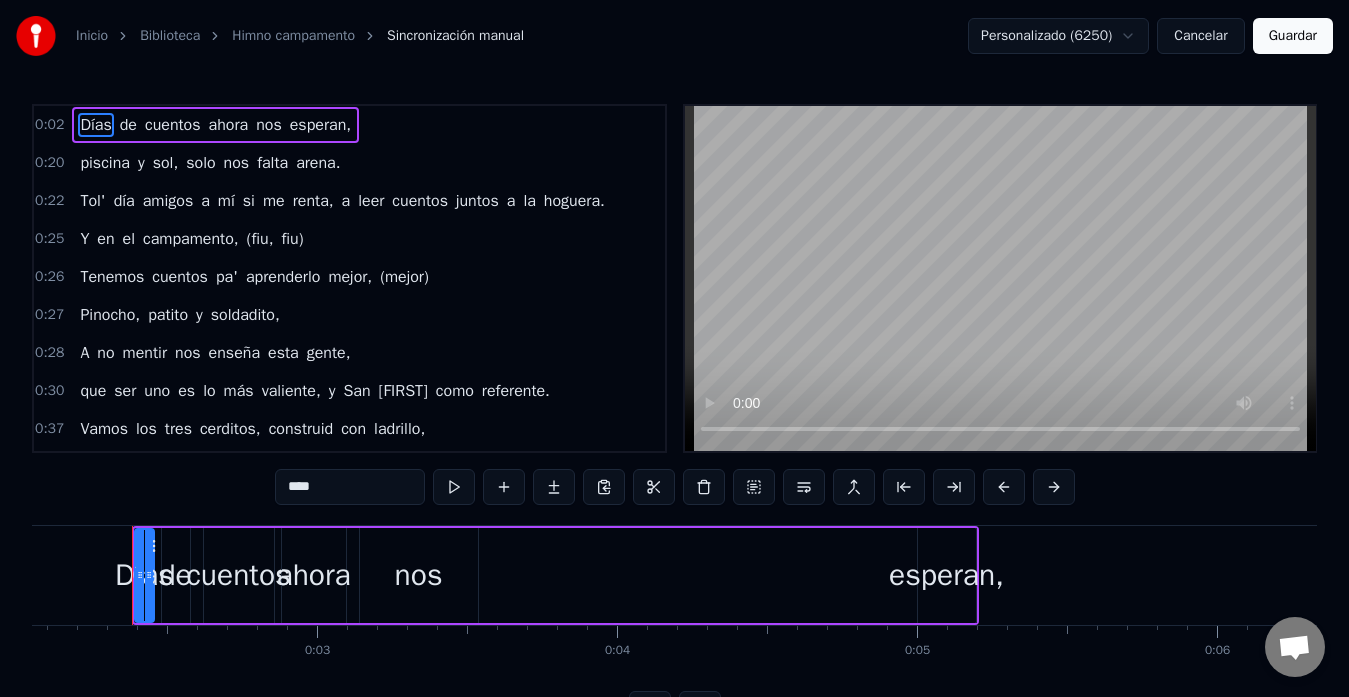 click on "Cancelar" at bounding box center [1200, 36] 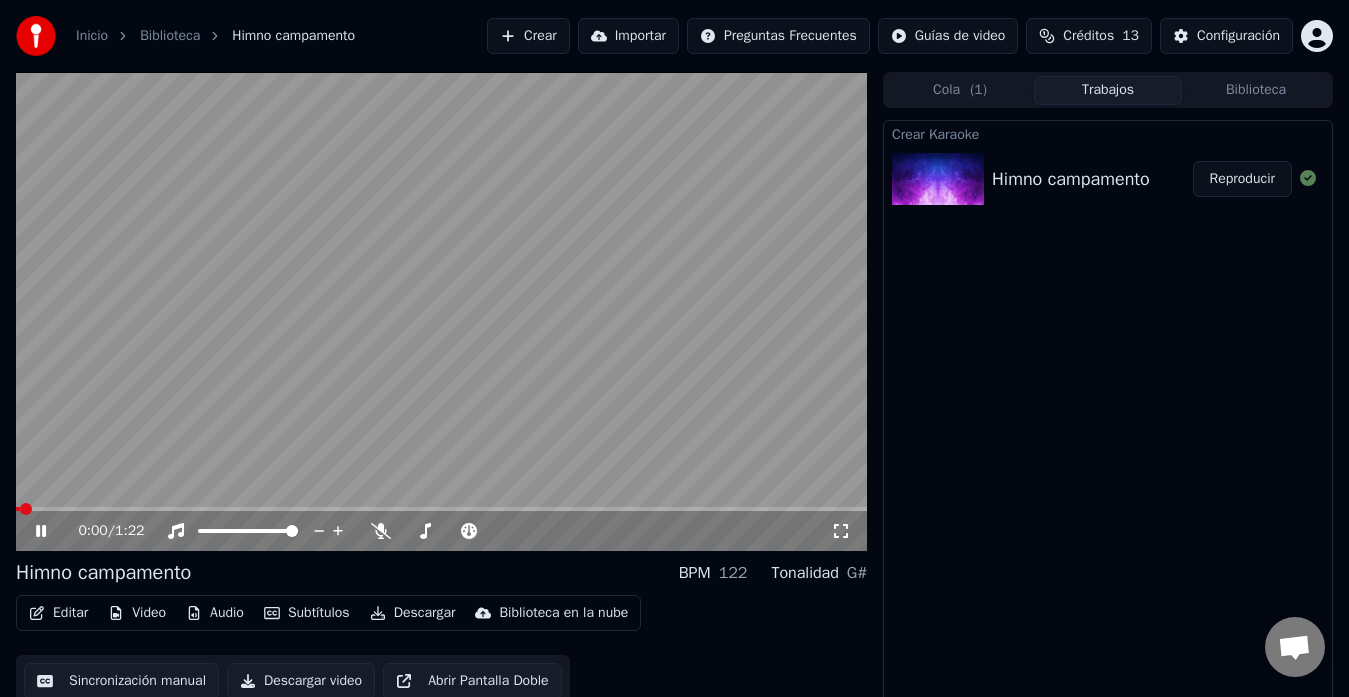 scroll, scrollTop: 15, scrollLeft: 0, axis: vertical 